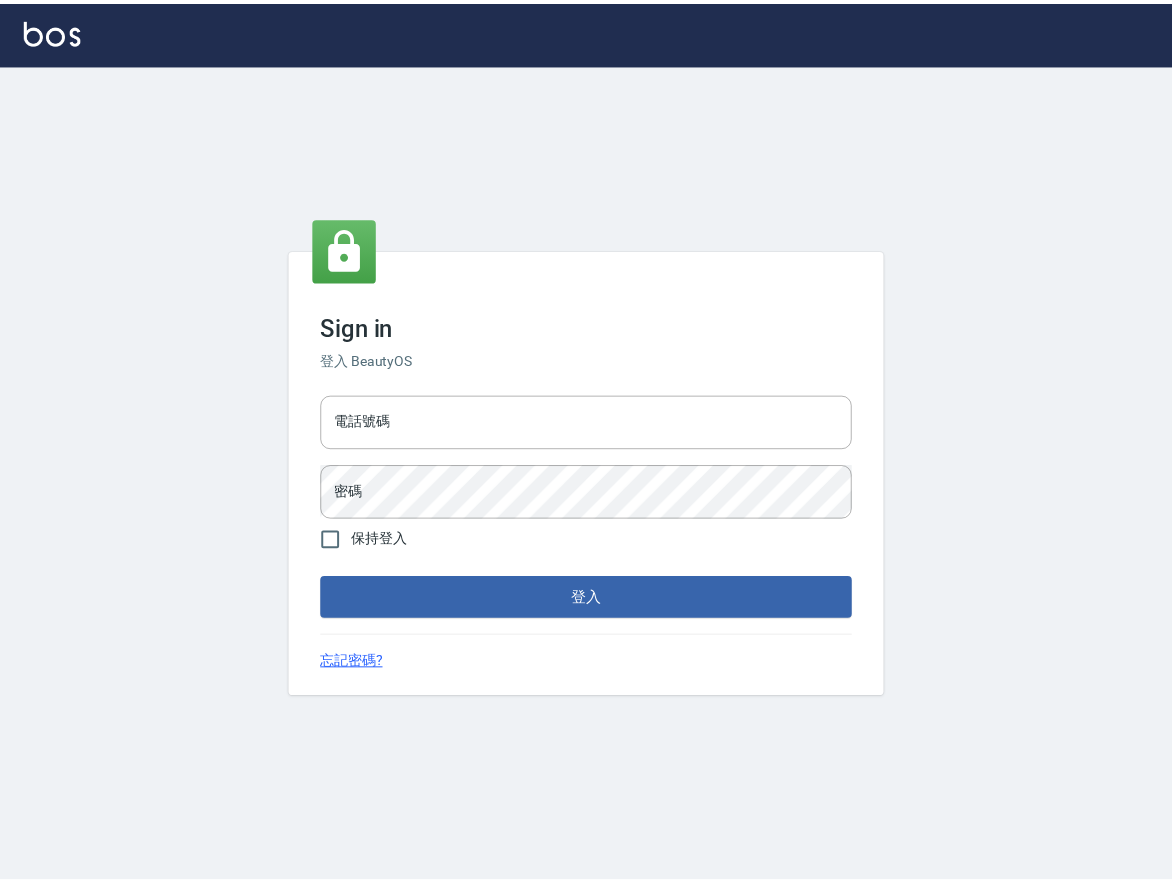 scroll, scrollTop: 0, scrollLeft: 0, axis: both 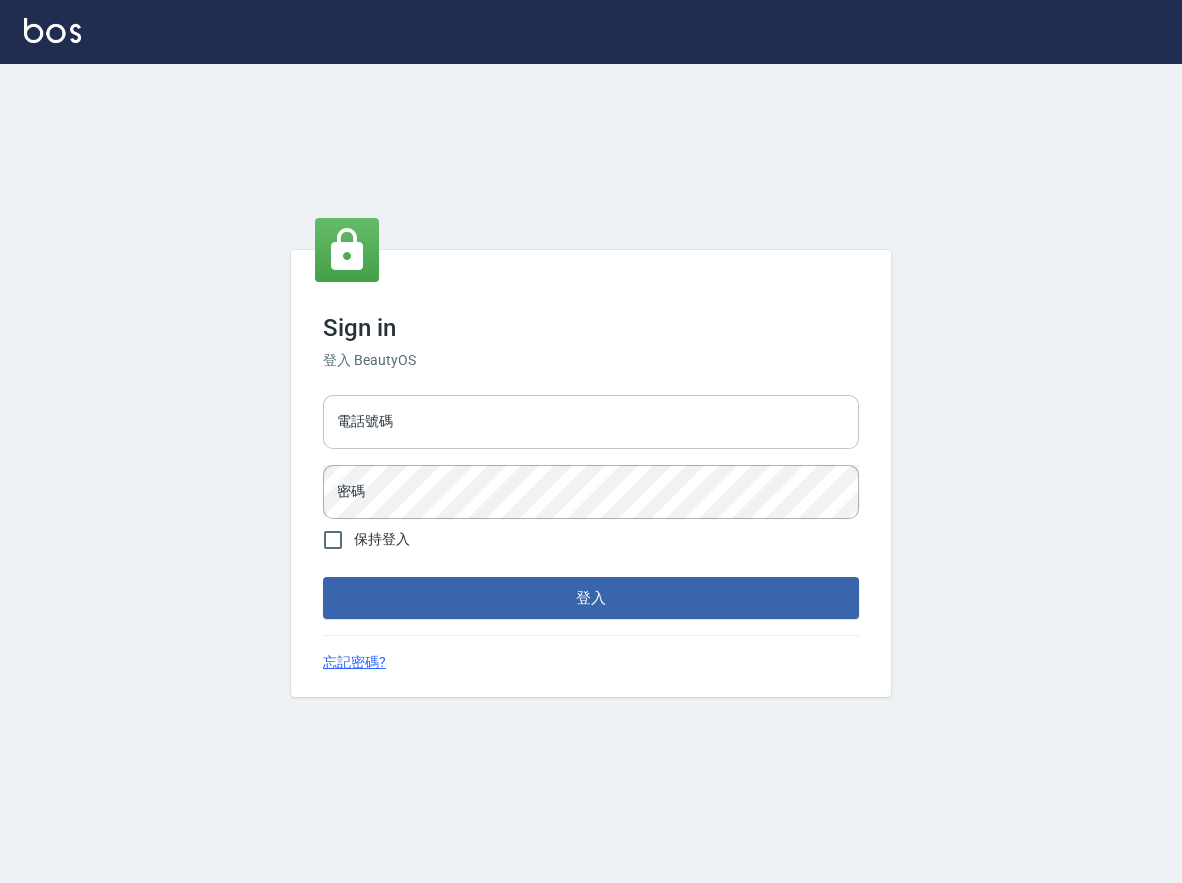 click on "電話號碼" at bounding box center [591, 422] 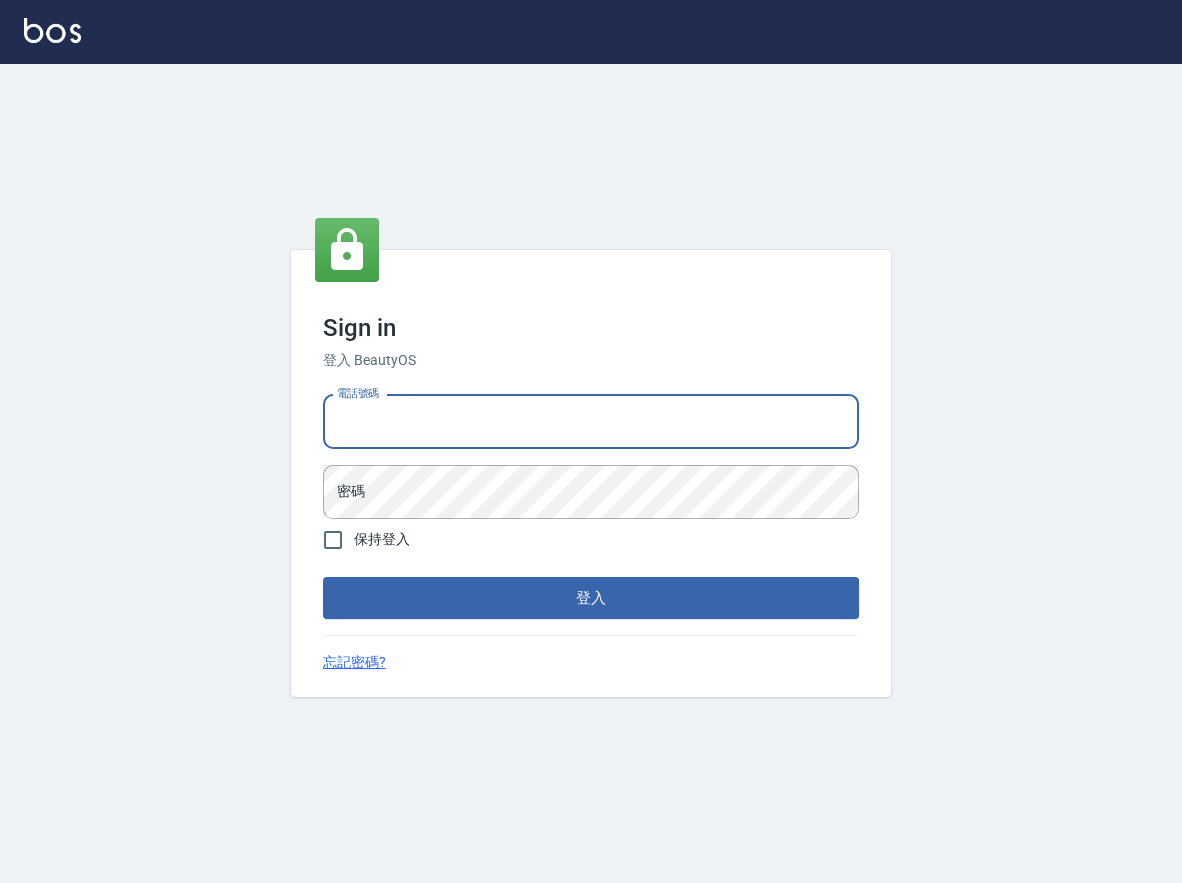 type on "[PHONE]" 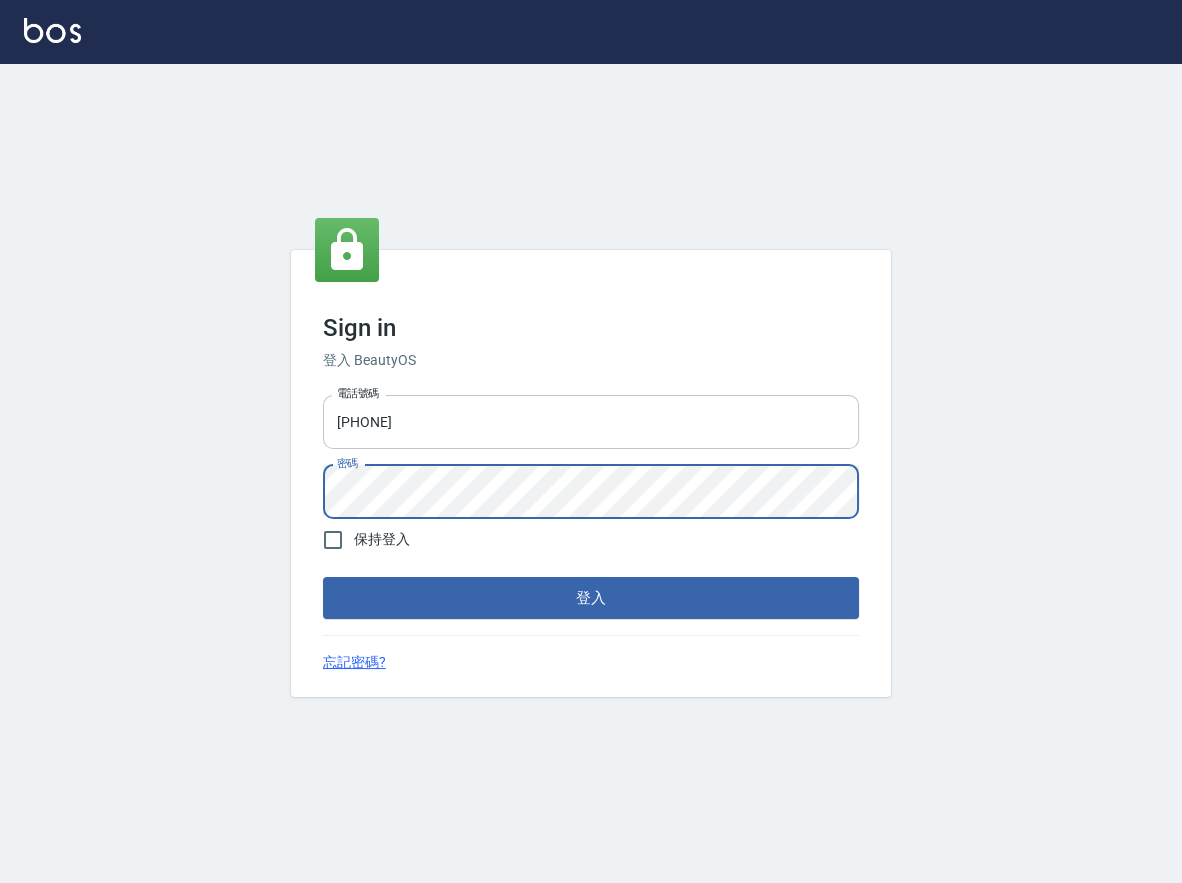 click on "登入" at bounding box center (591, 598) 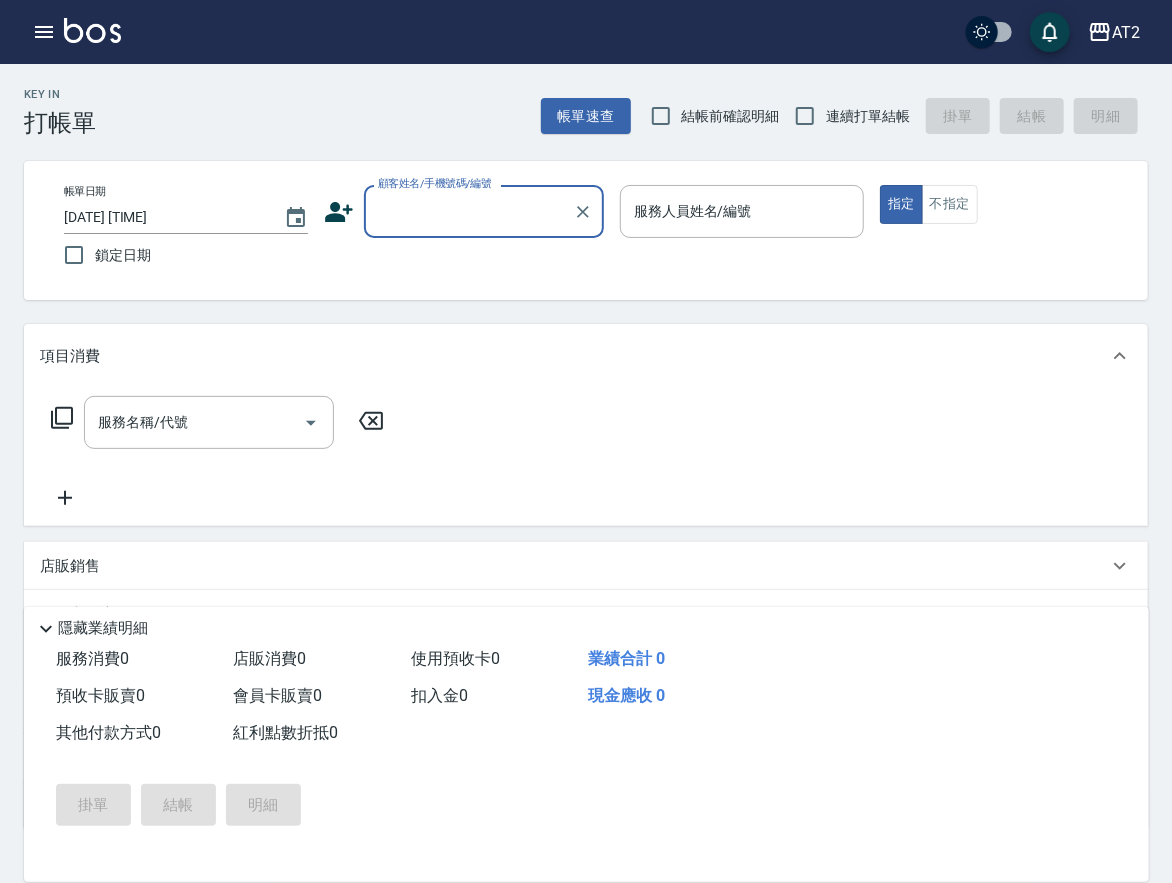 click on "連續打單結帳" at bounding box center (868, 116) 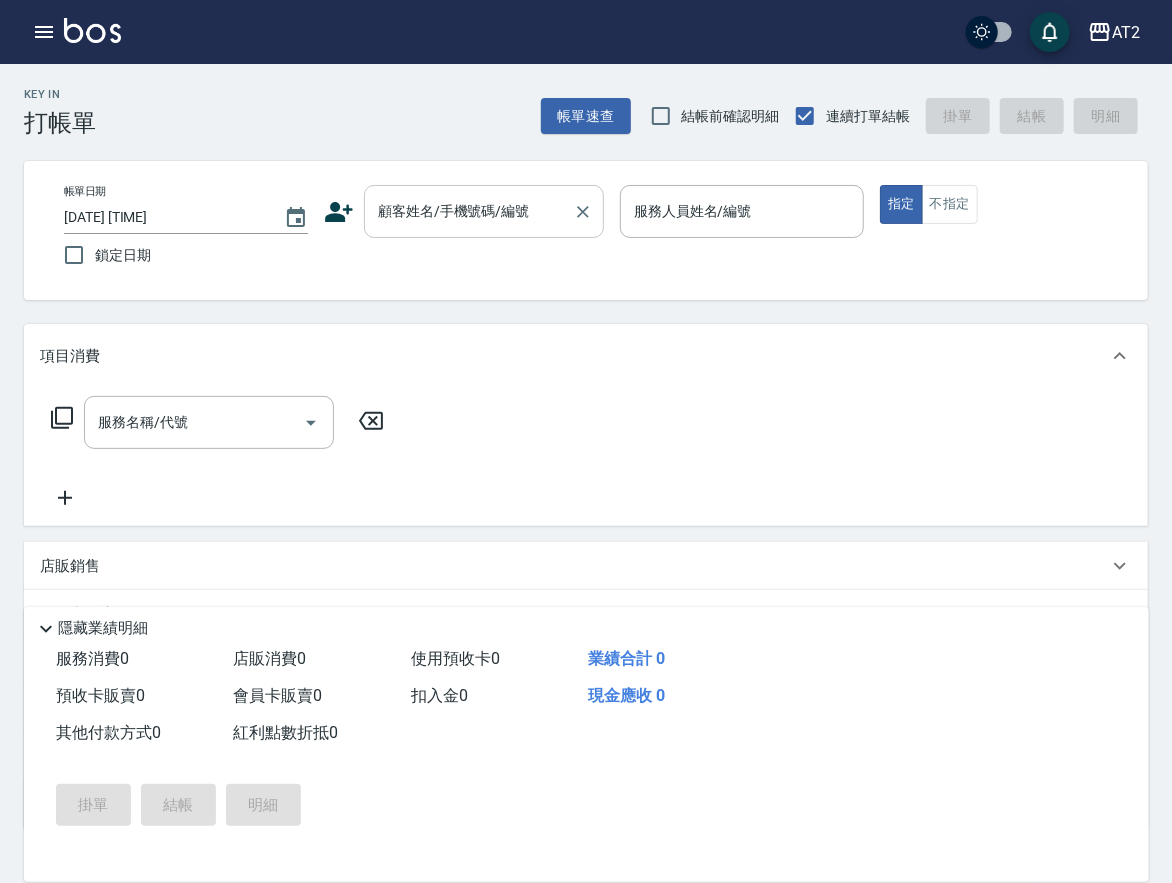 click on "顧客姓名/手機號碼/編號" at bounding box center (469, 211) 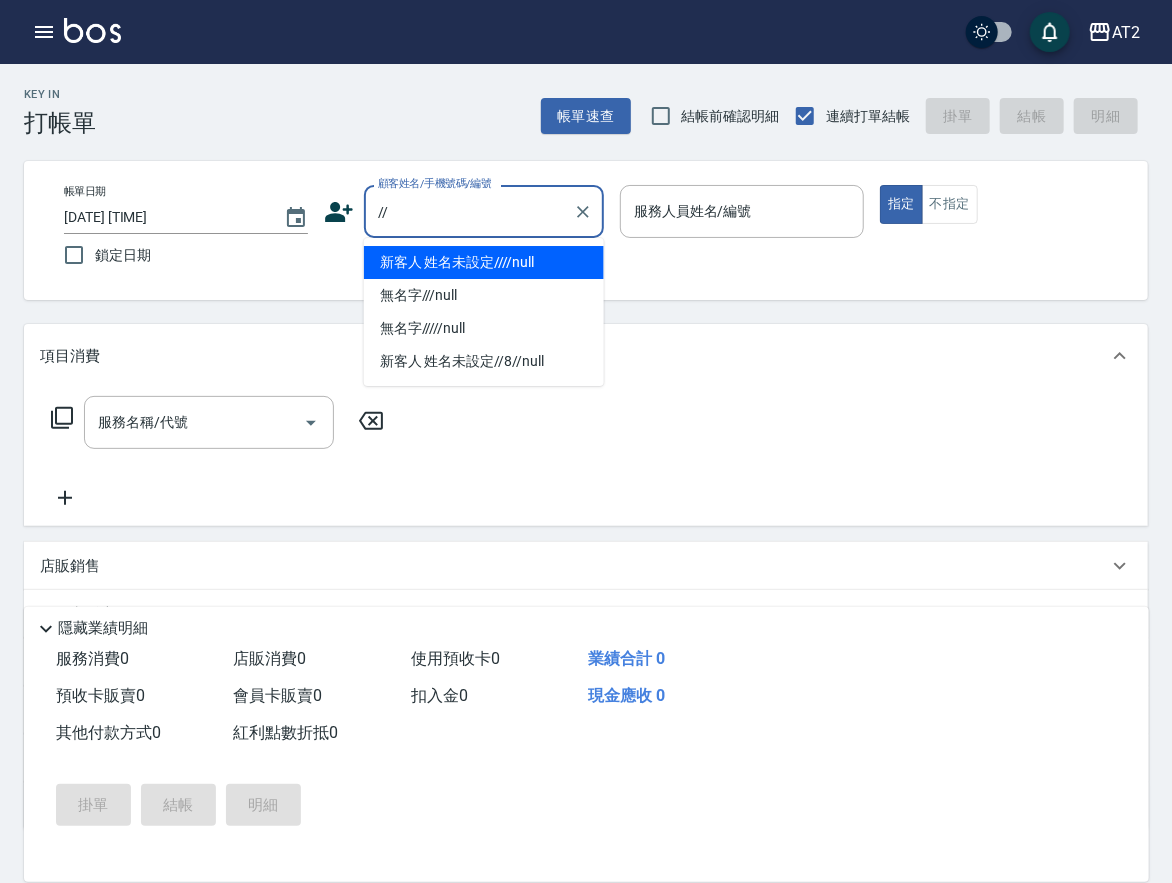 type on "//" 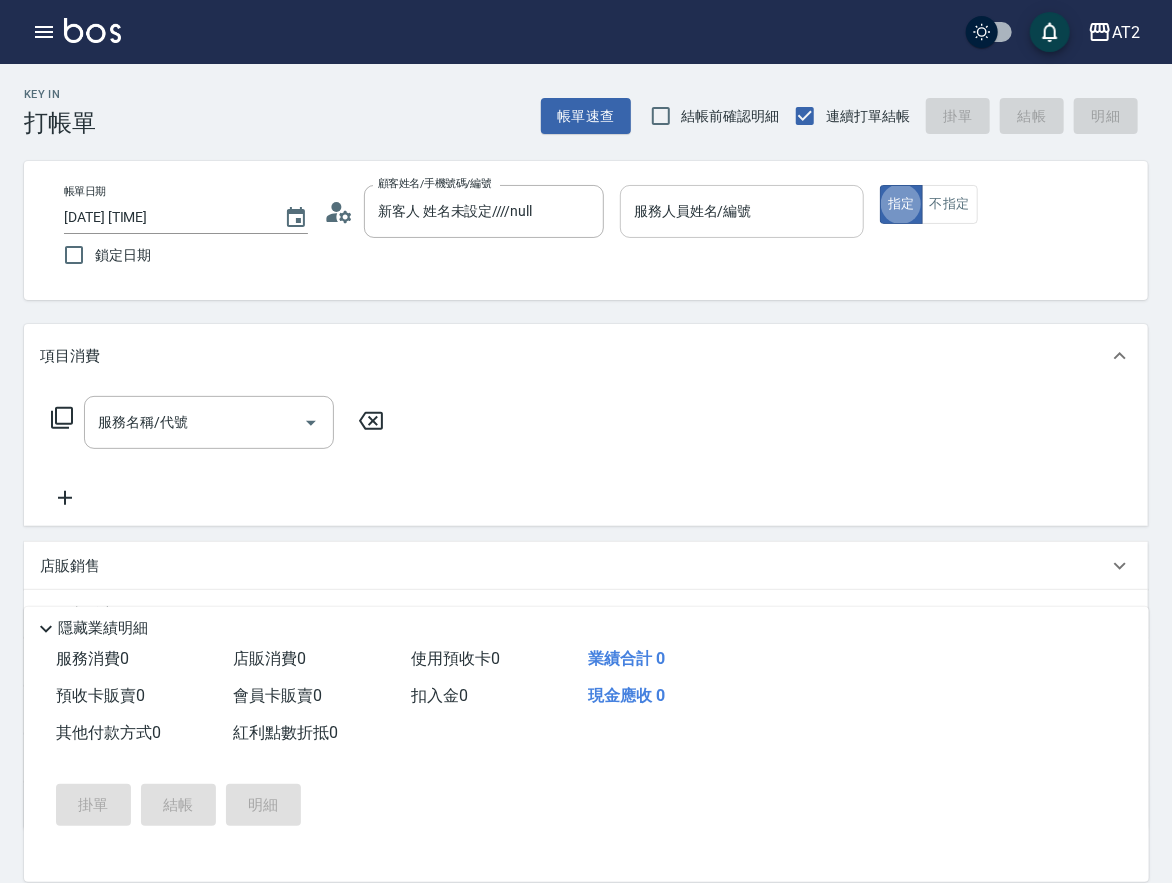 click on "服務人員姓名/編號" at bounding box center (742, 211) 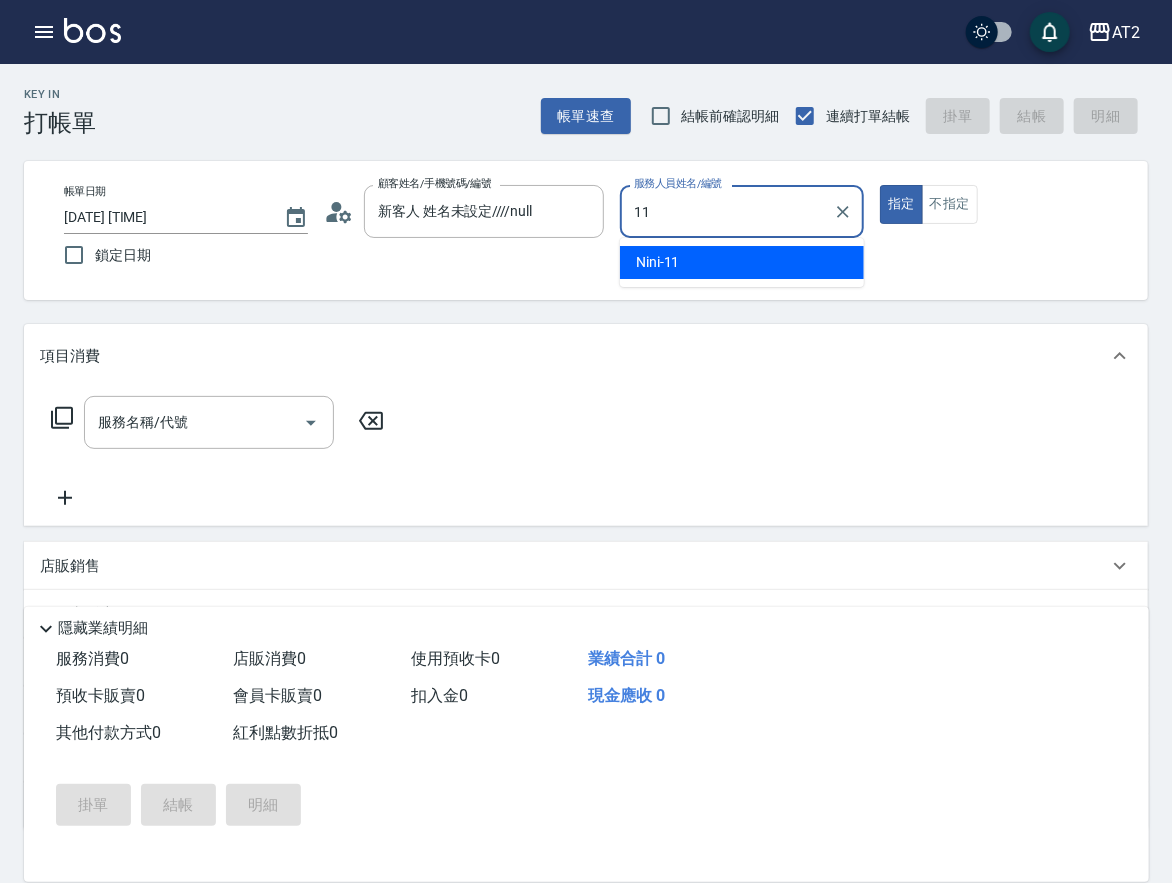 type on "[NAME]-11" 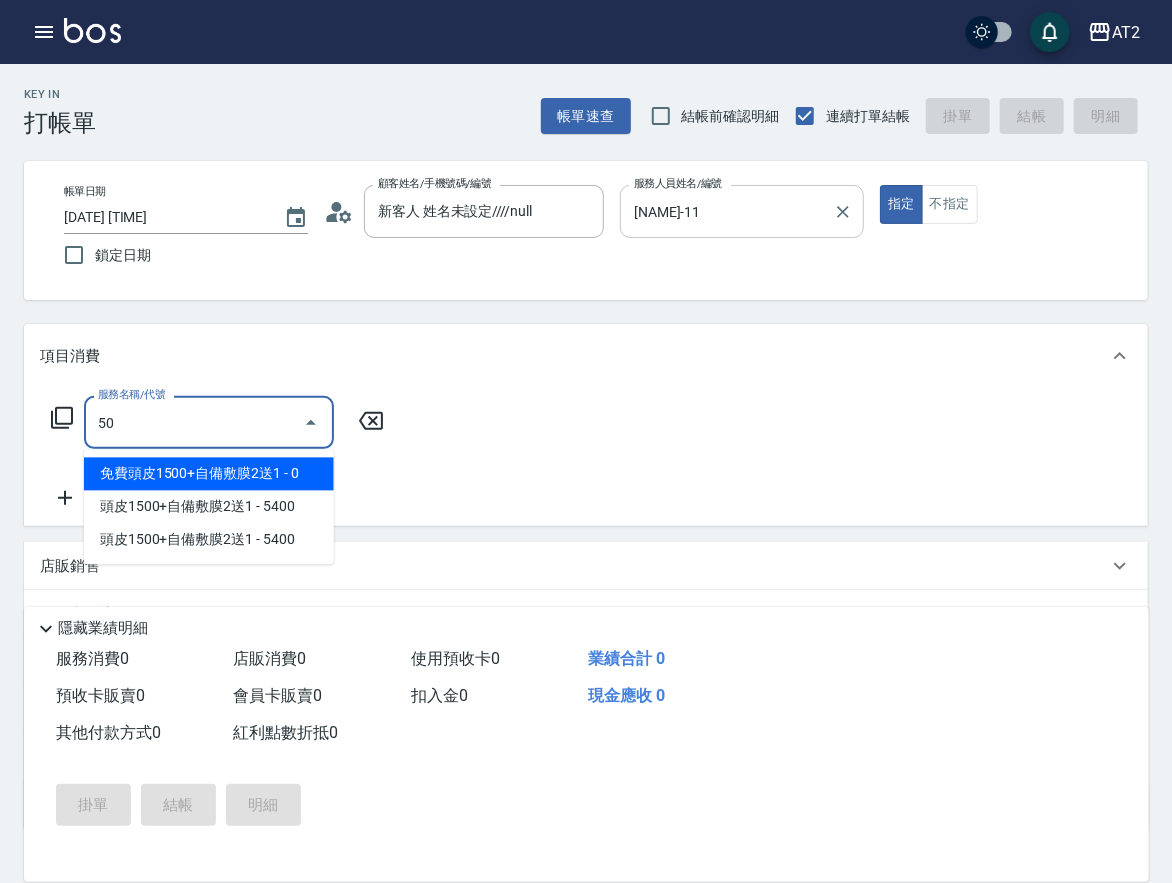 type on "501" 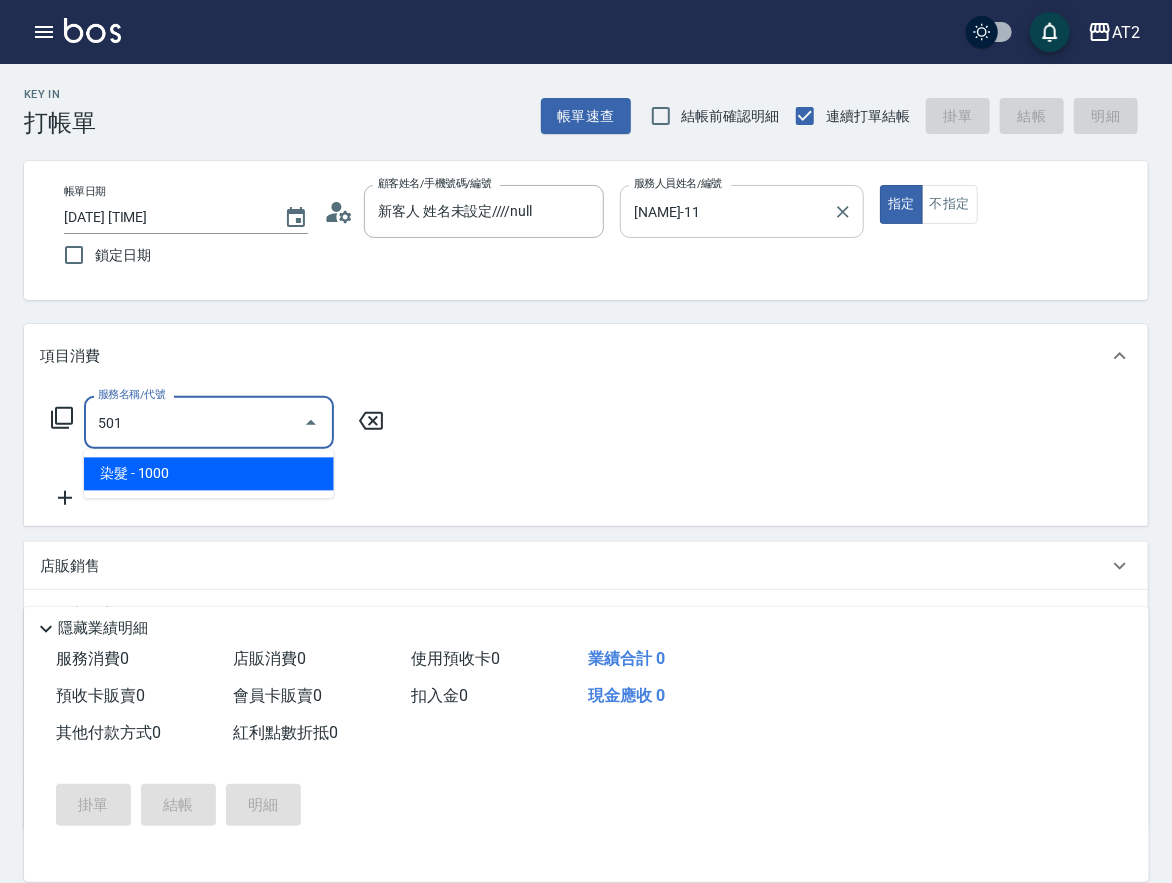 type on "100" 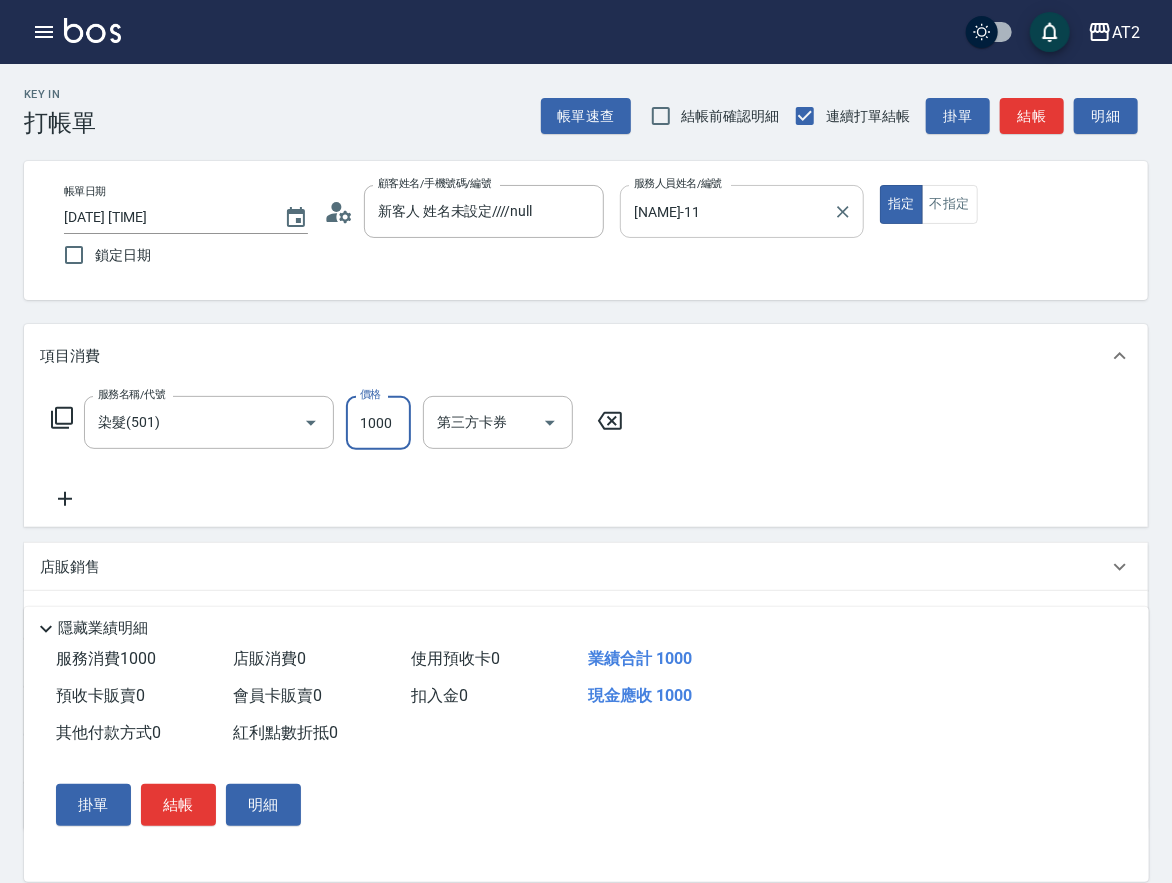 type on "1" 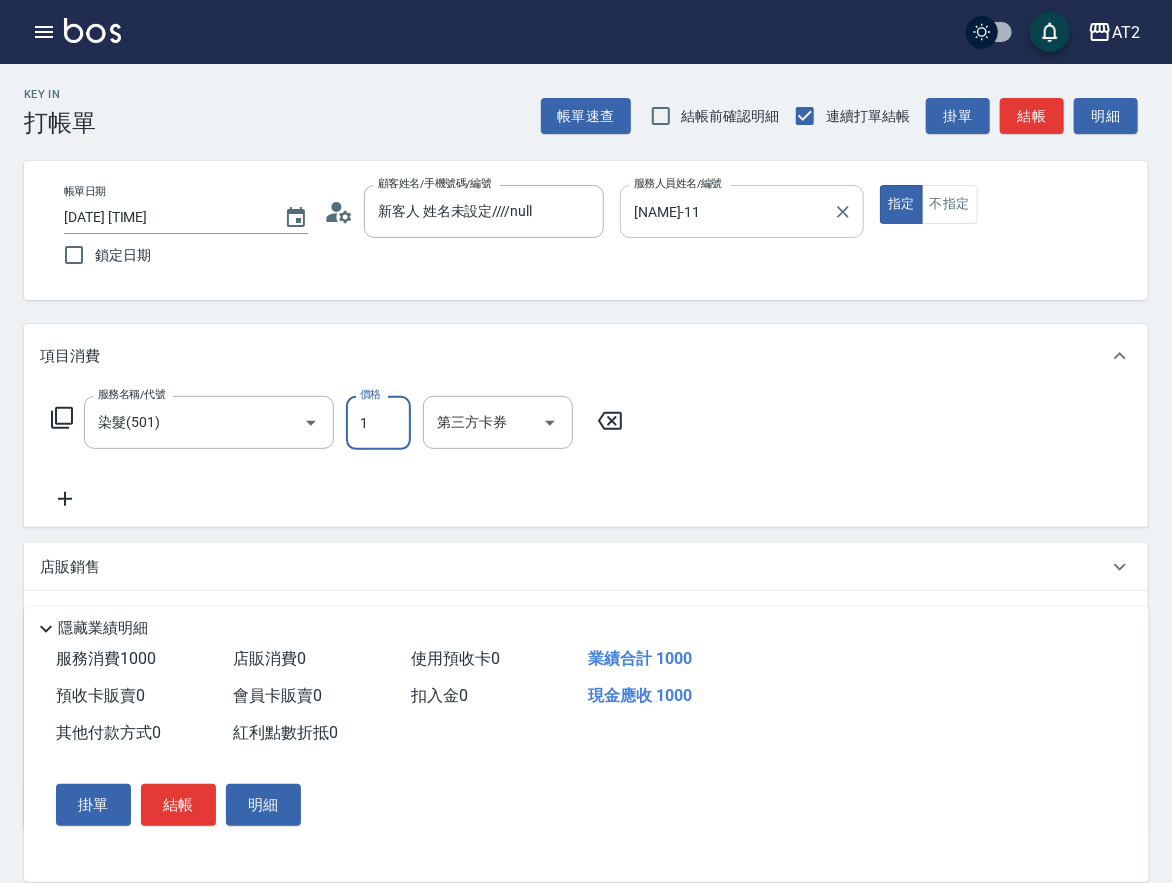 type on "0" 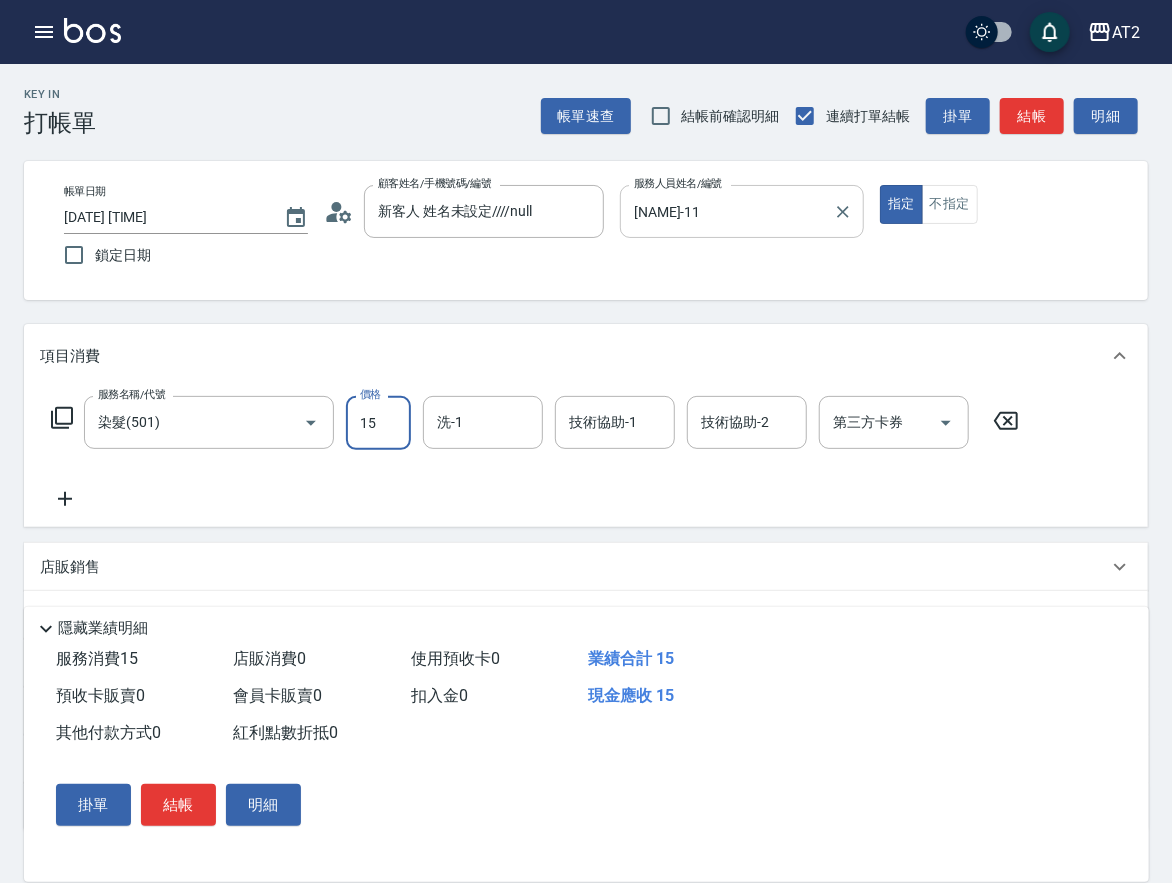 type on "159" 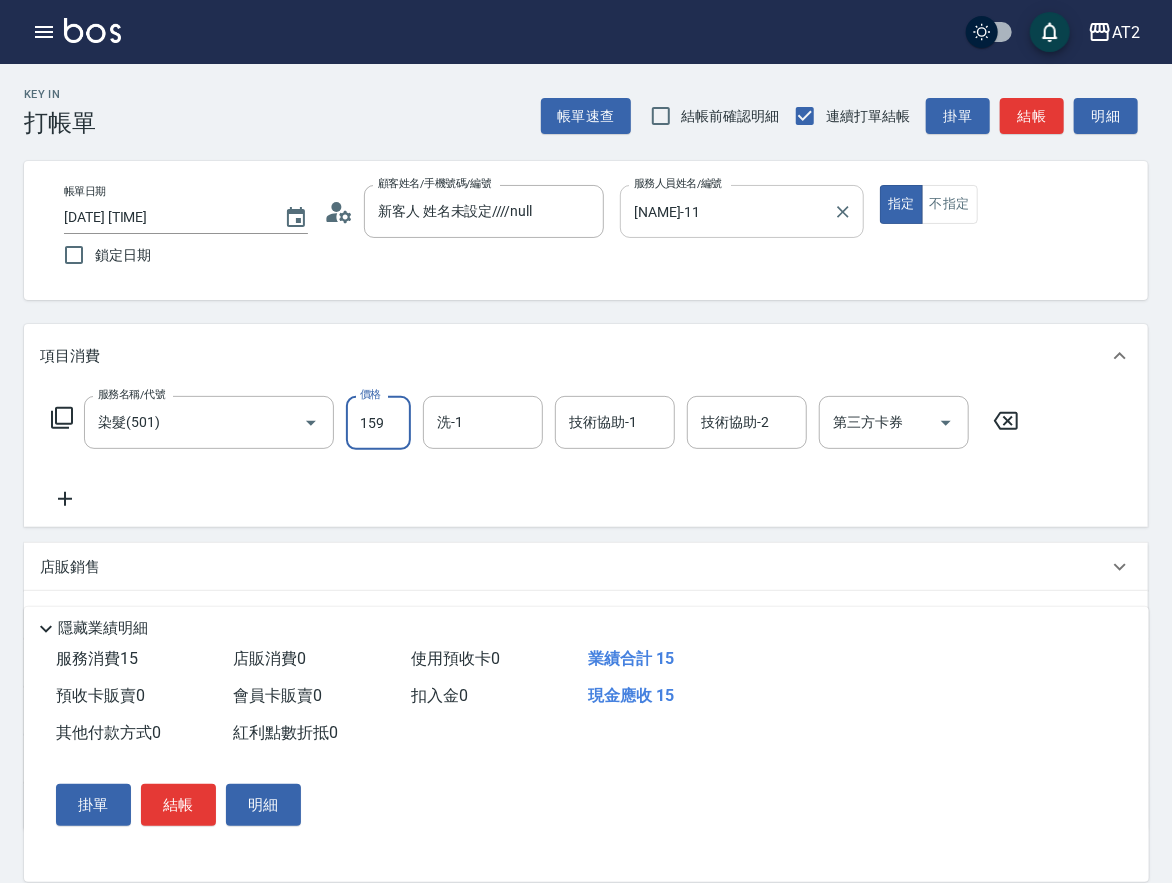 type on "10" 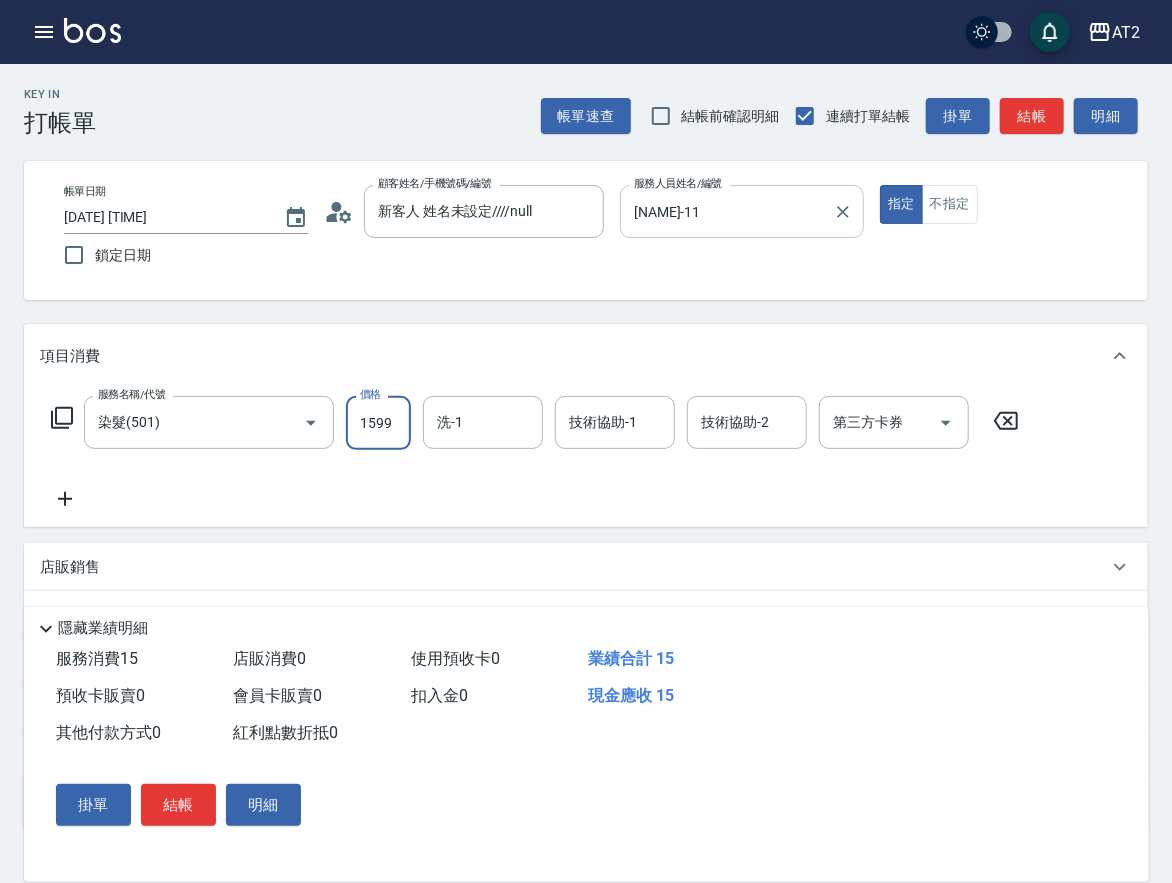 type on "150" 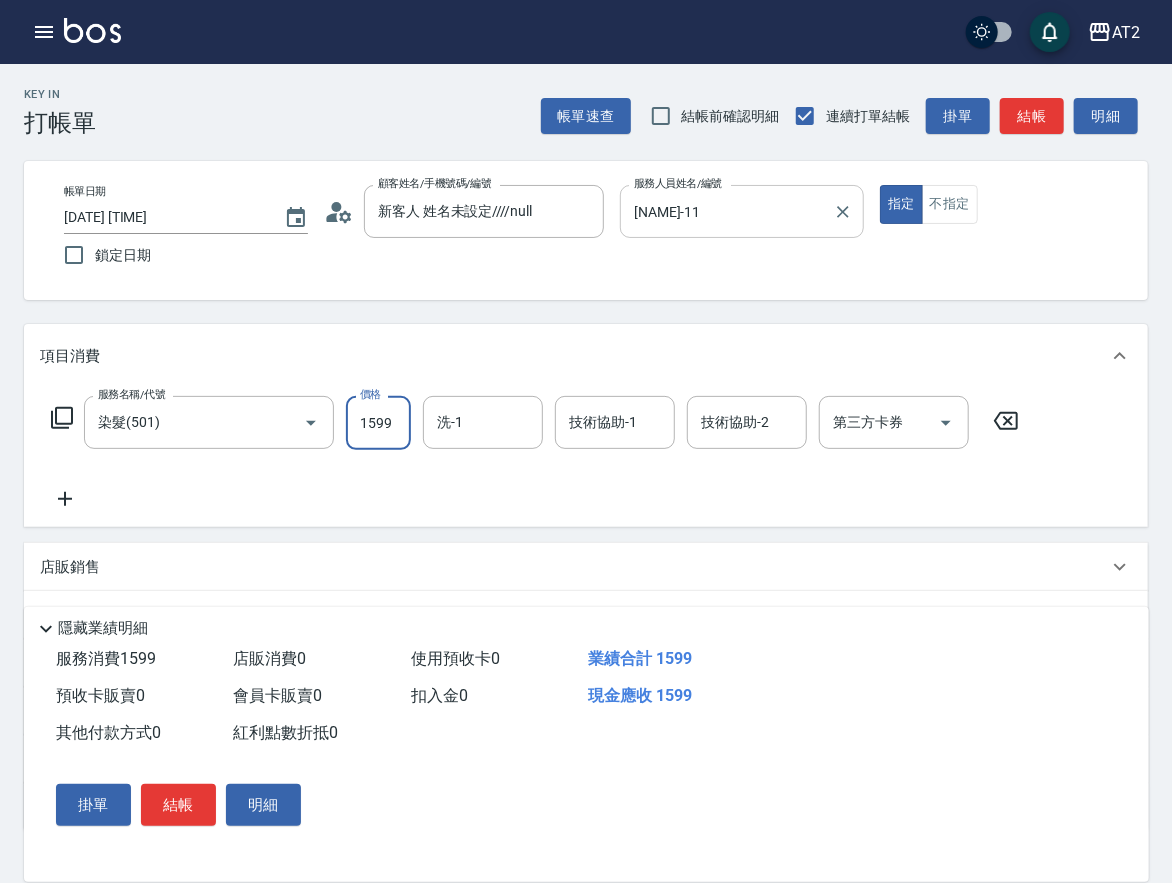 type on "1599" 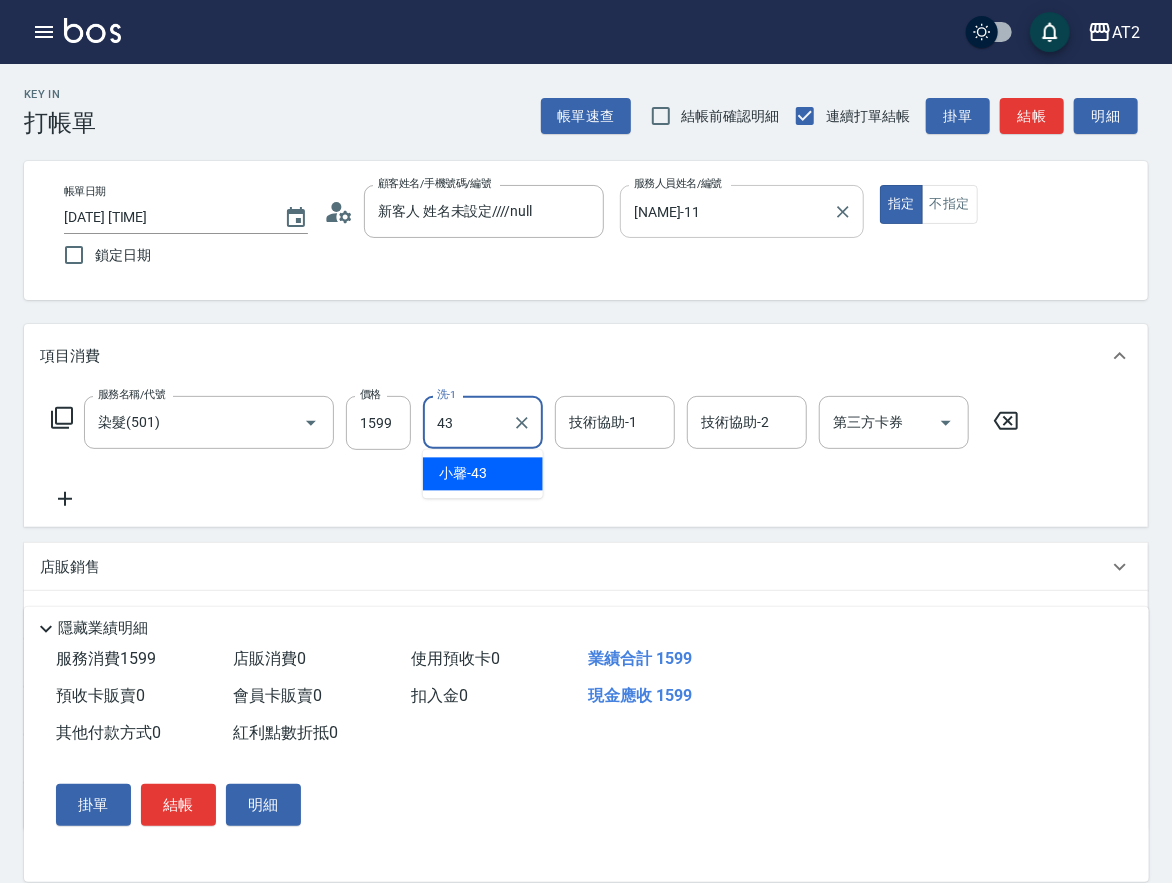 type on "[NAME]-43" 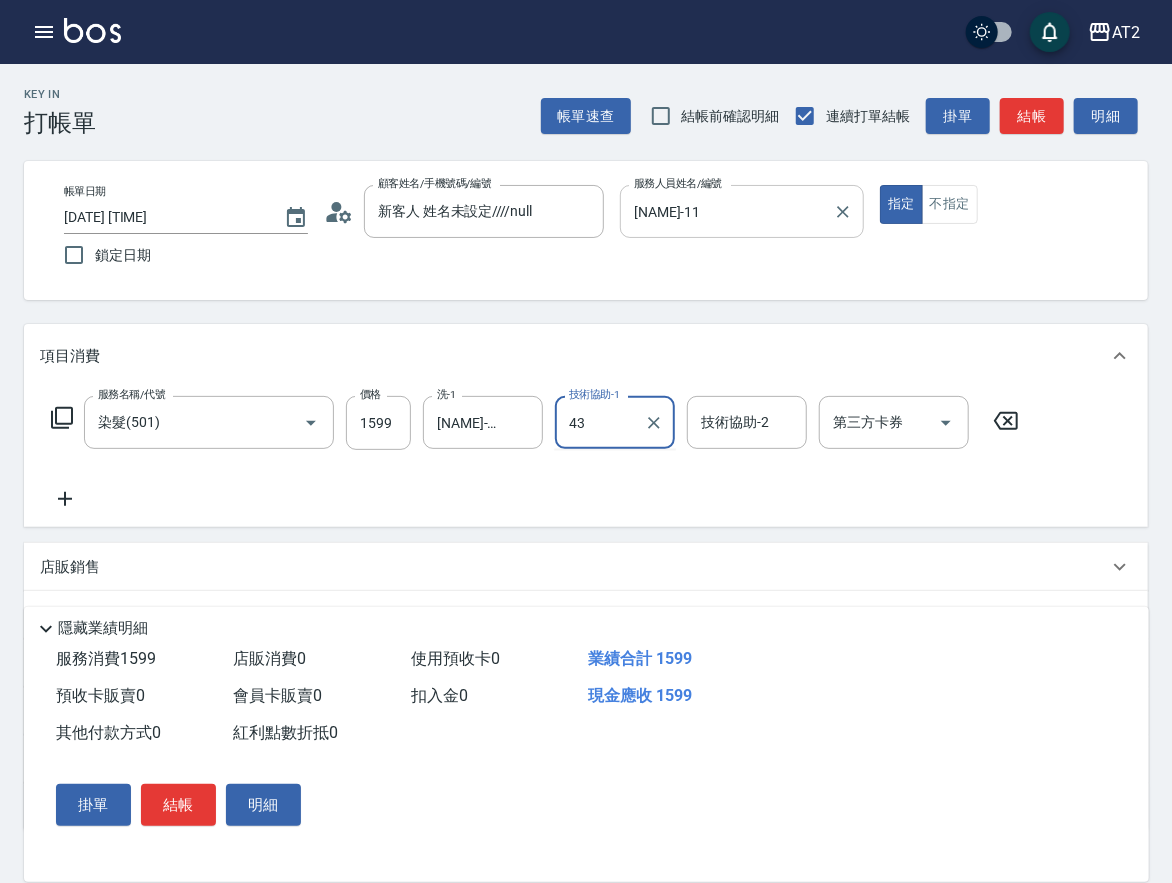 type on "[NAME]-43" 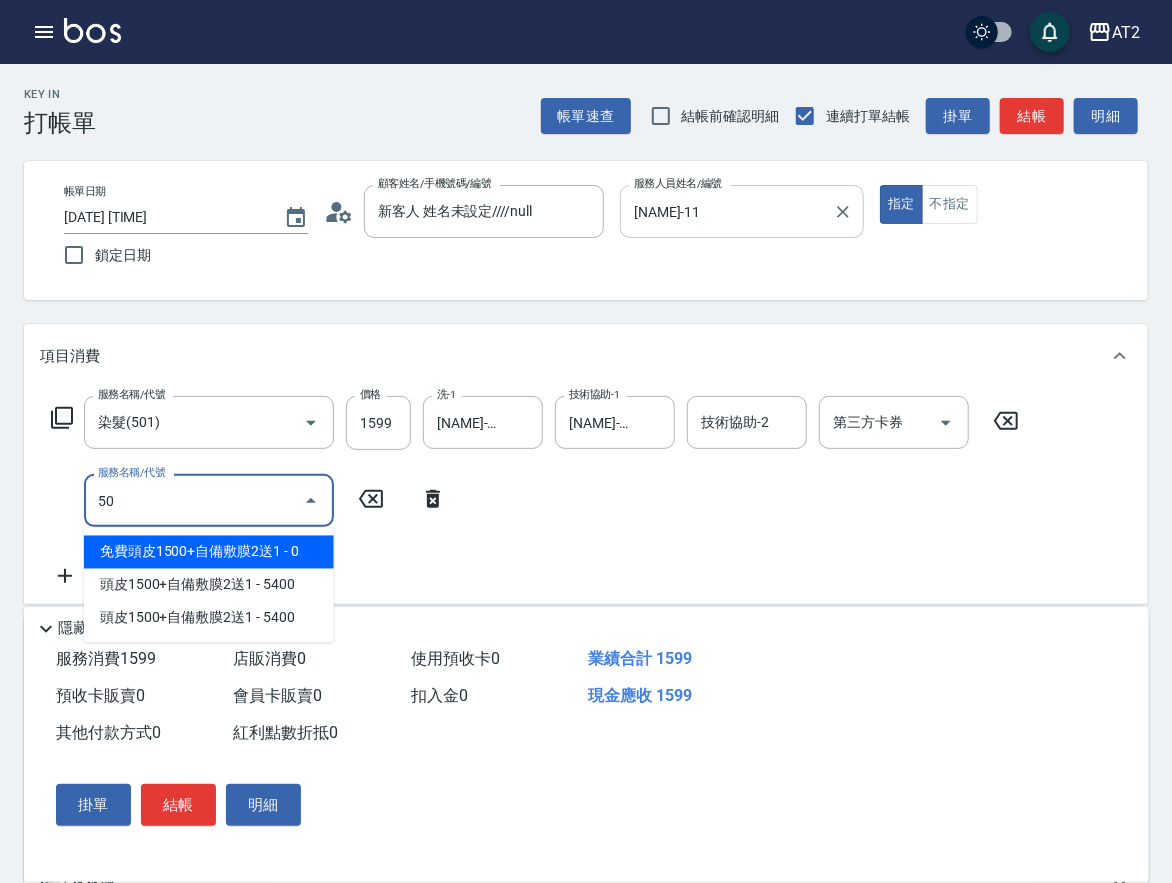 type on "502" 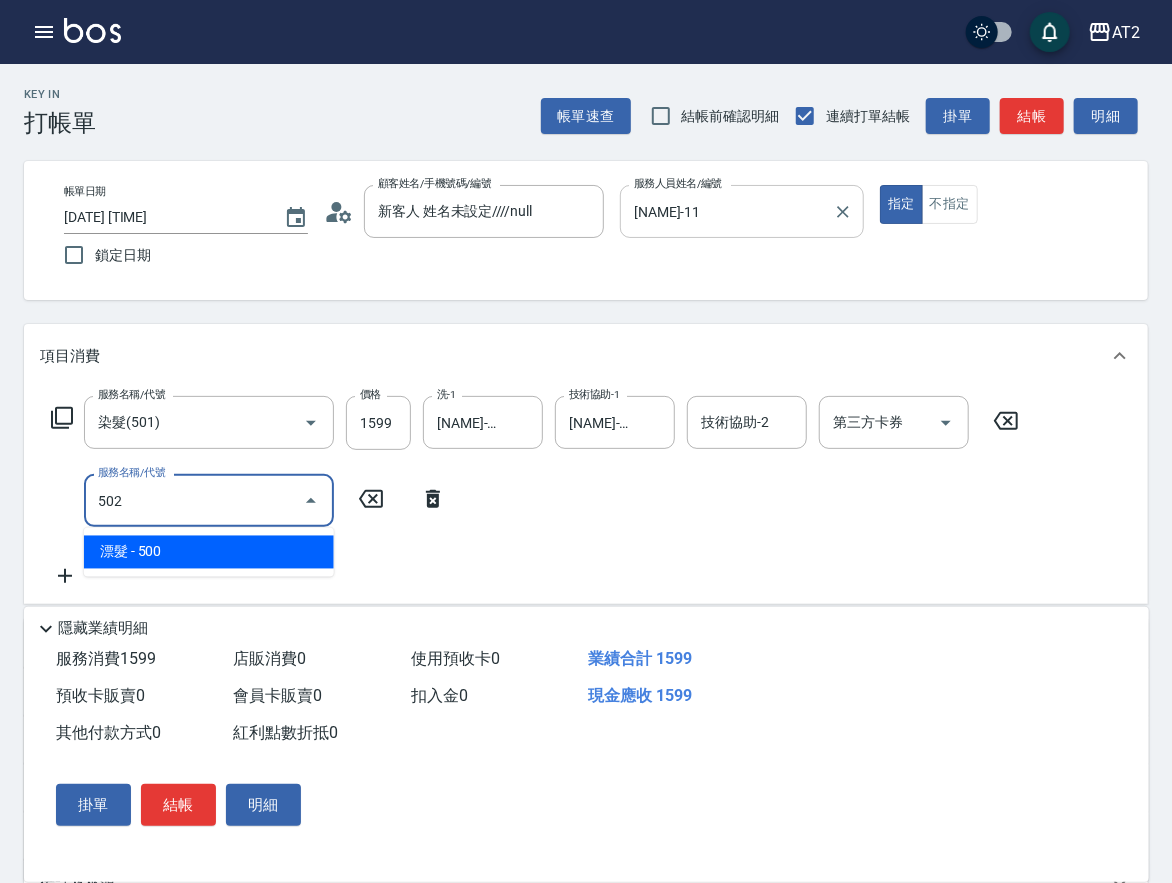 type on "200" 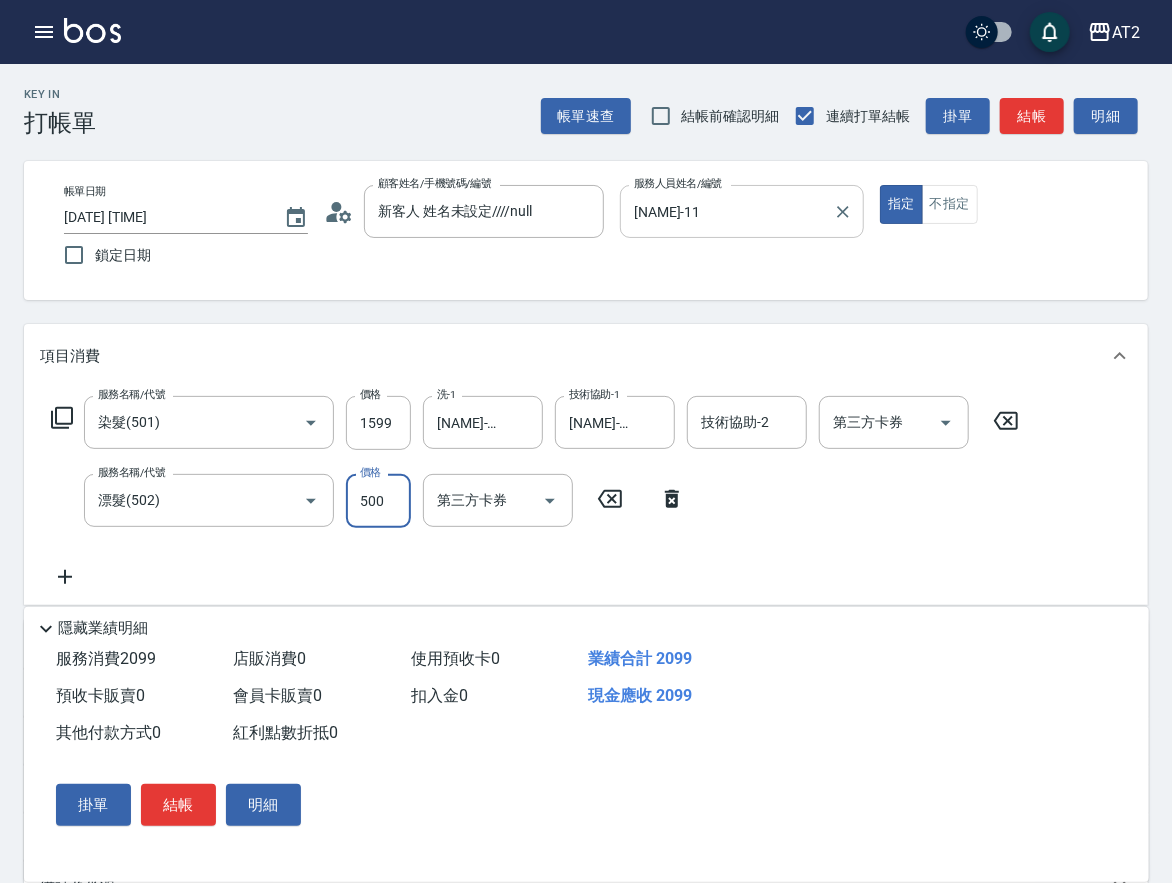 type on "0" 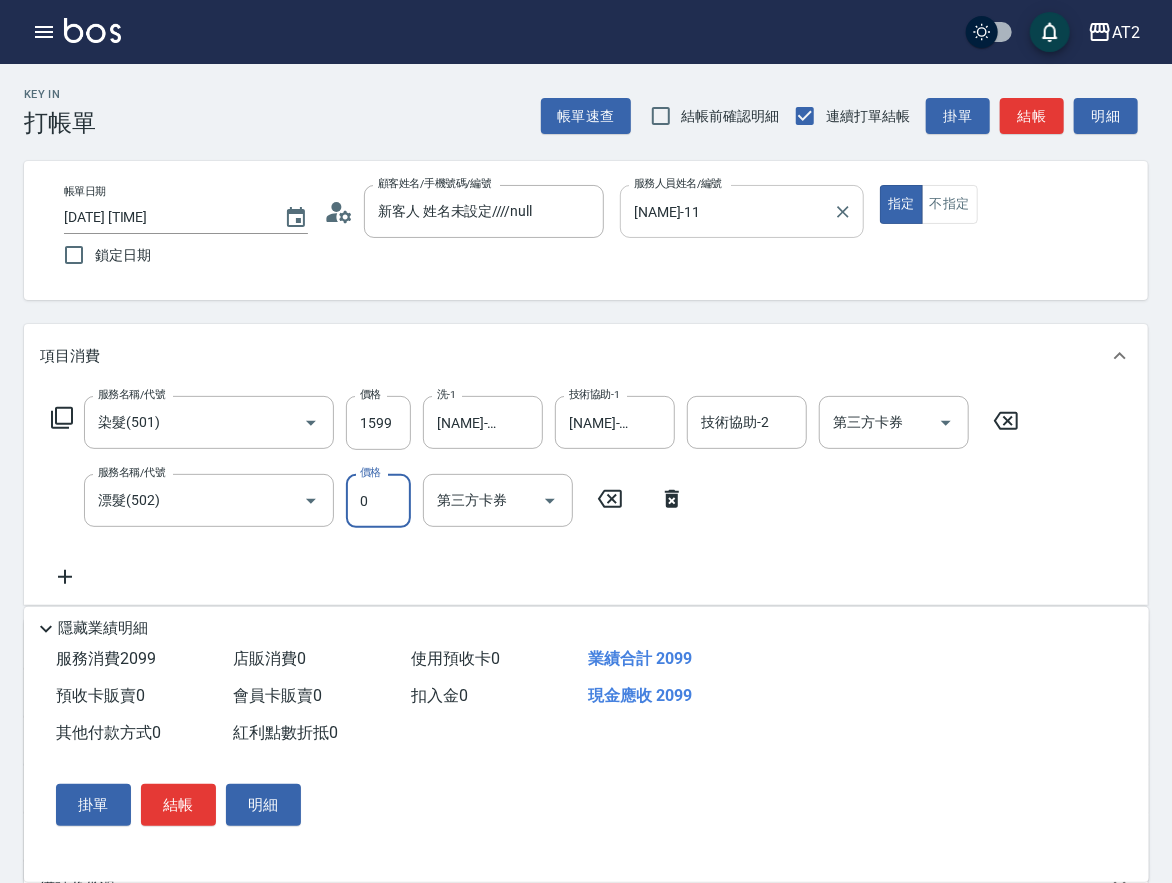 type on "150" 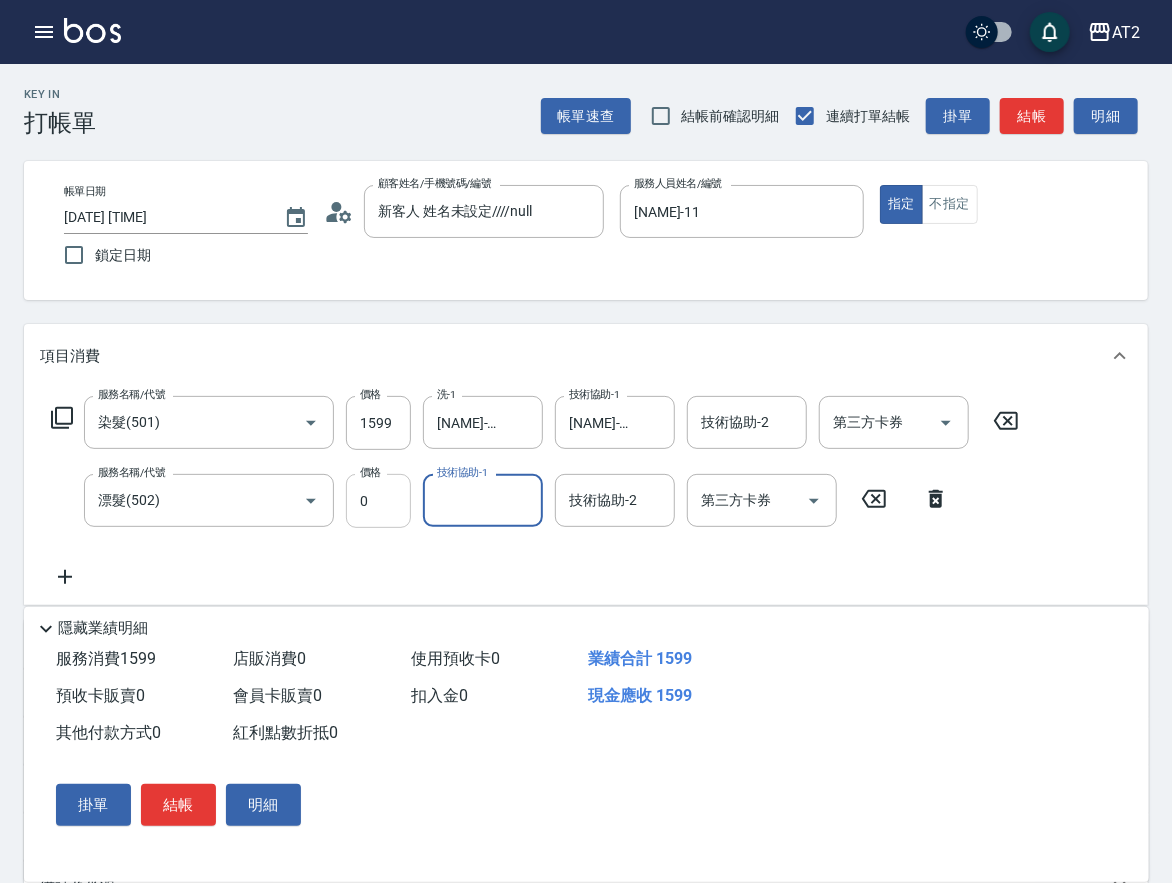 click on "0" at bounding box center (378, 501) 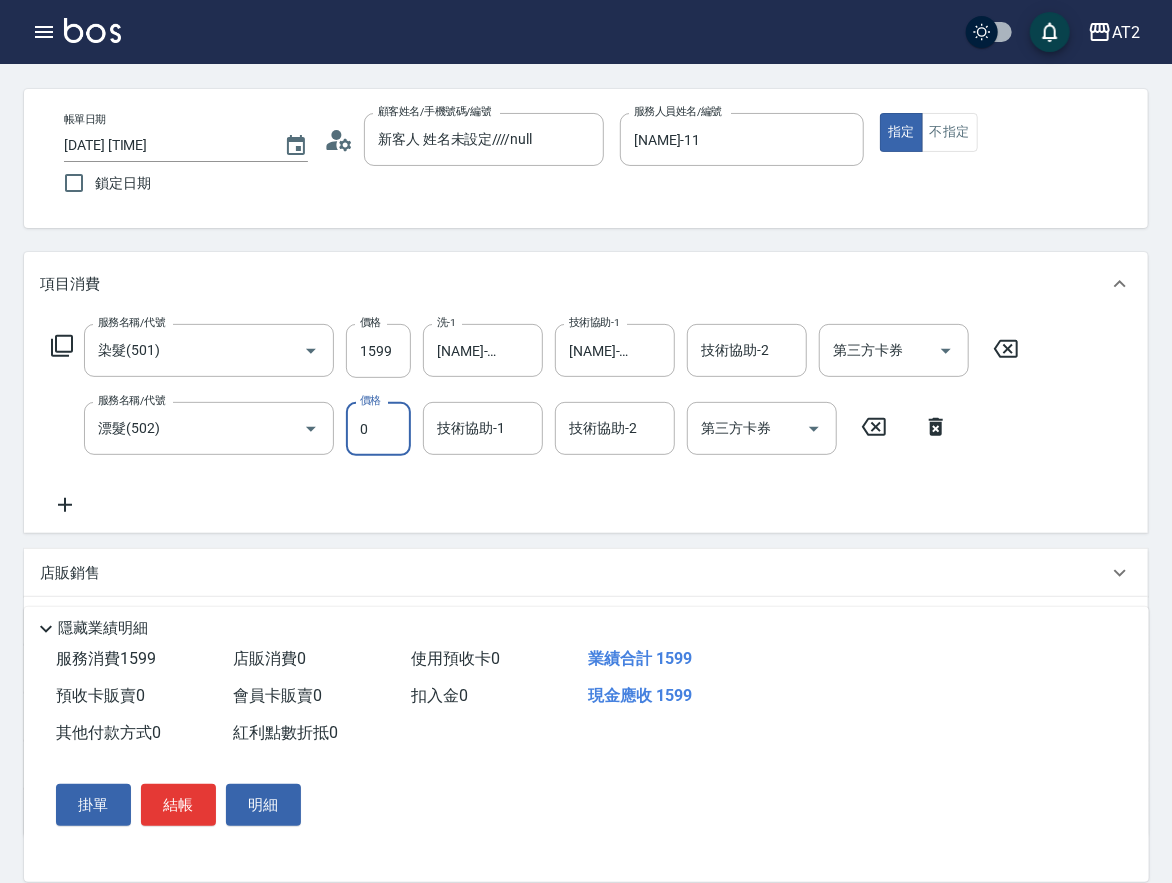 scroll, scrollTop: 111, scrollLeft: 0, axis: vertical 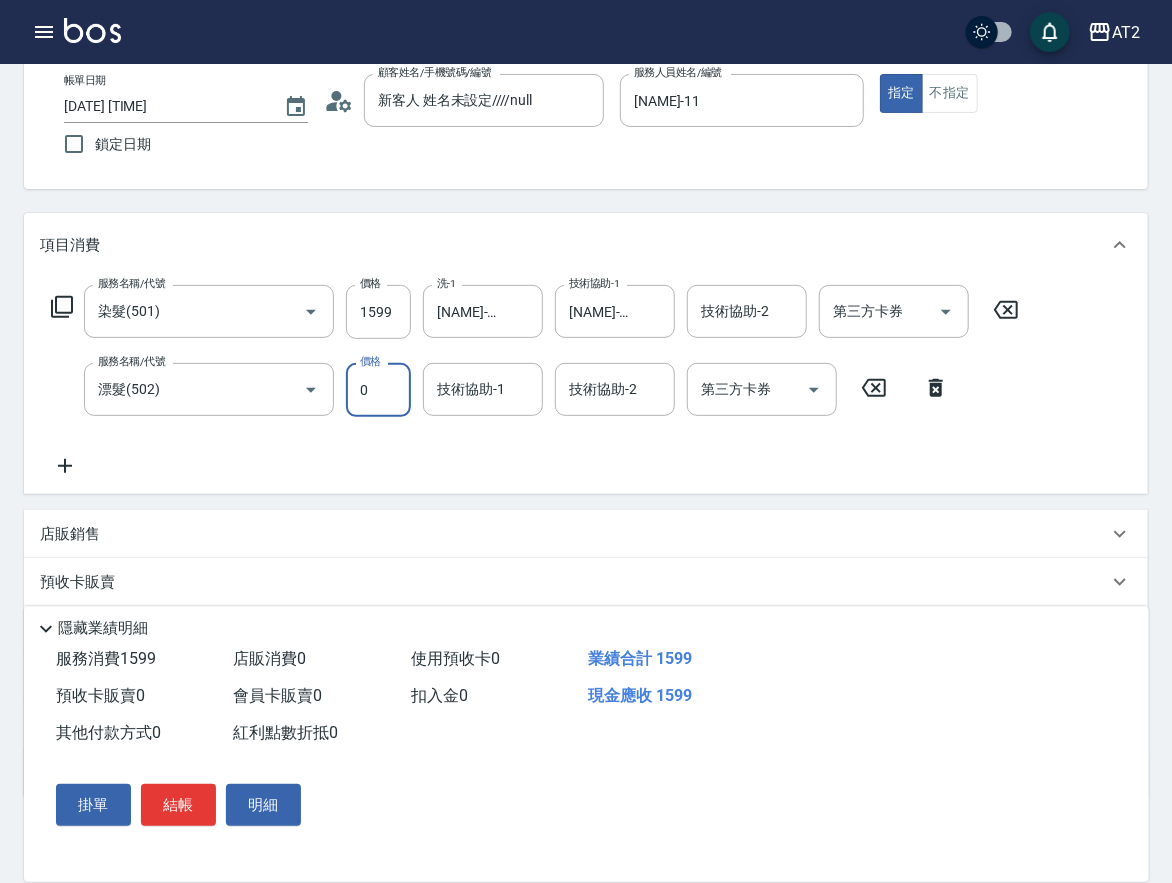 type on "3" 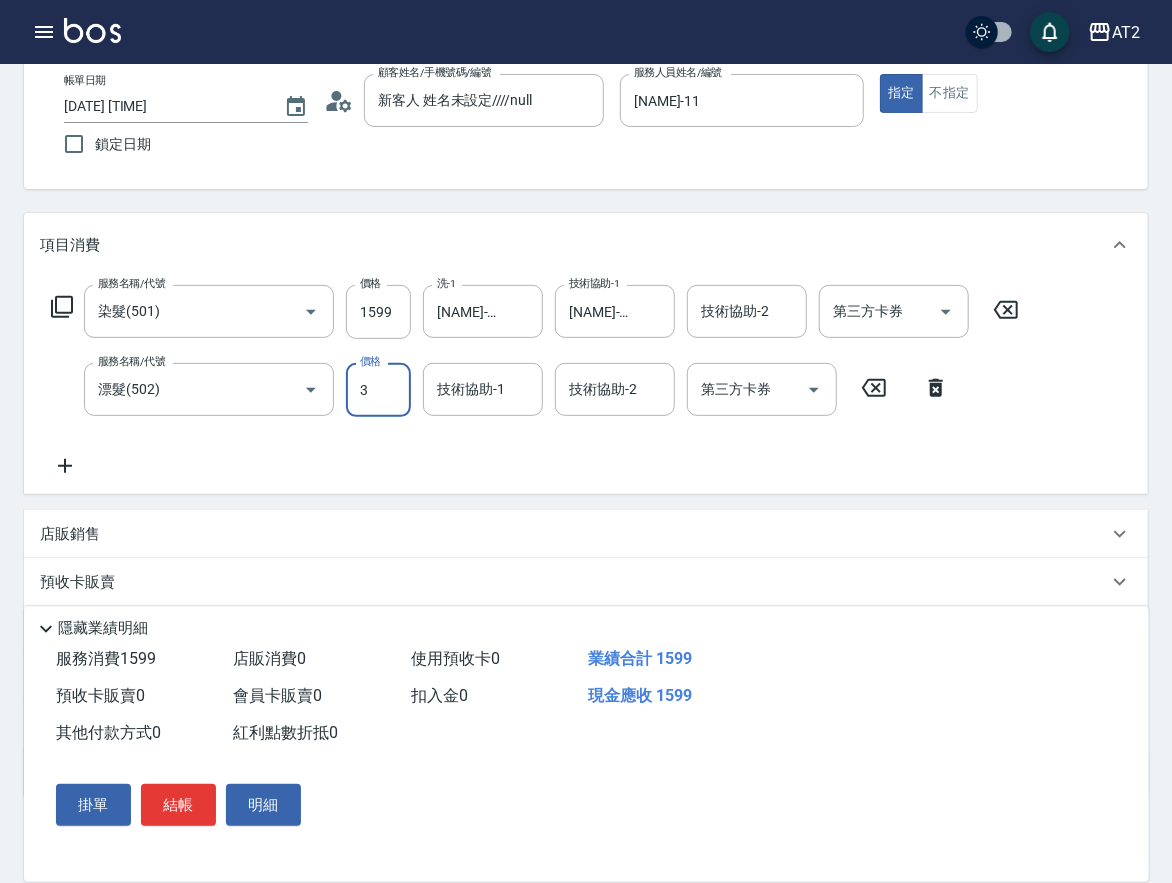 type on "160" 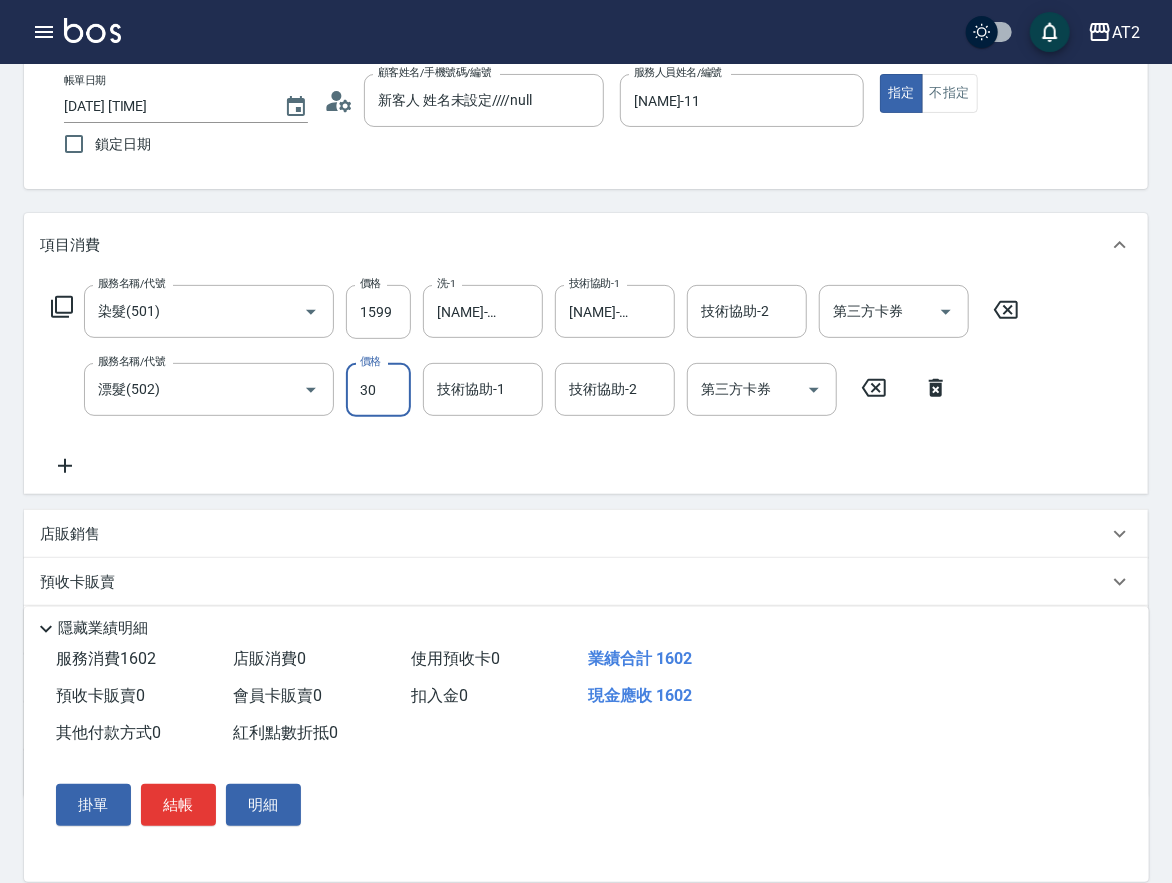 type on "300" 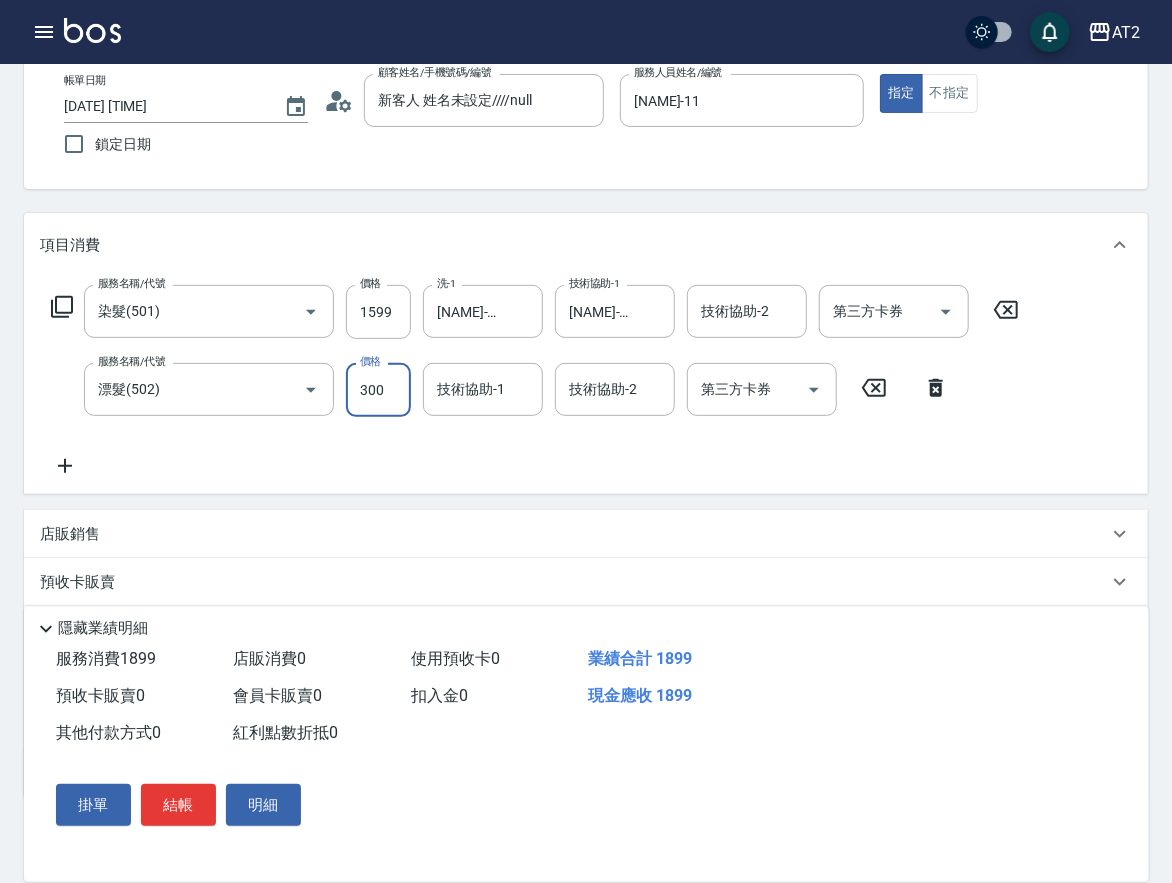 type on "300" 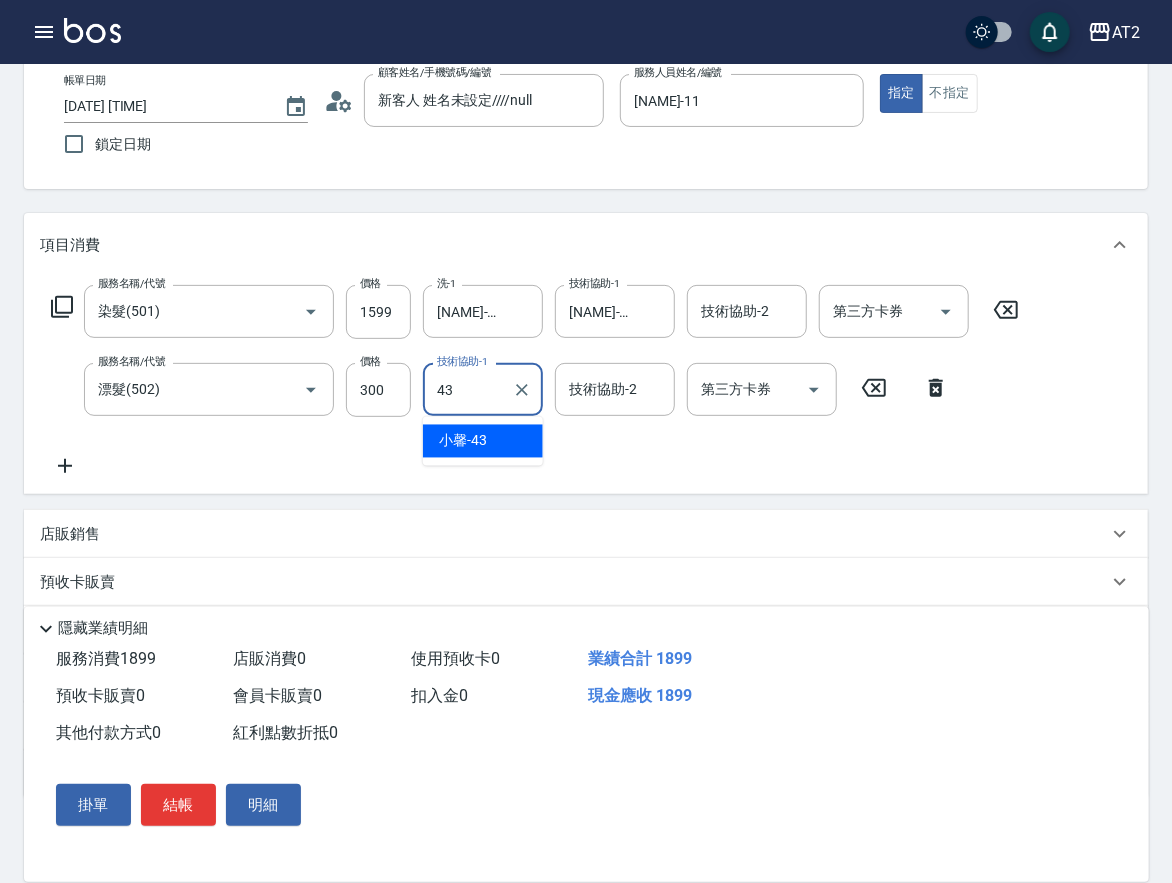 type on "[NAME]-43" 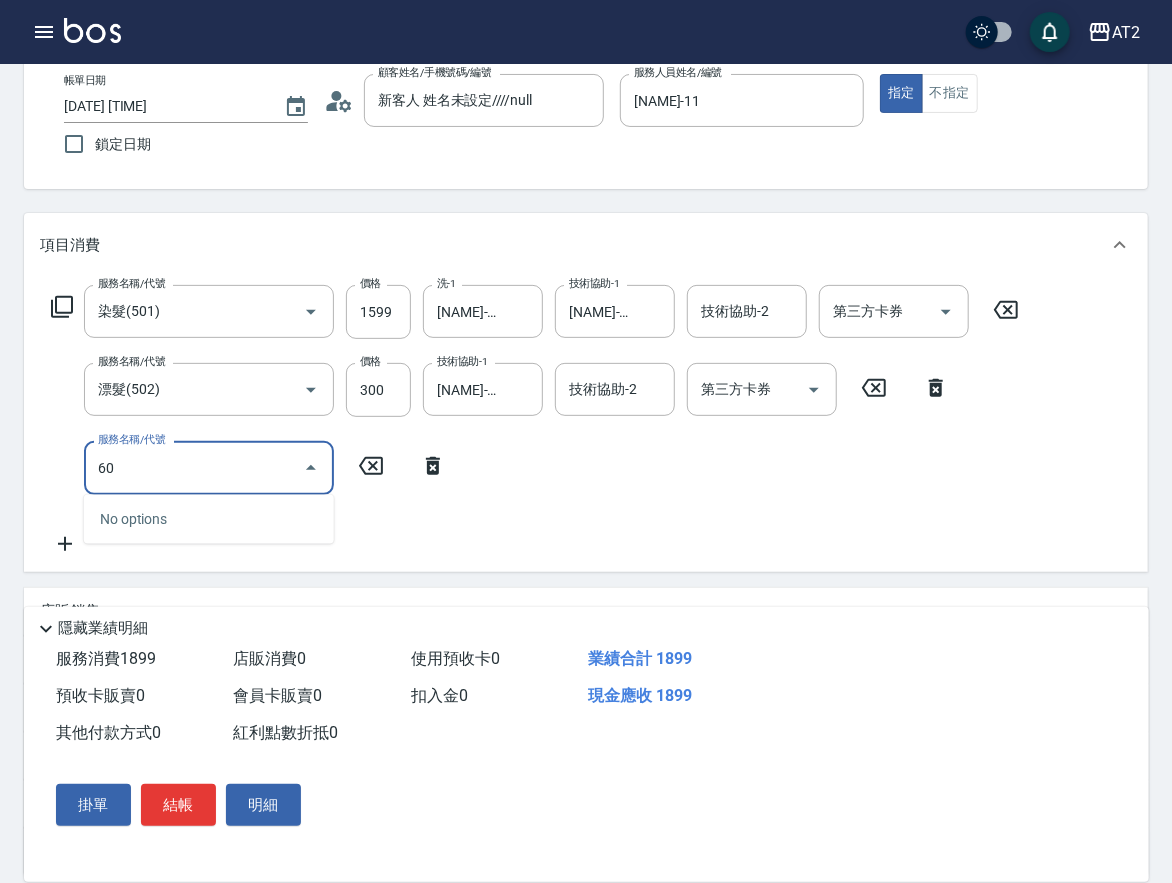 type on "601" 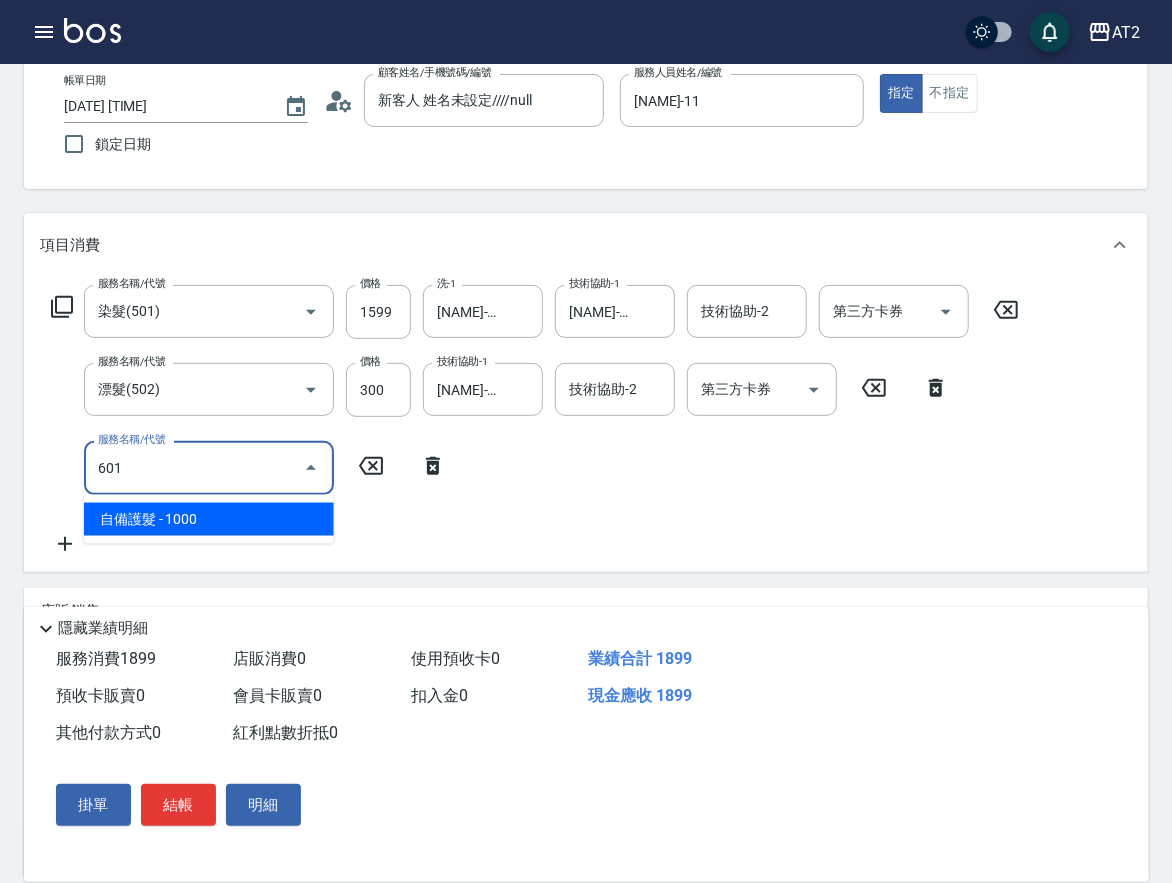 type on "280" 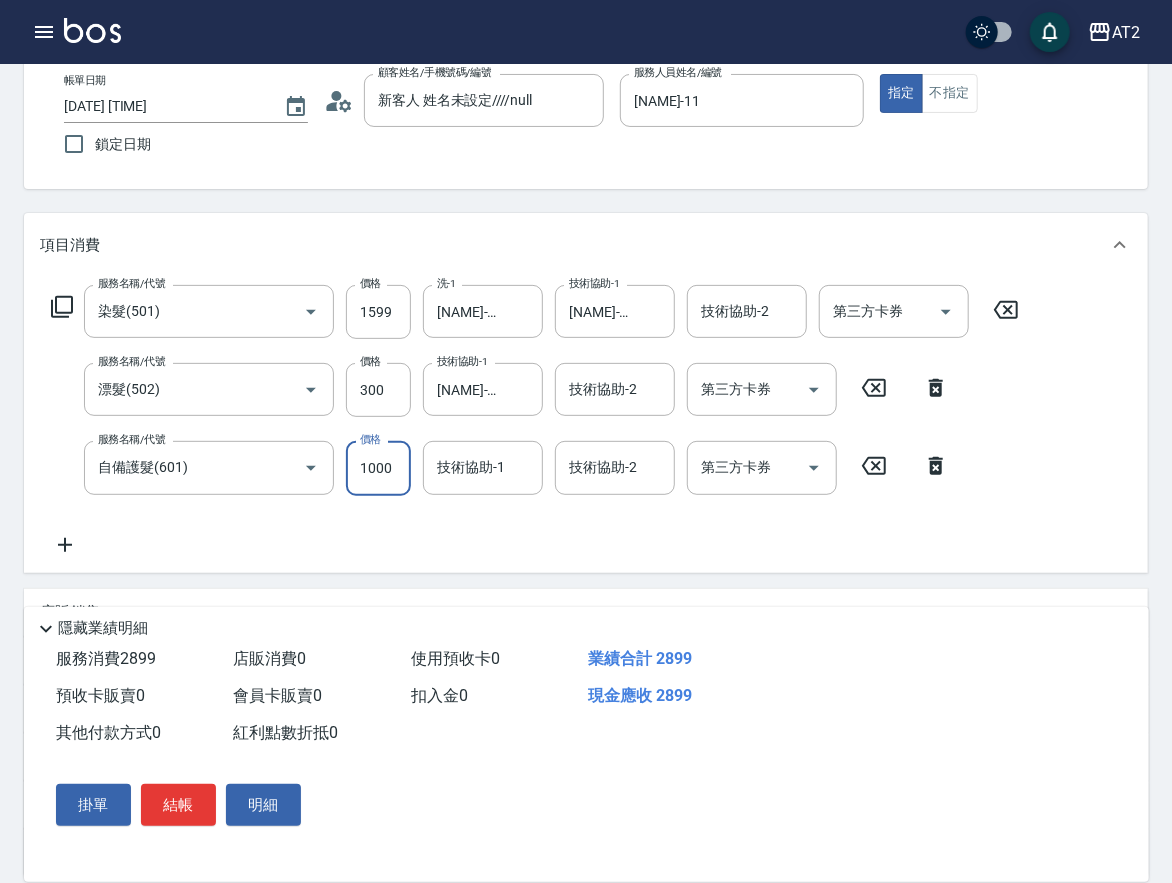 type on "2" 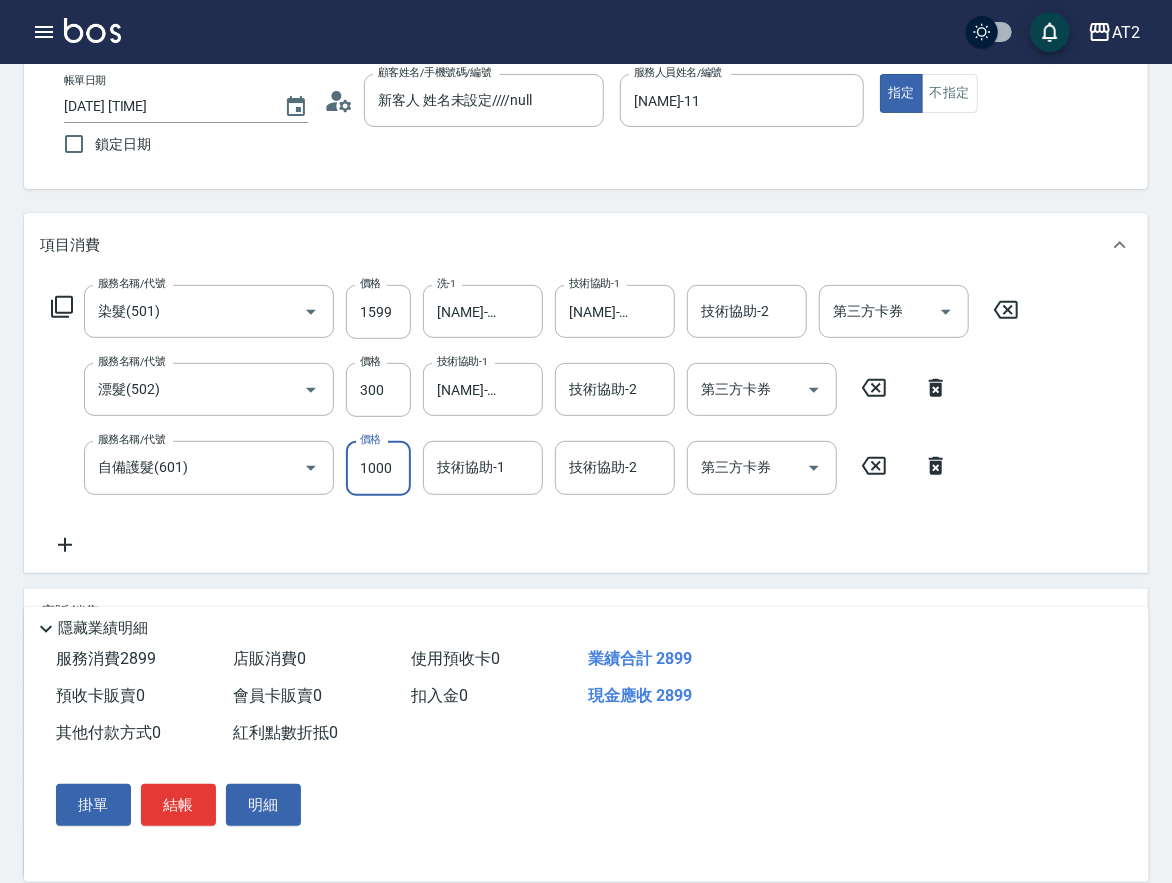 type on "190" 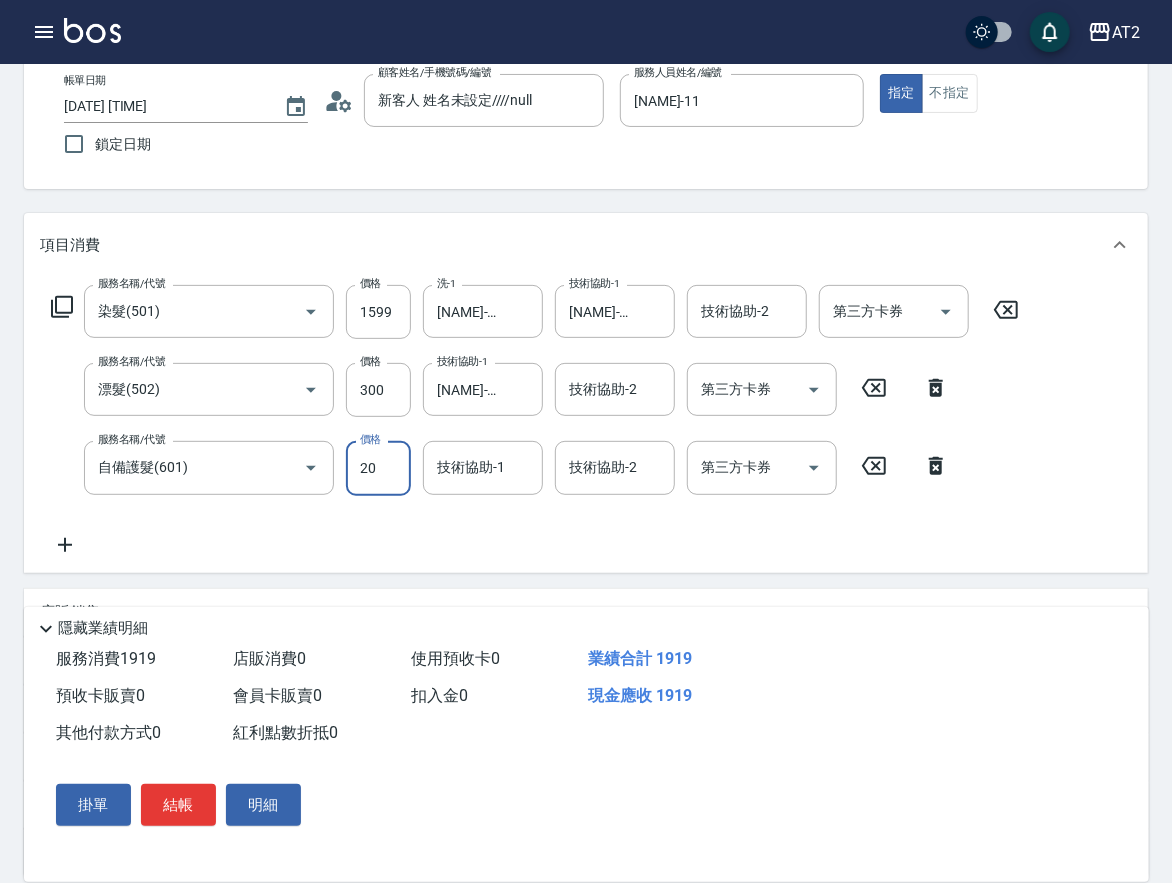 type on "200" 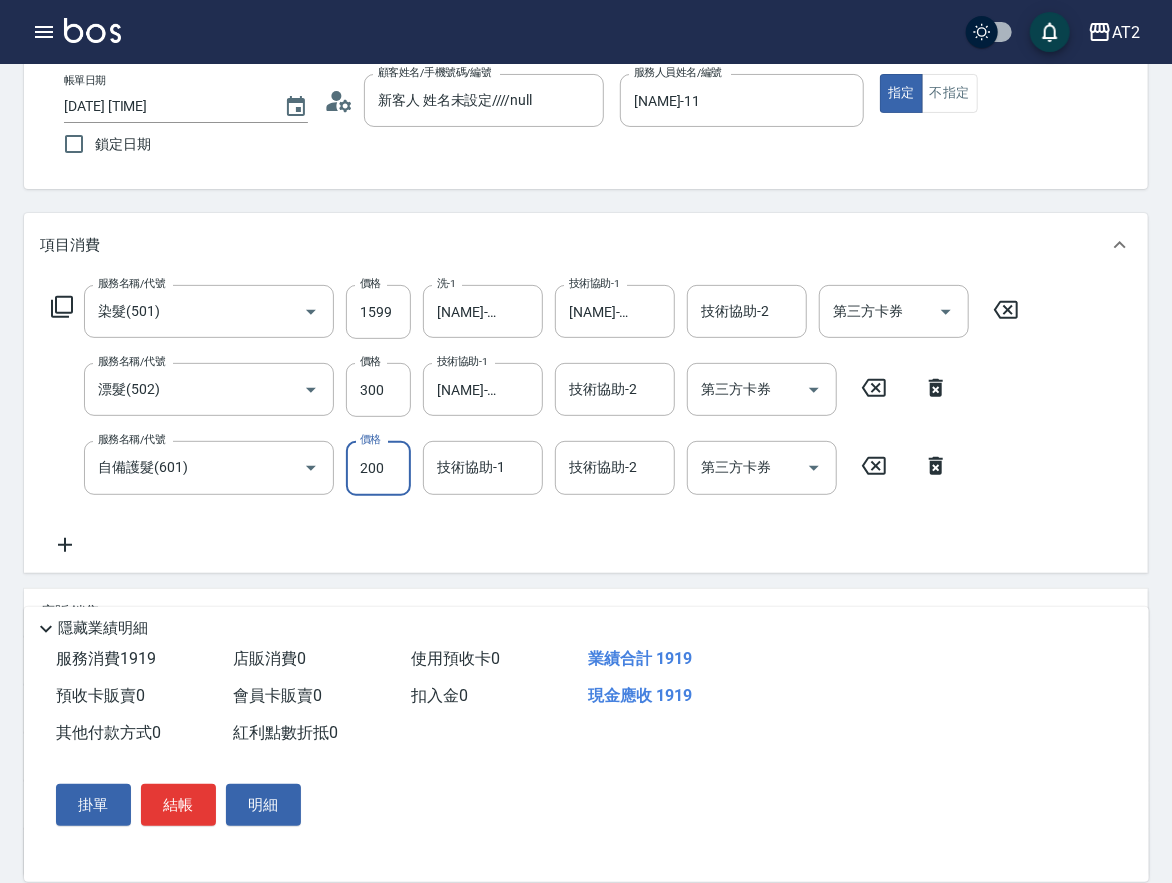 type on "380" 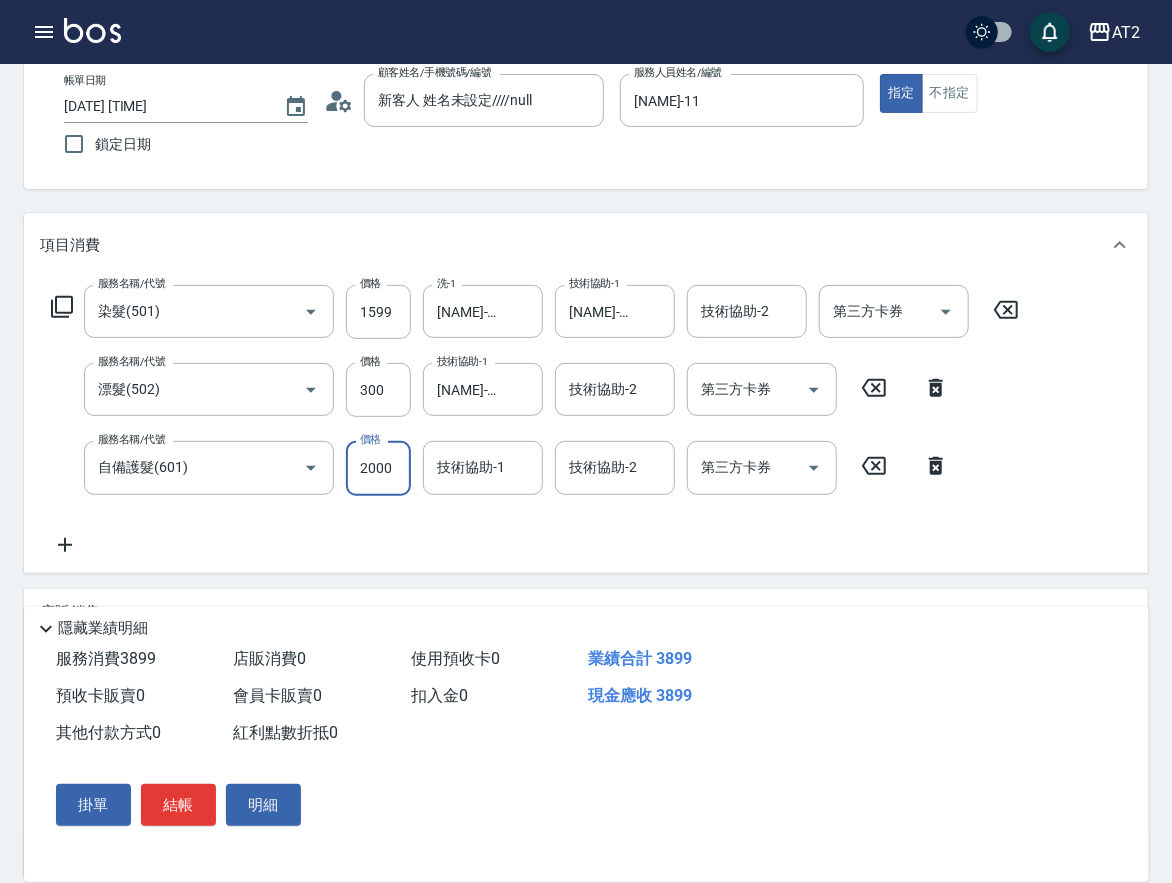 type on "2000" 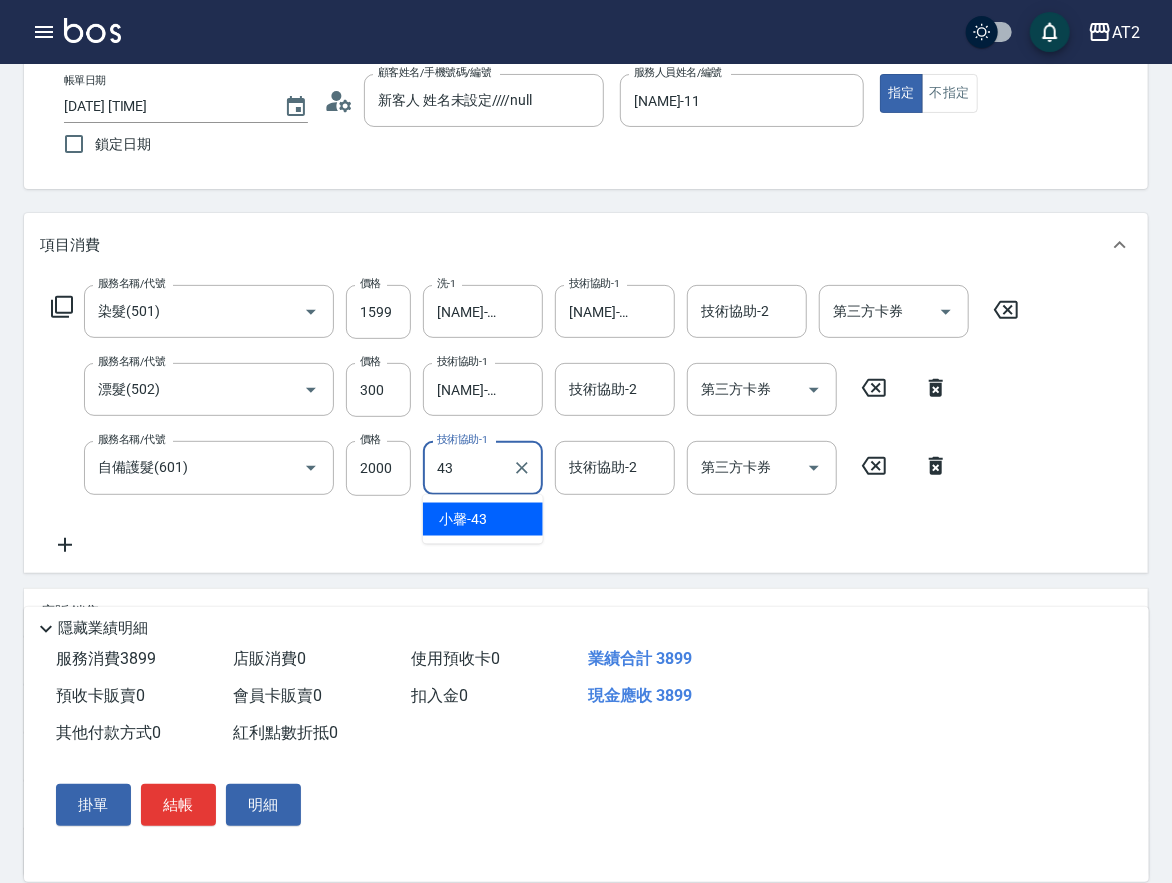 type on "[NAME]-43" 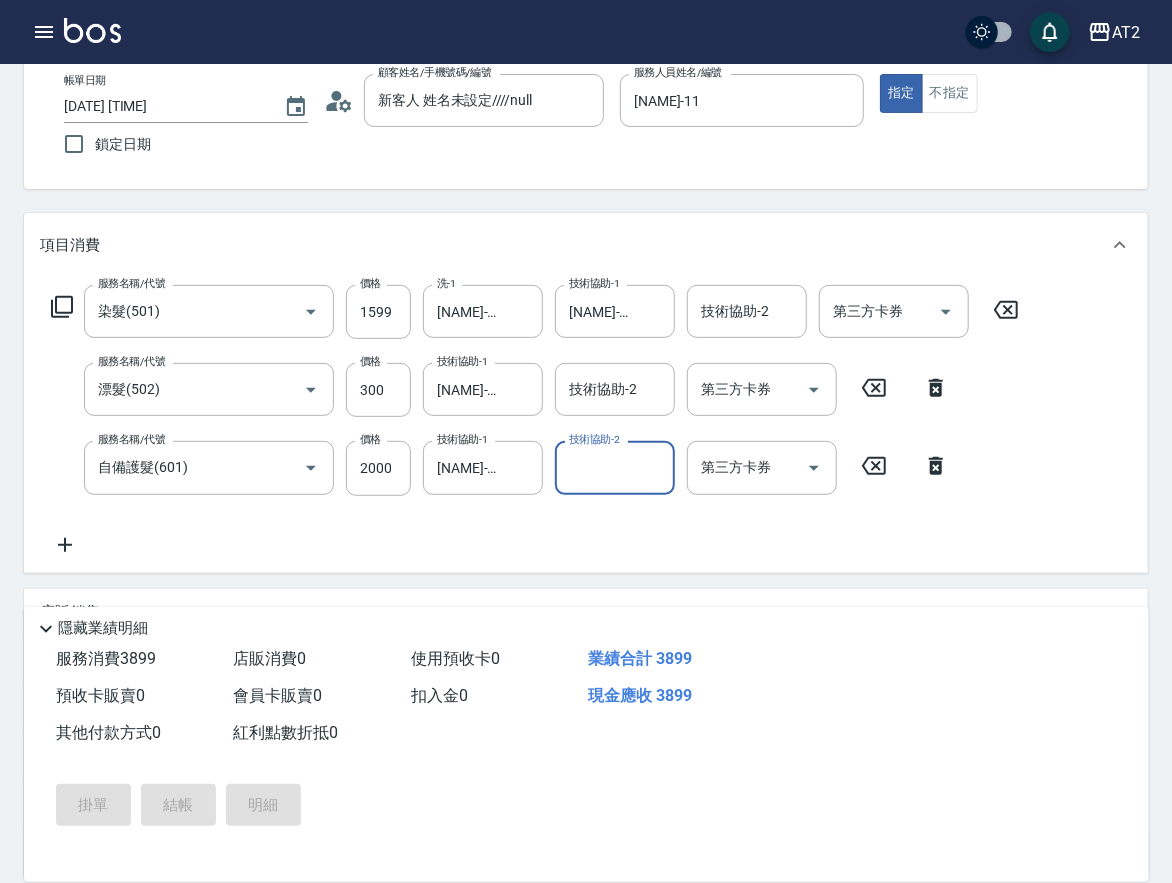 type 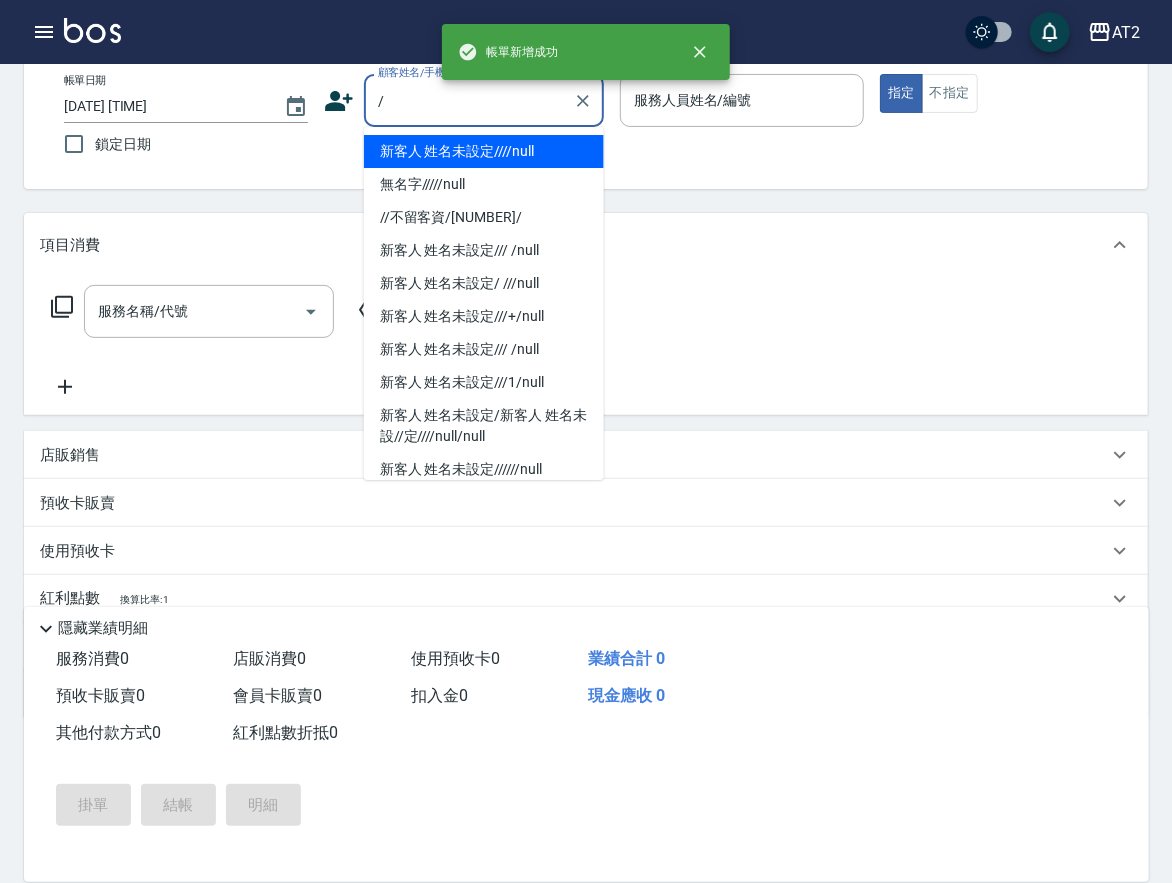 type on "新客人 姓名未設定////null" 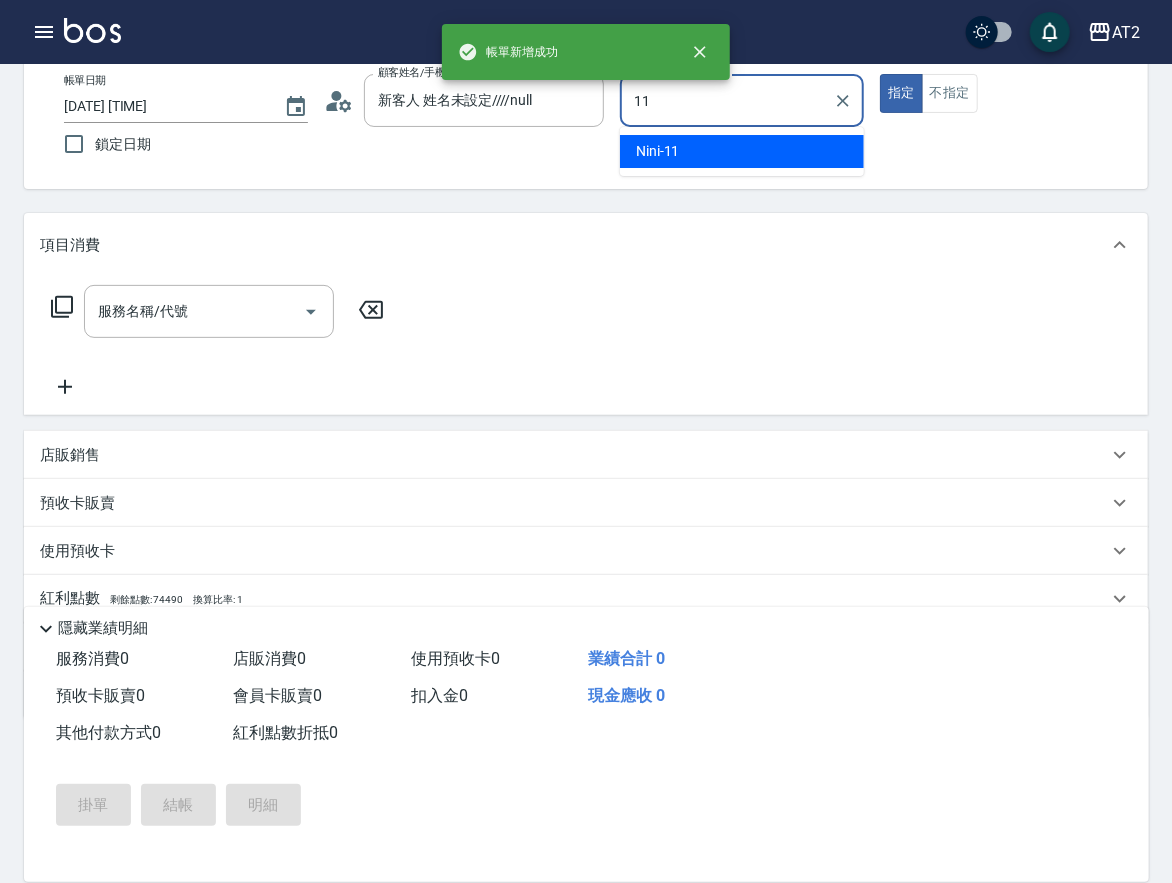 type on "[NAME]-11" 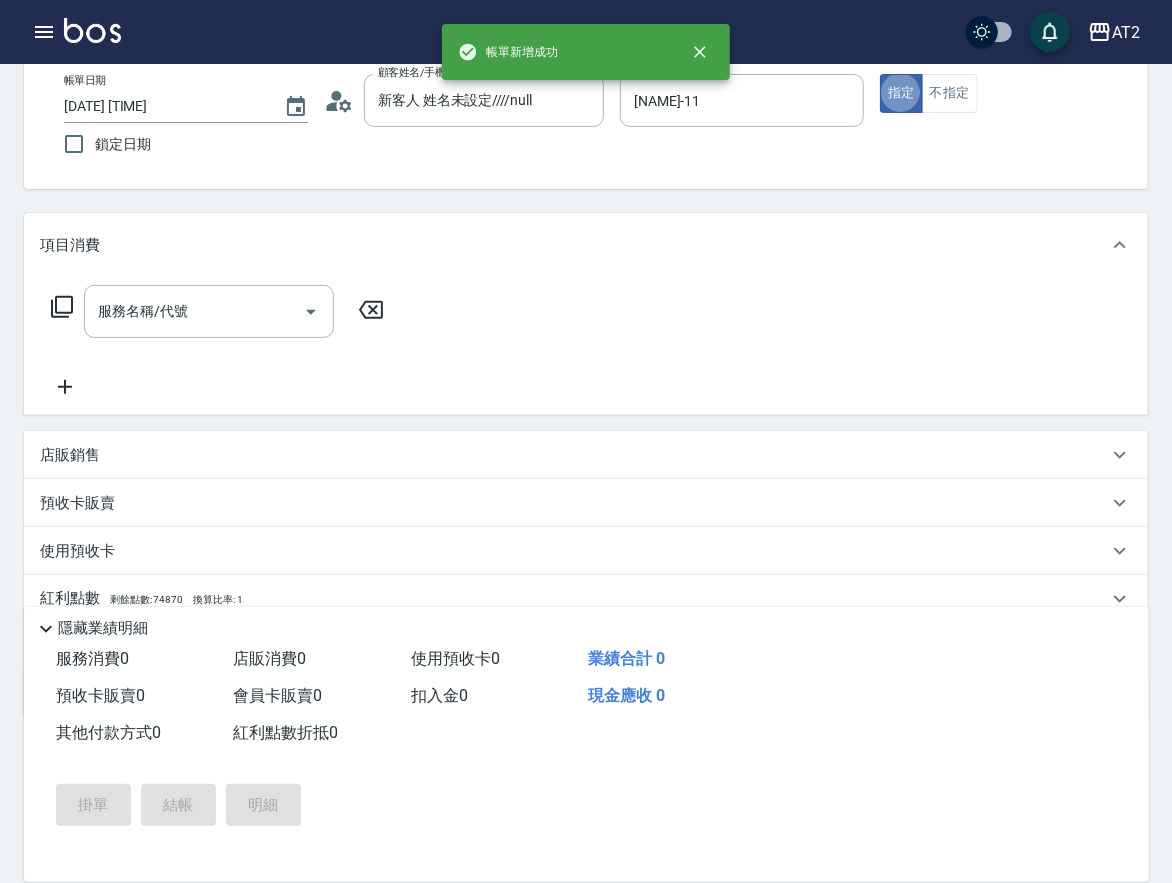 type on "無名字///null" 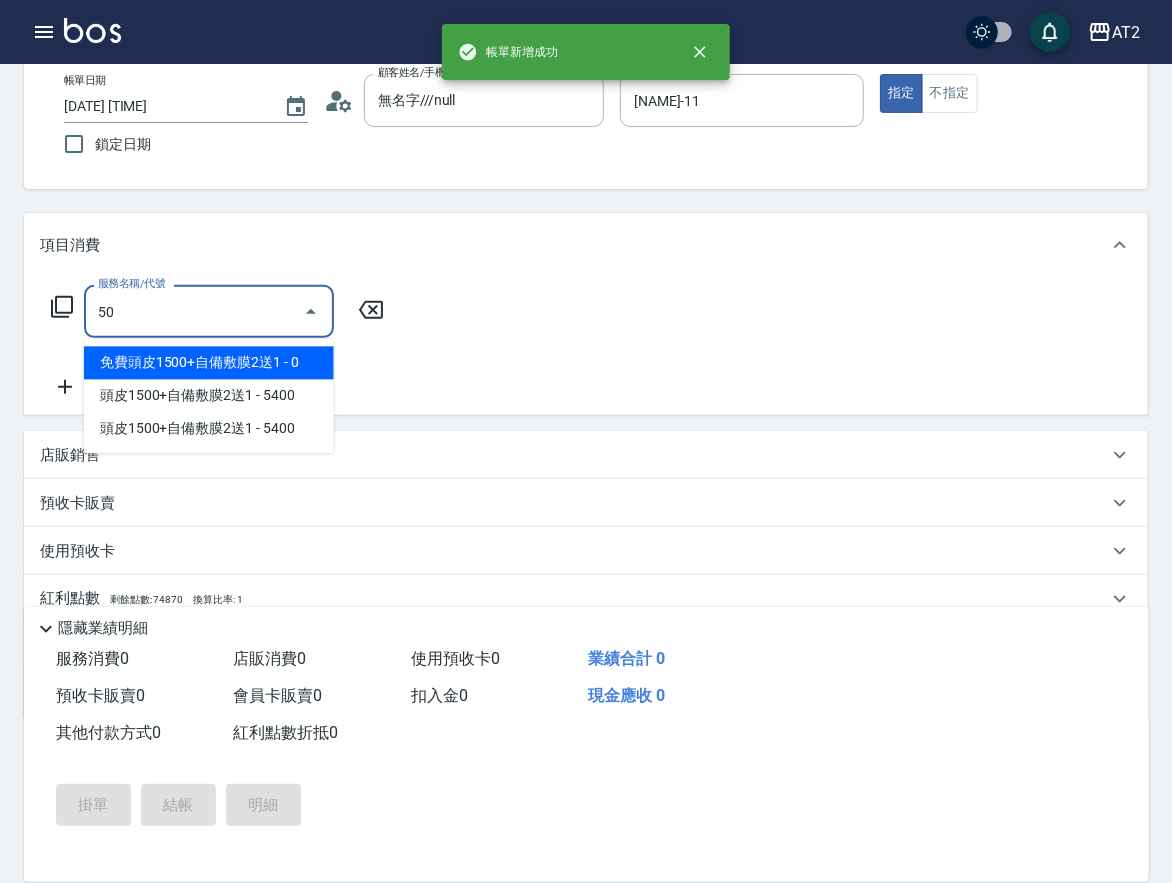 type on "501" 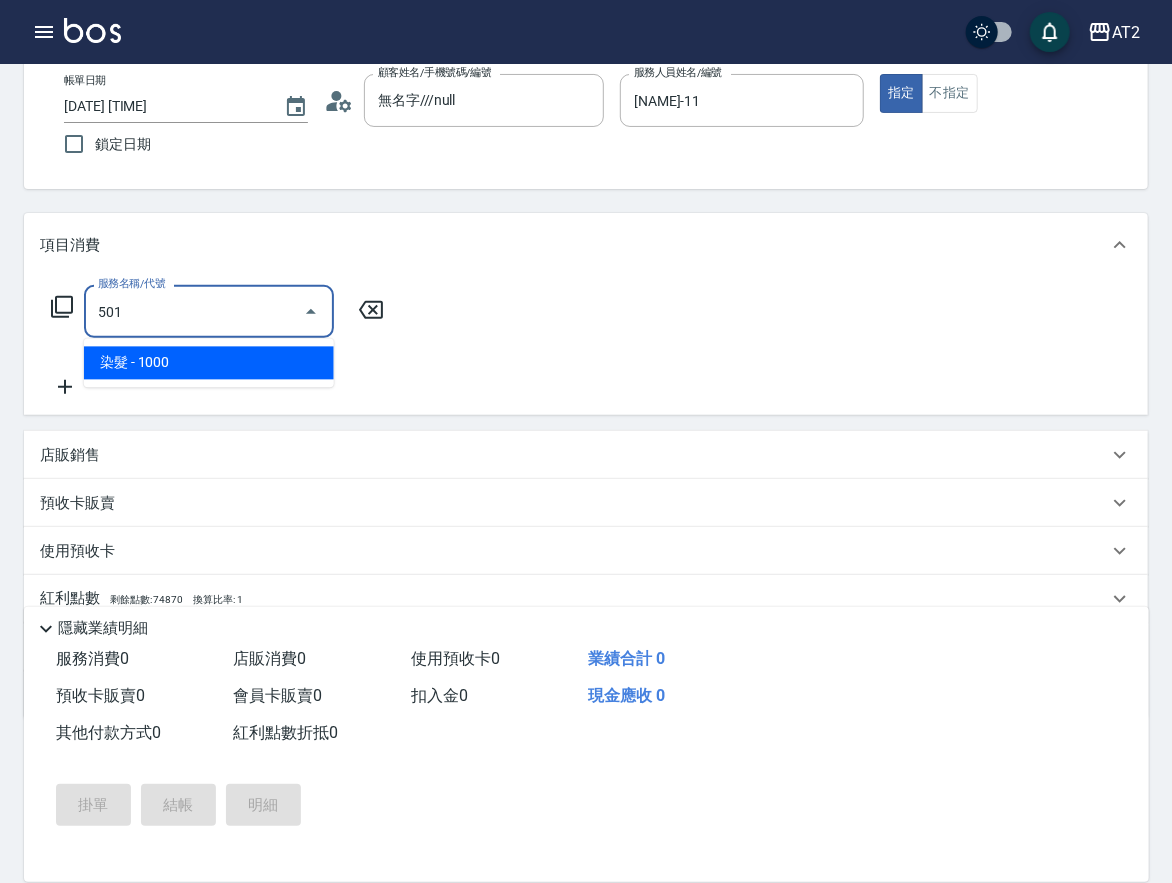 type on "100" 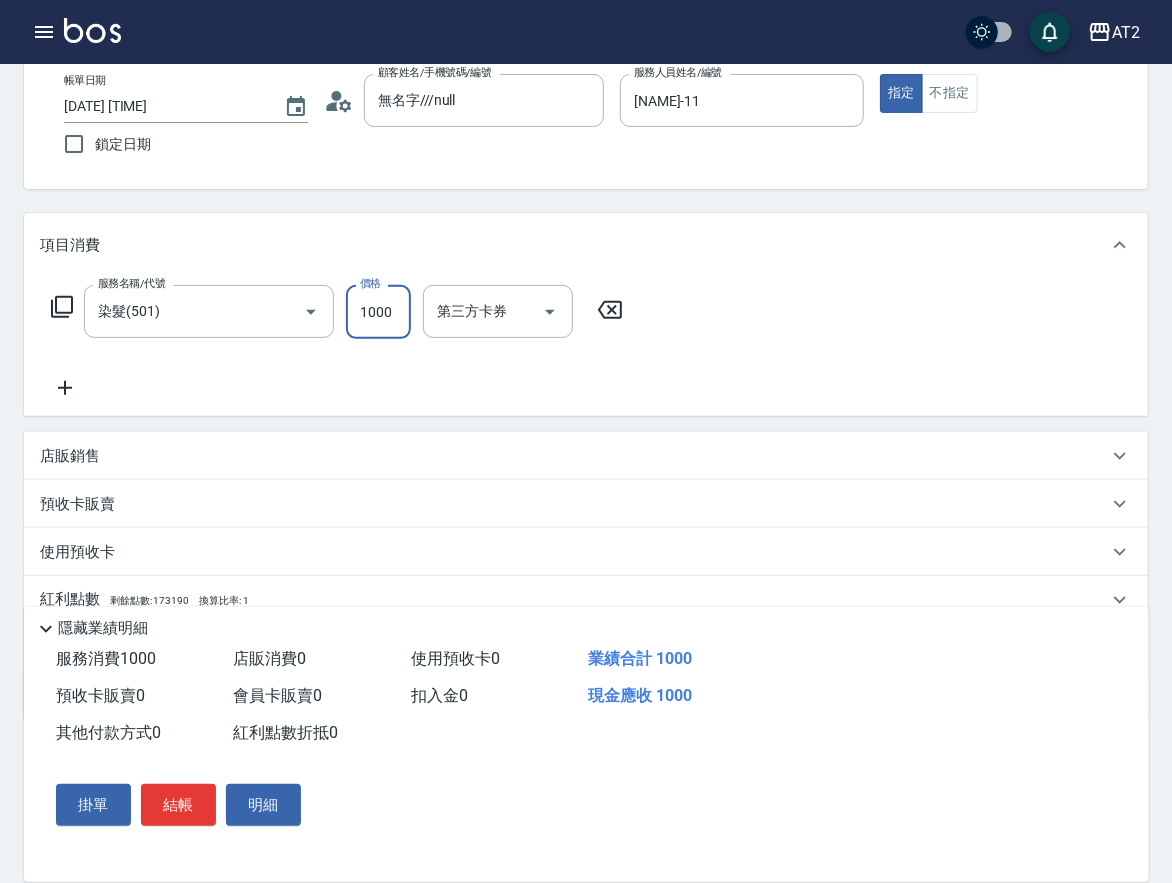 type on "1" 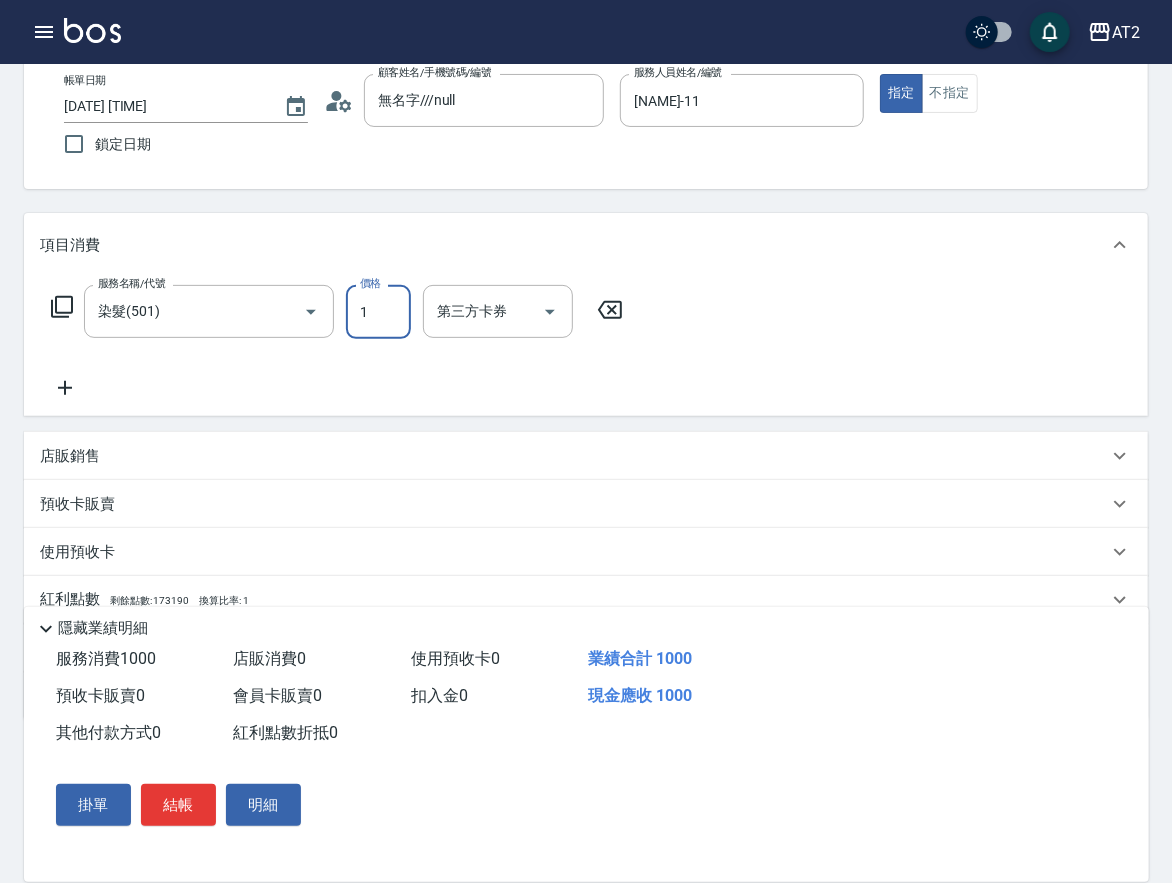 type on "0" 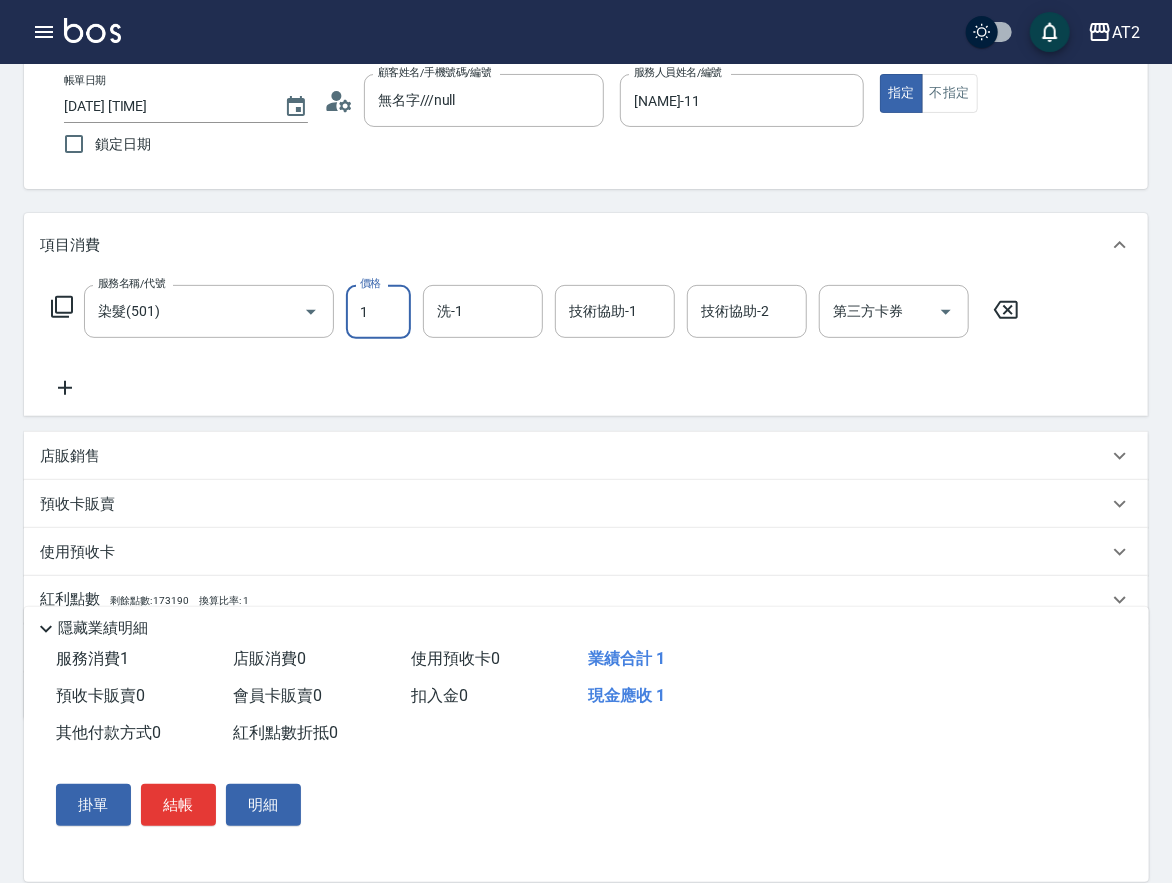 type on "16" 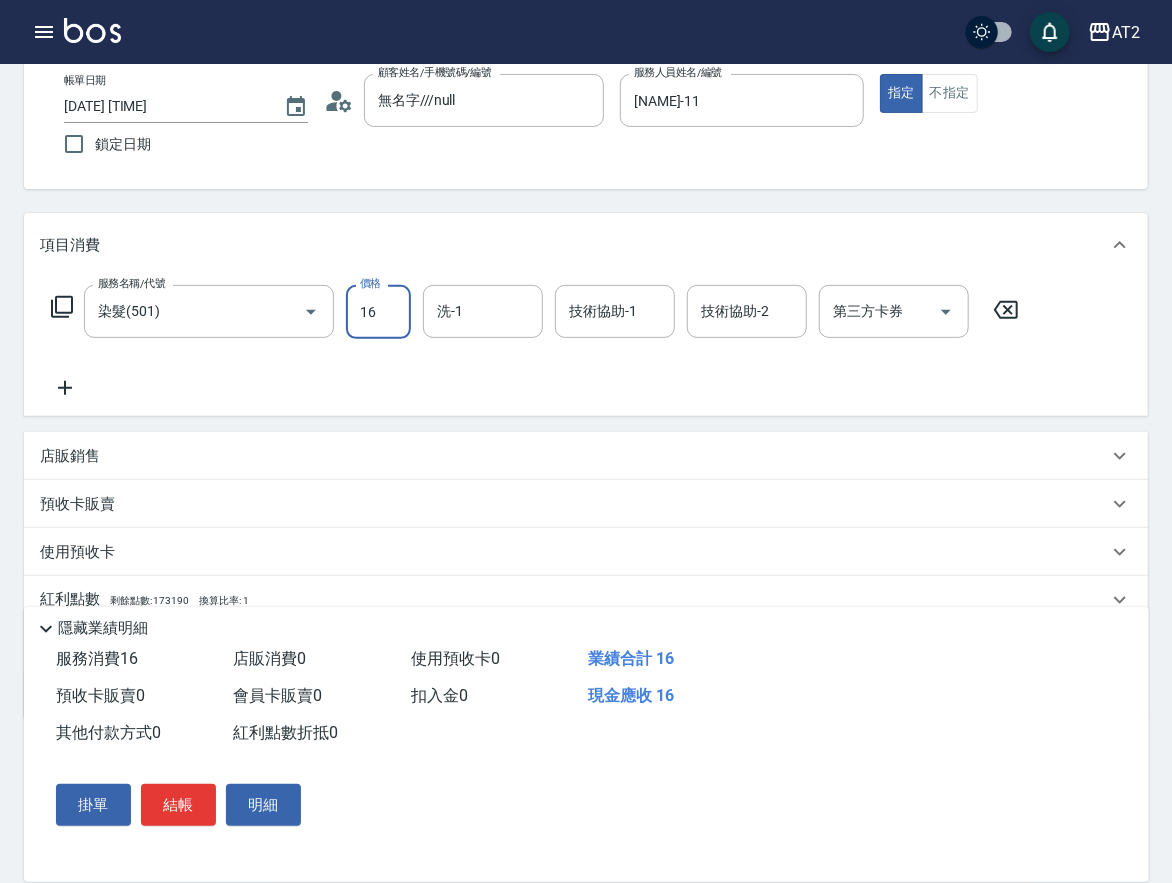 type on "10" 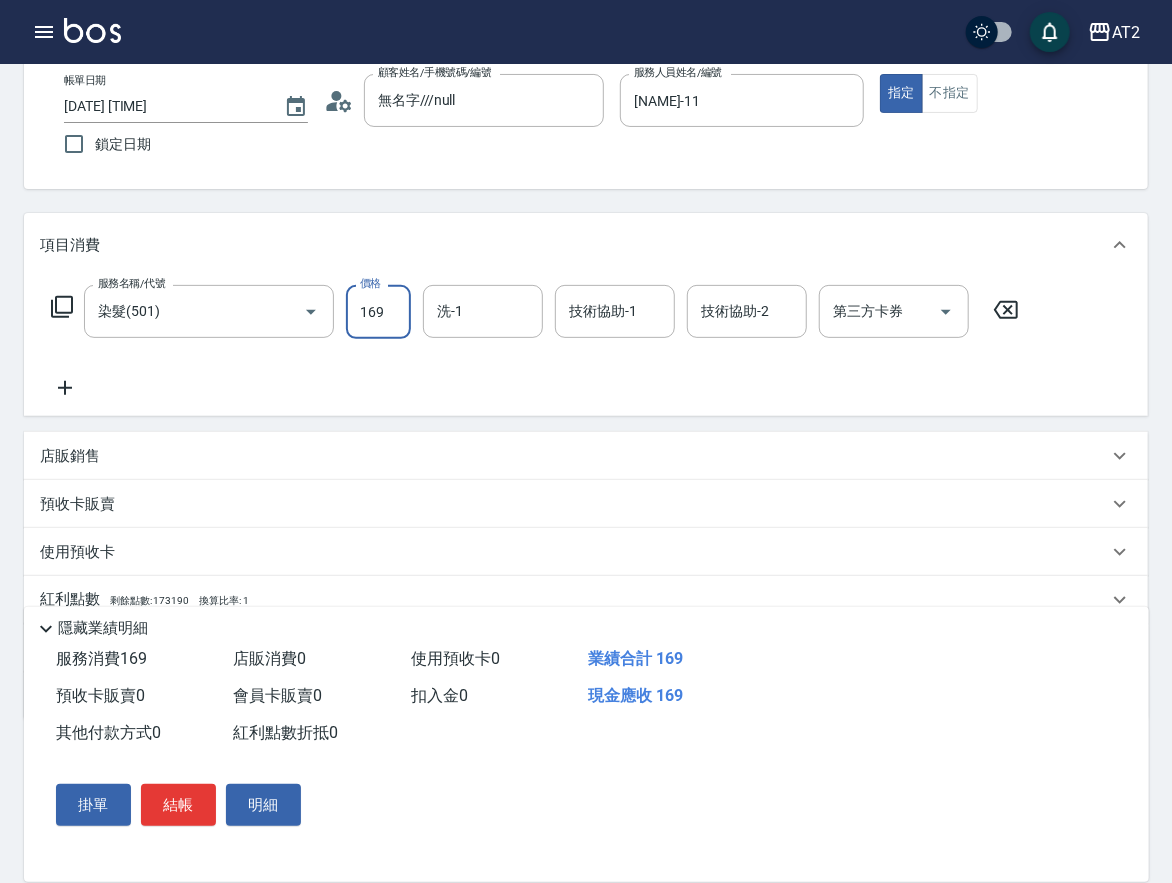 type on "1699" 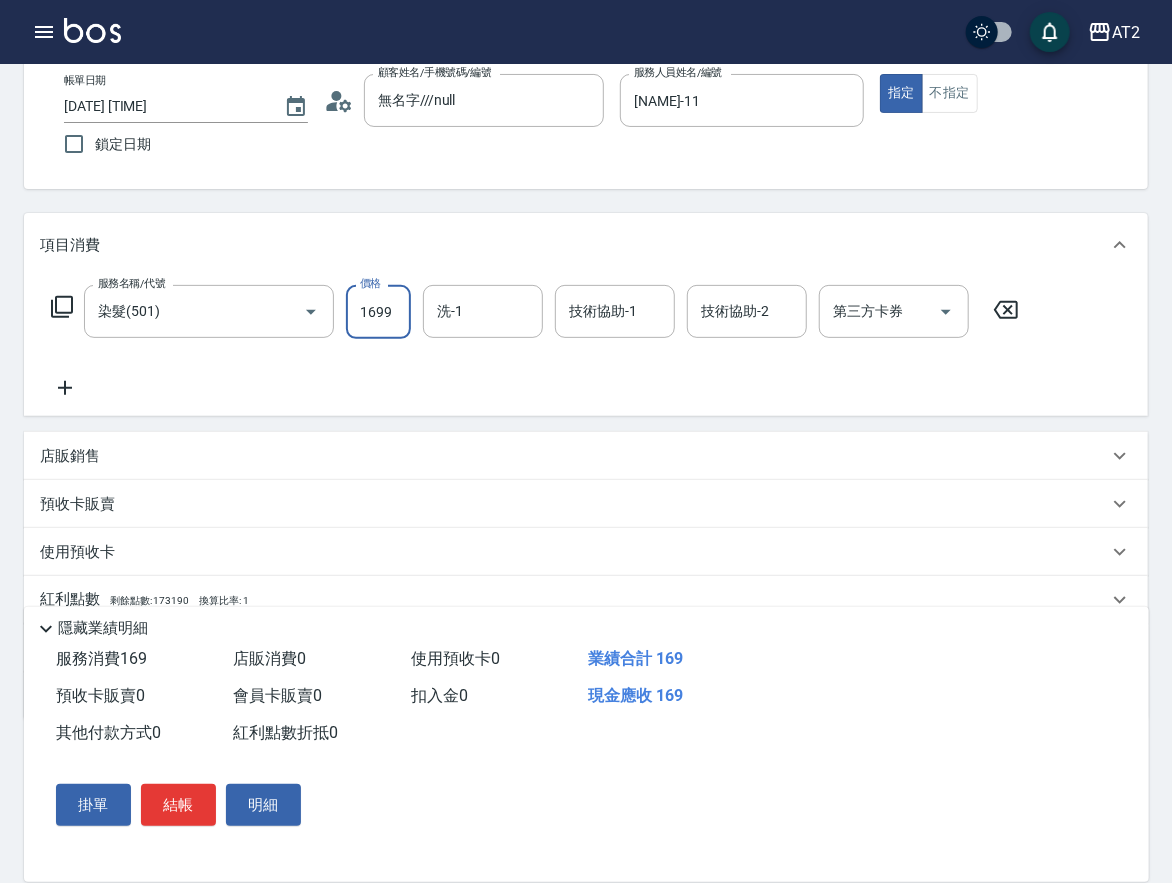 type on "160" 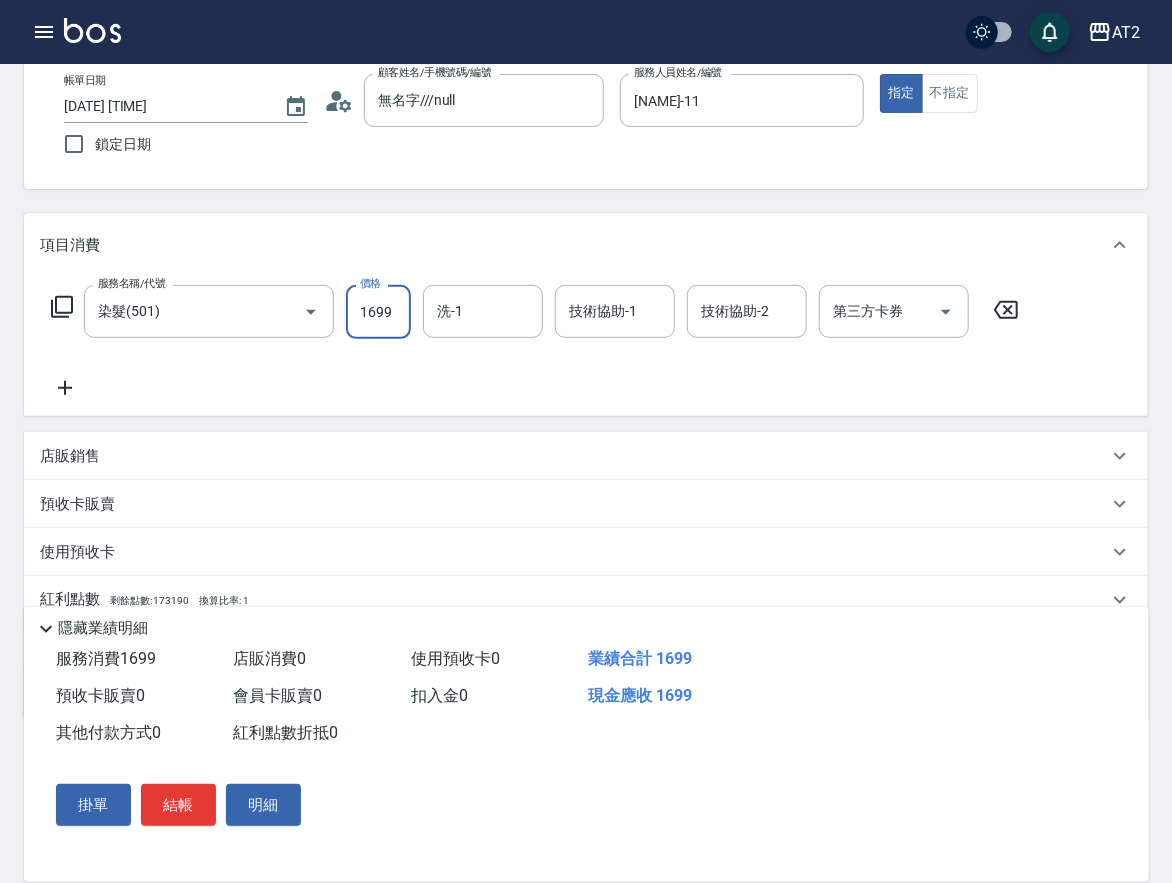 type on "1699" 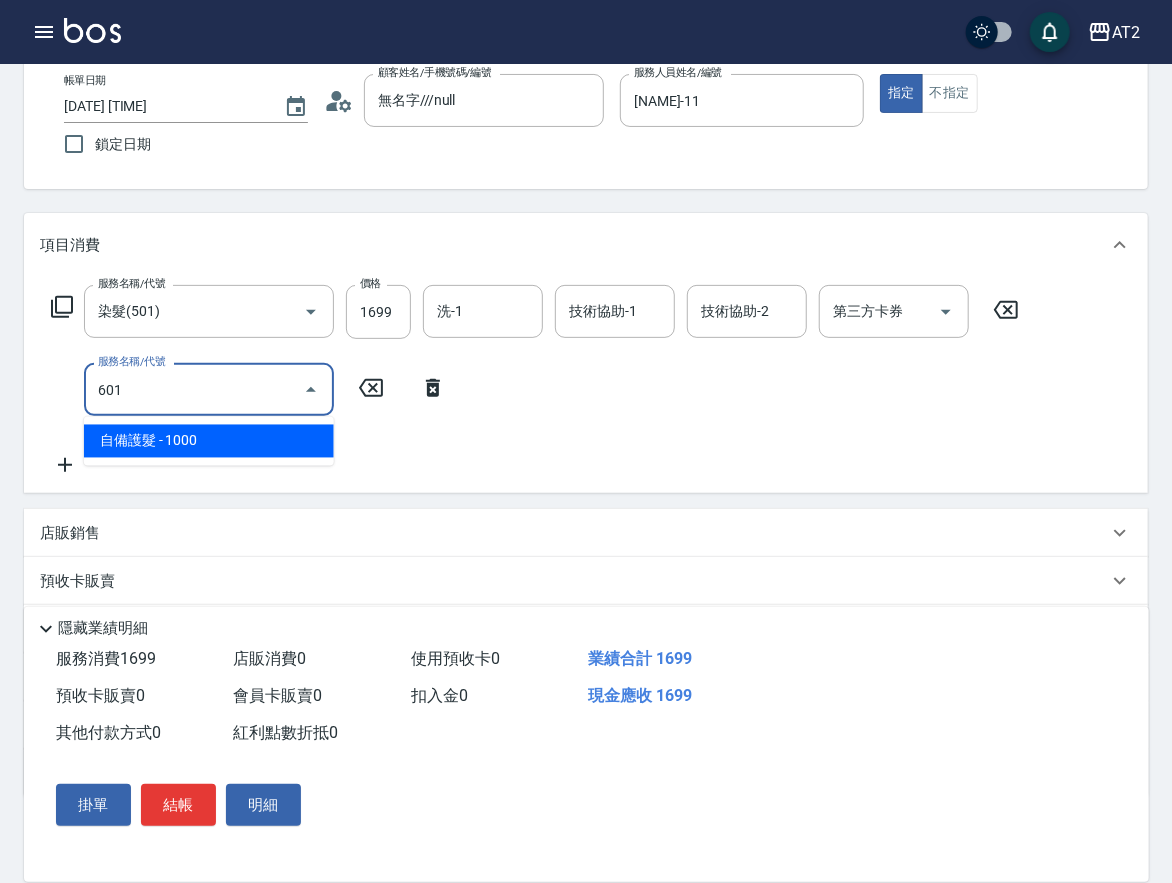 type on "601" 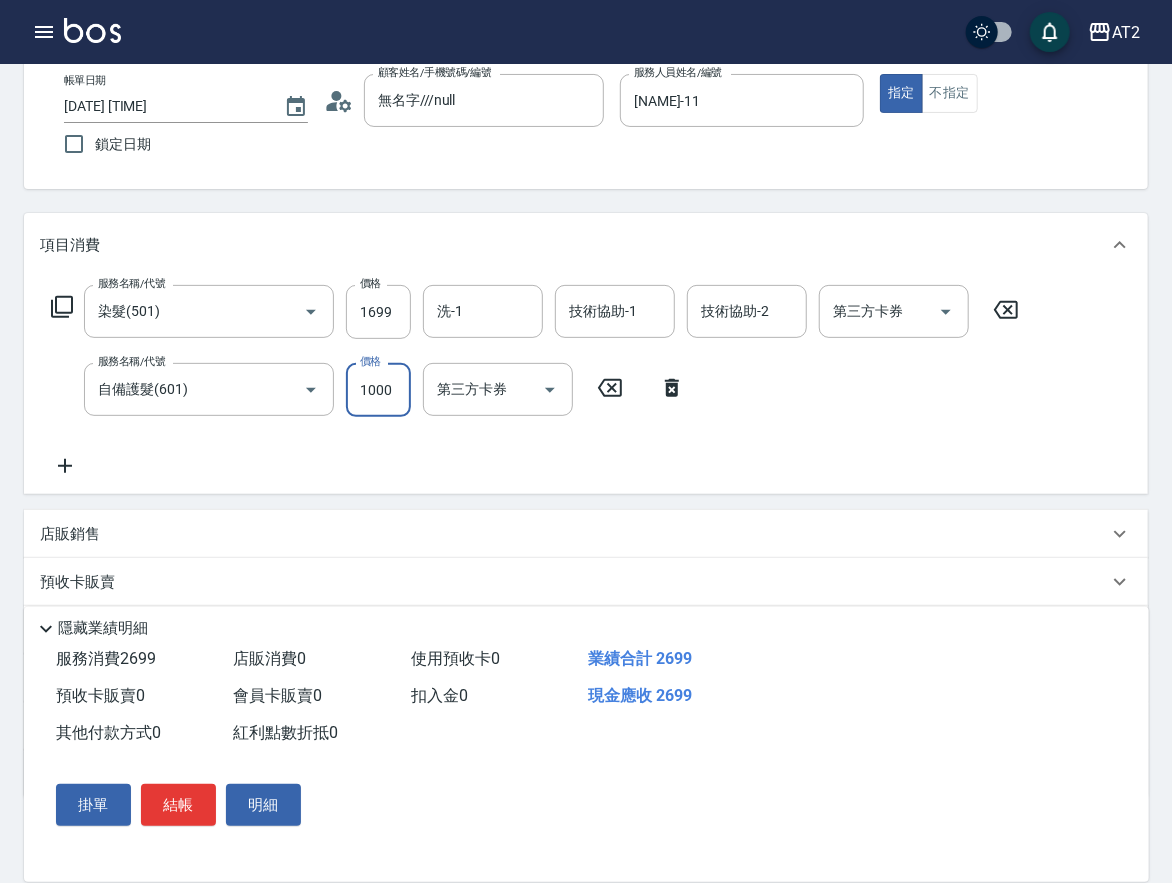 type on "1" 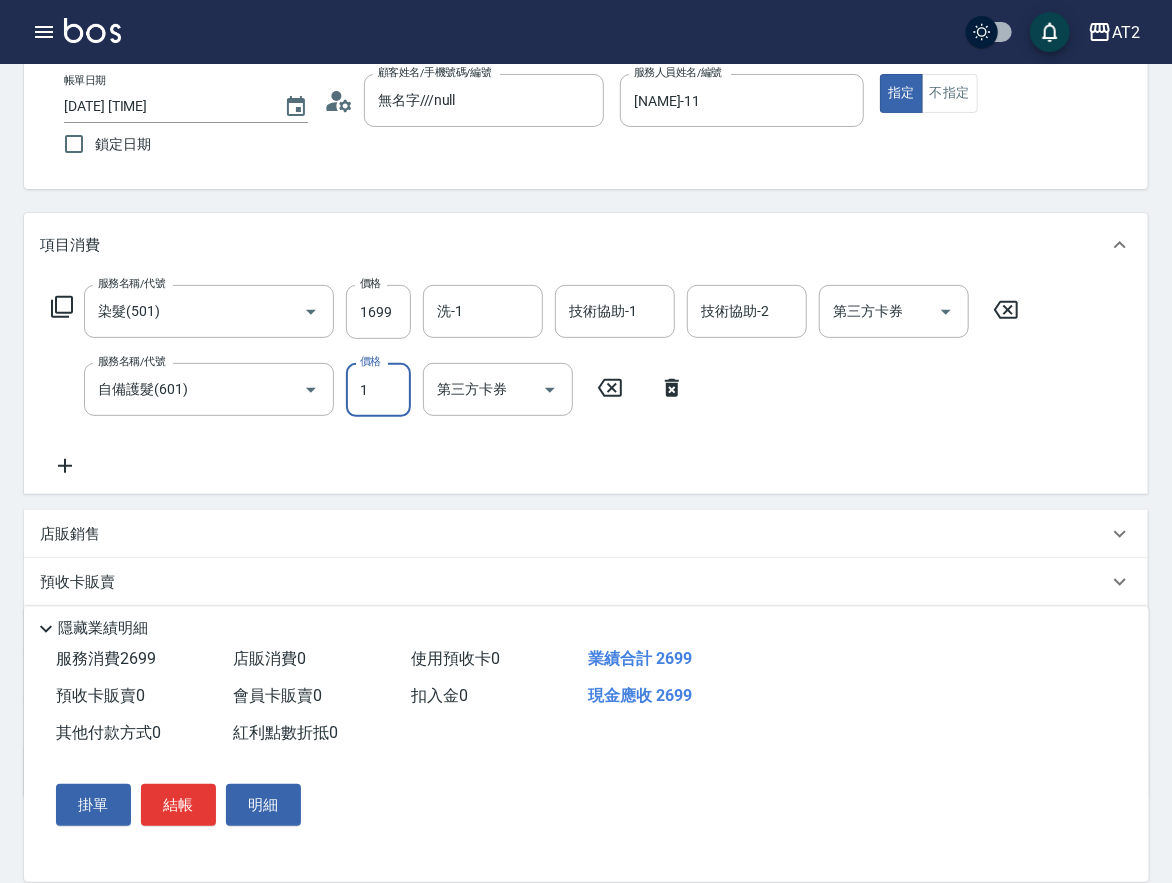 type on "170" 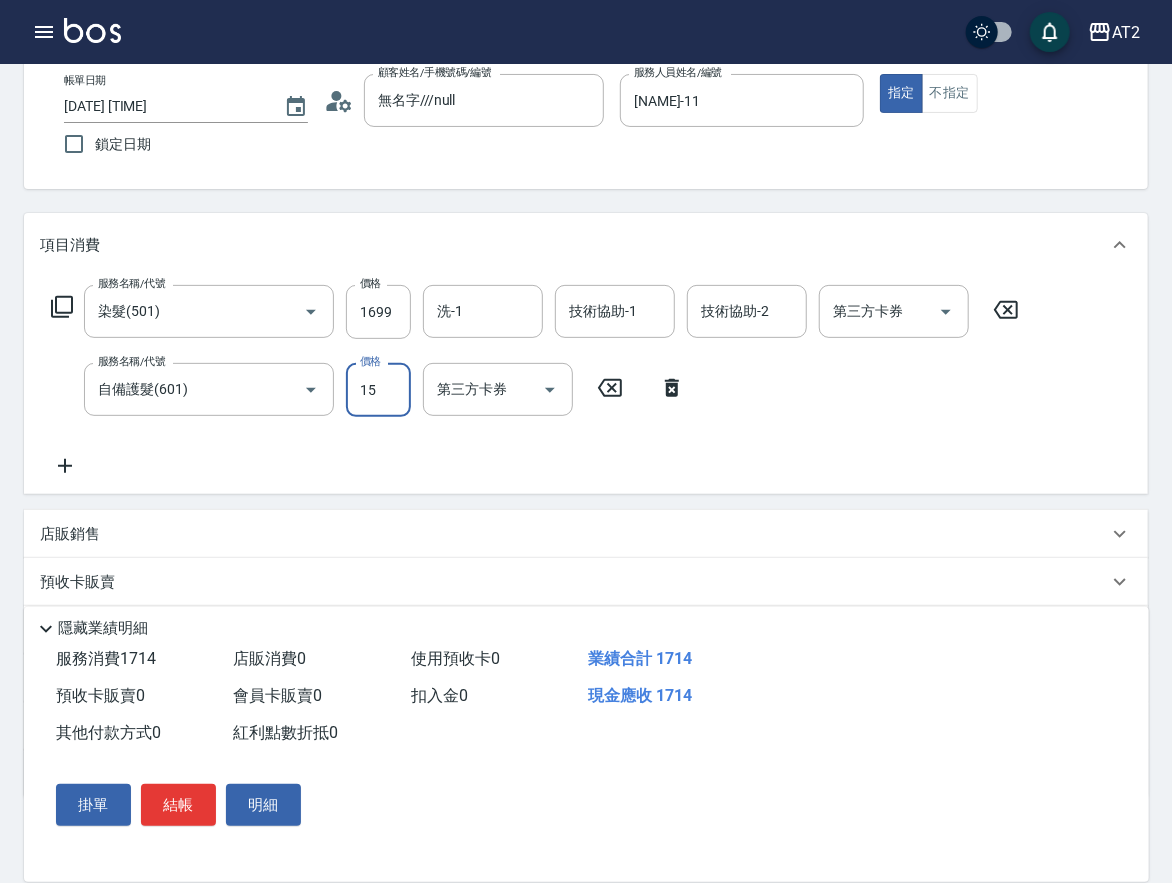 type on "150" 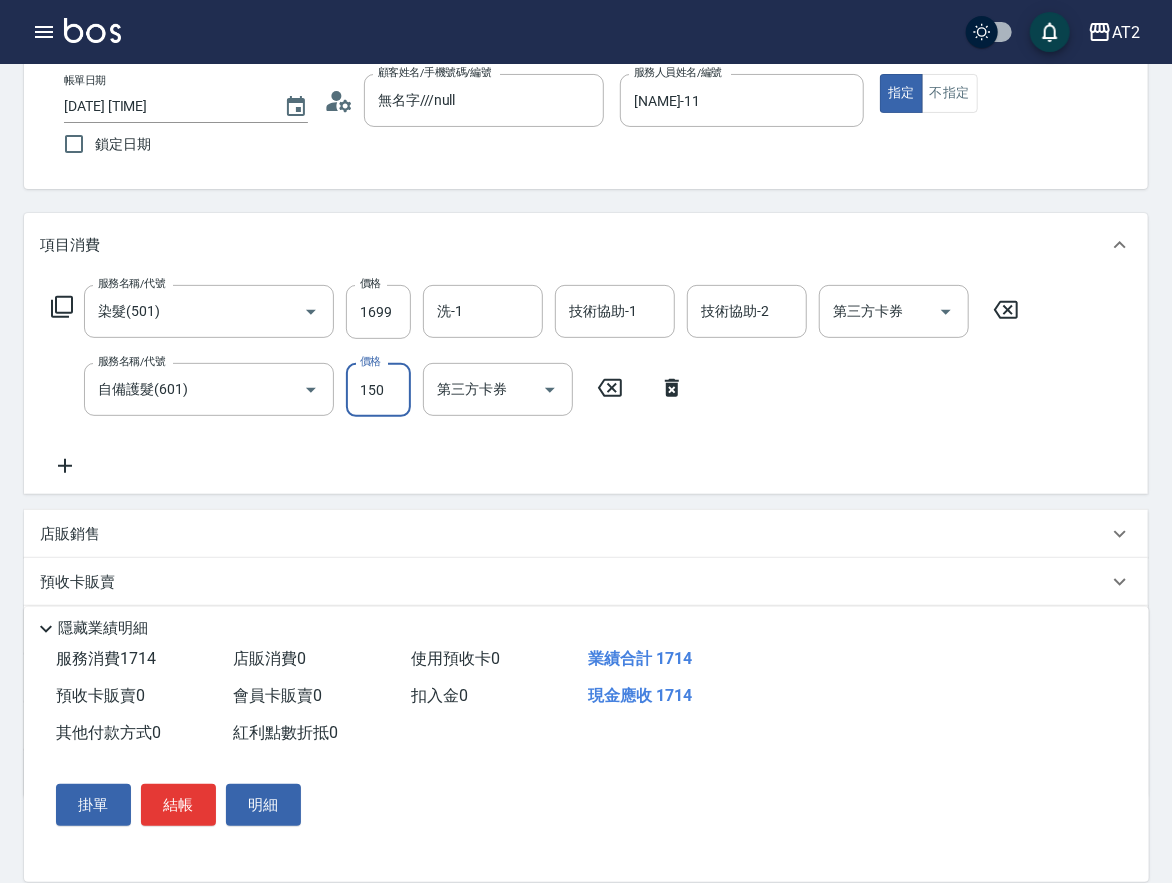 type on "180" 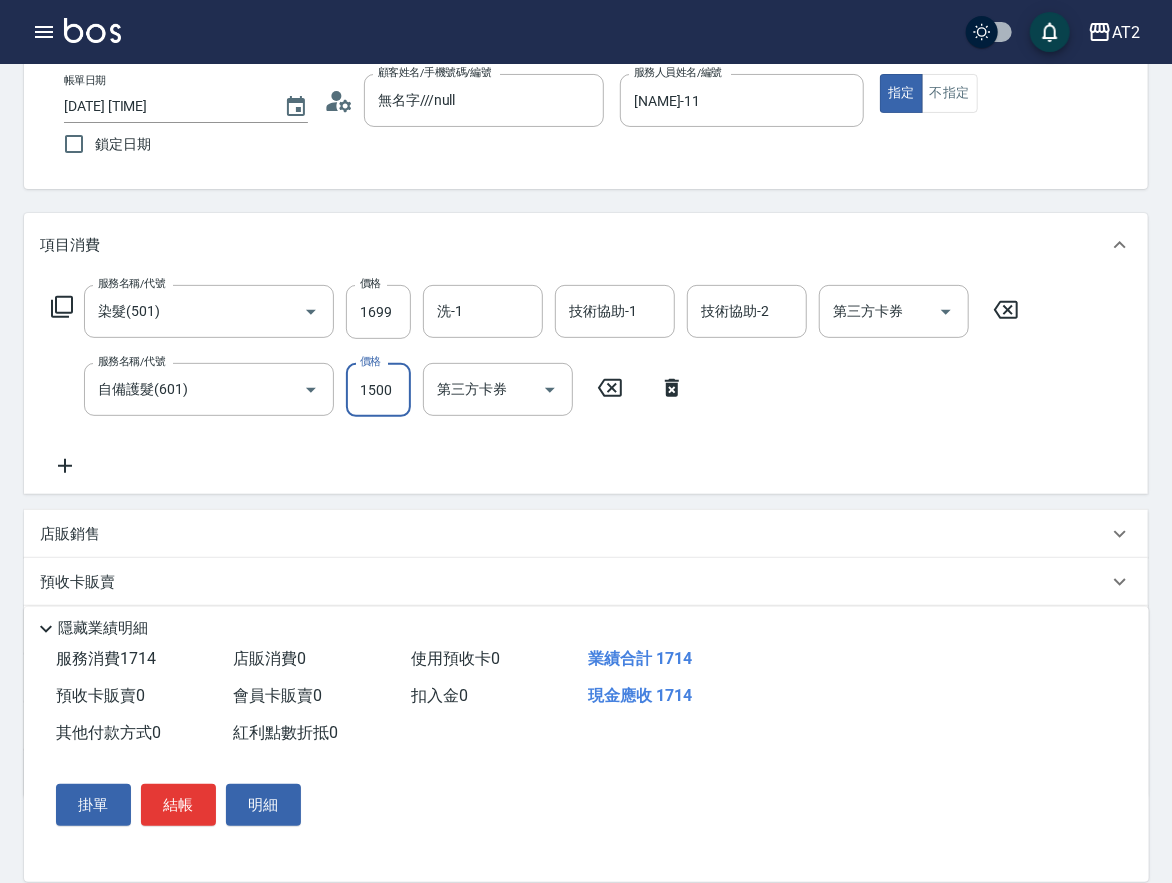 type on "310" 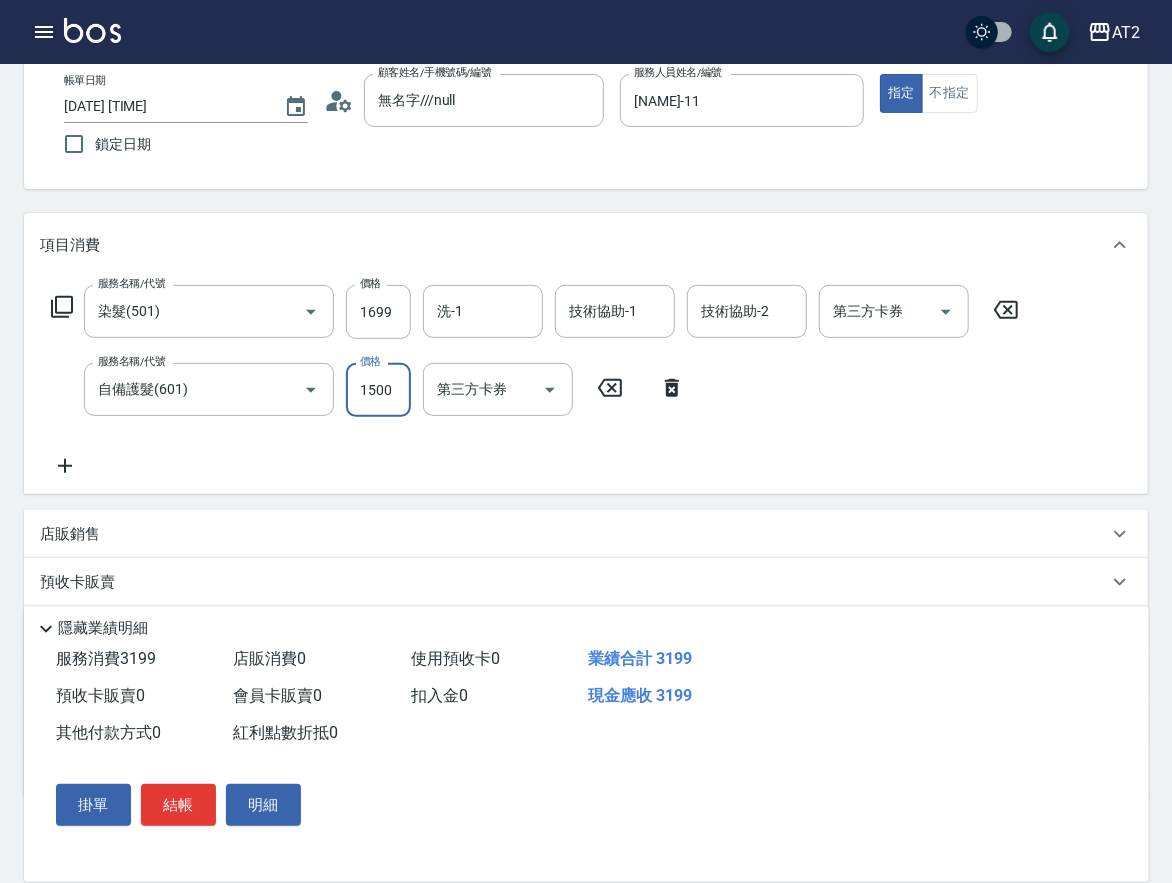 type on "1500" 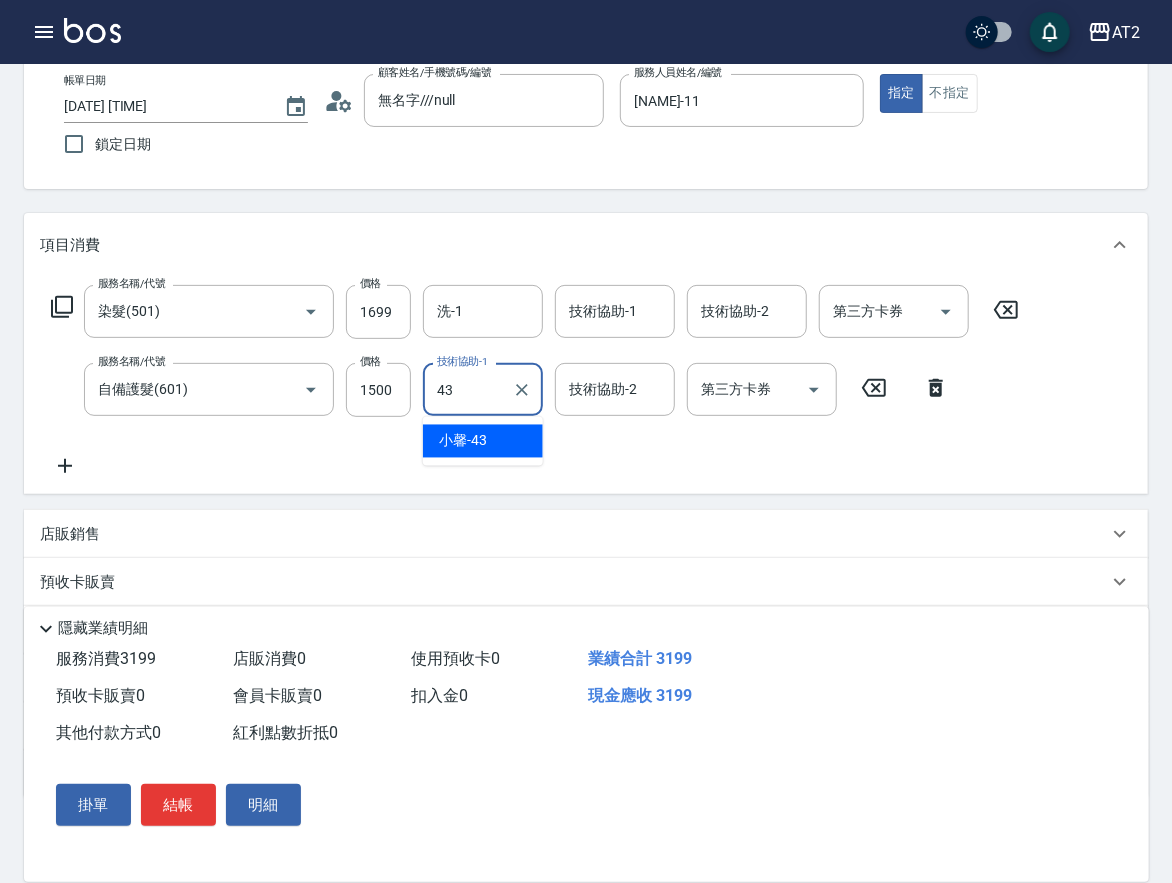 type on "[NAME]-43" 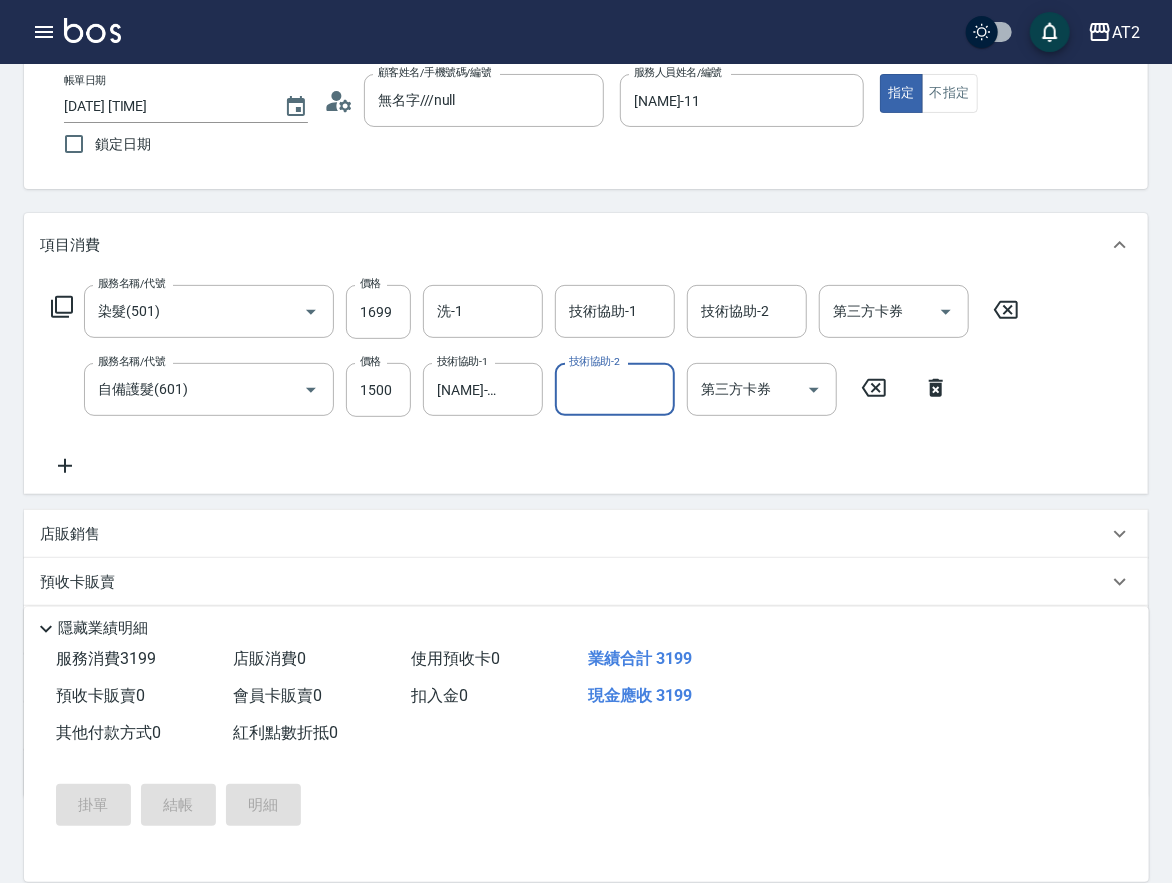 type 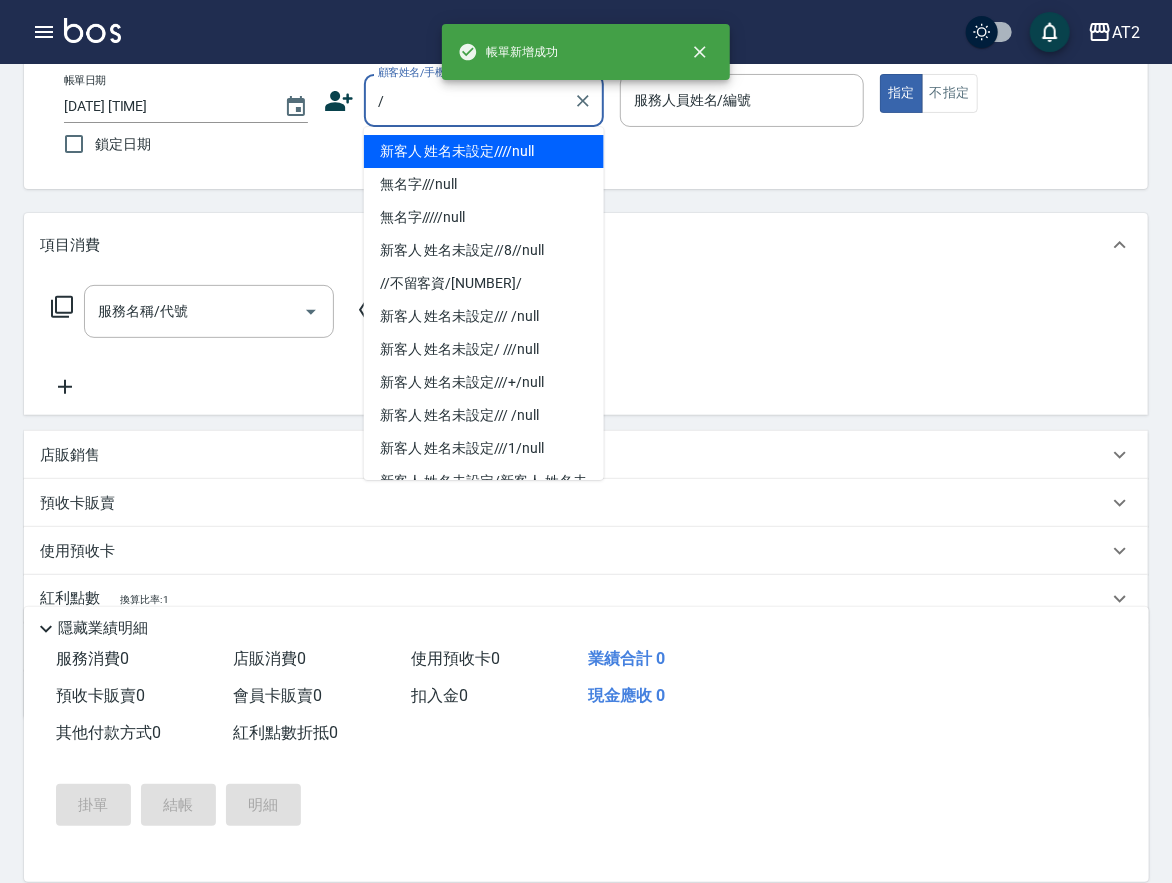 type on "新客人 姓名未設定////null" 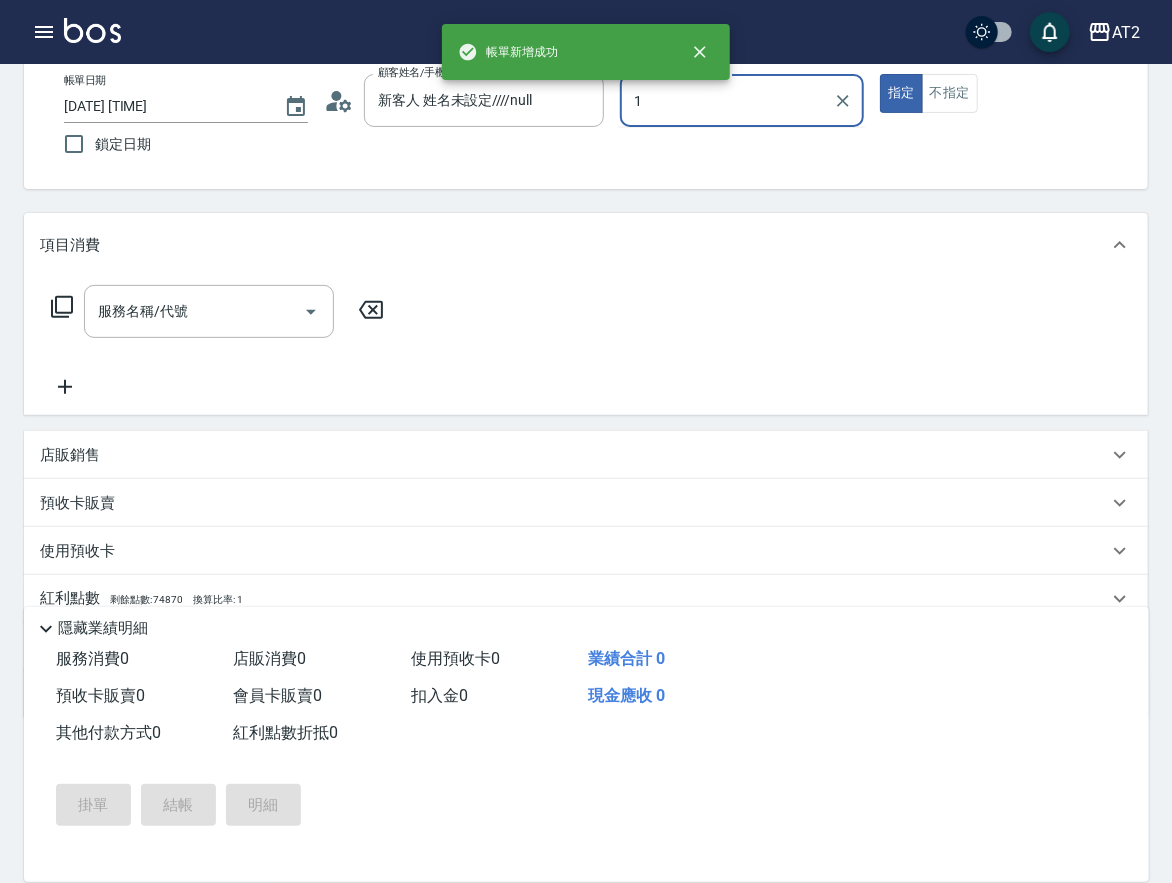 type on "1" 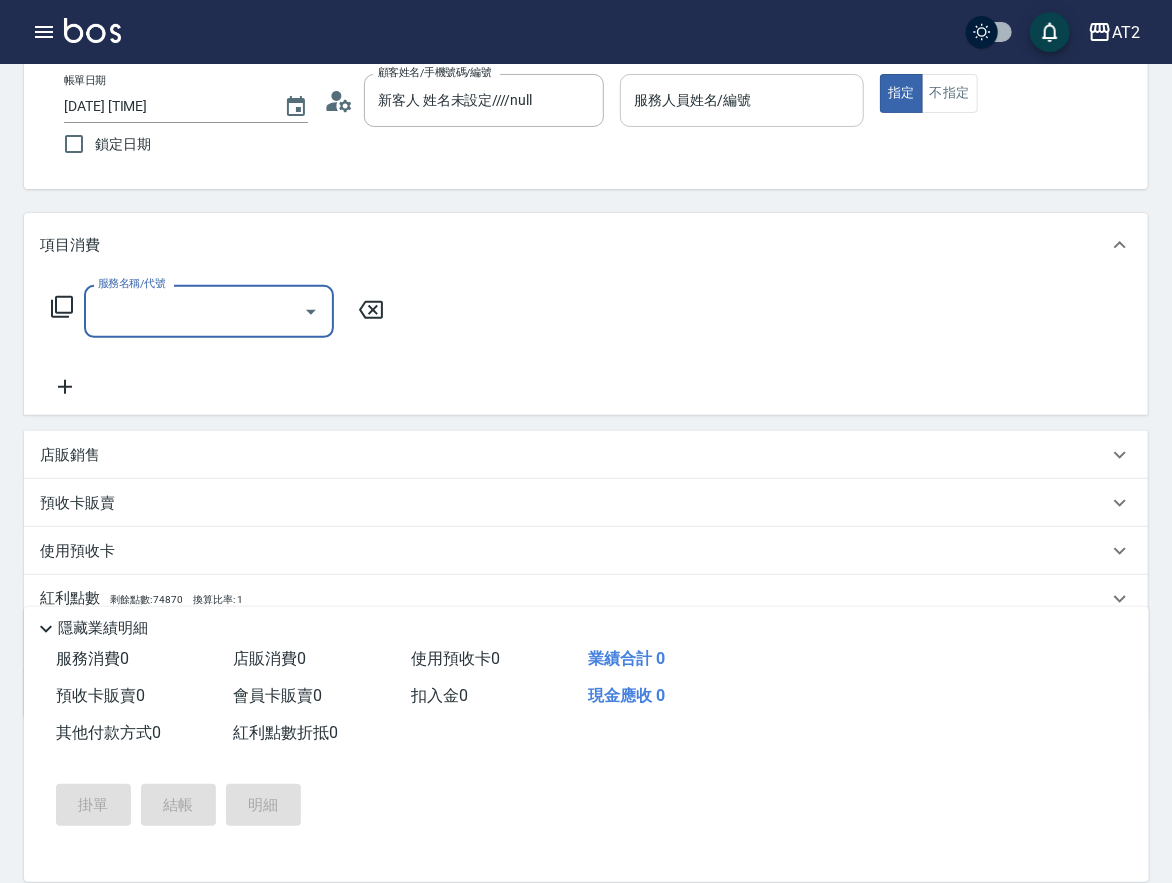click on "服務人員姓名/編號" at bounding box center (742, 100) 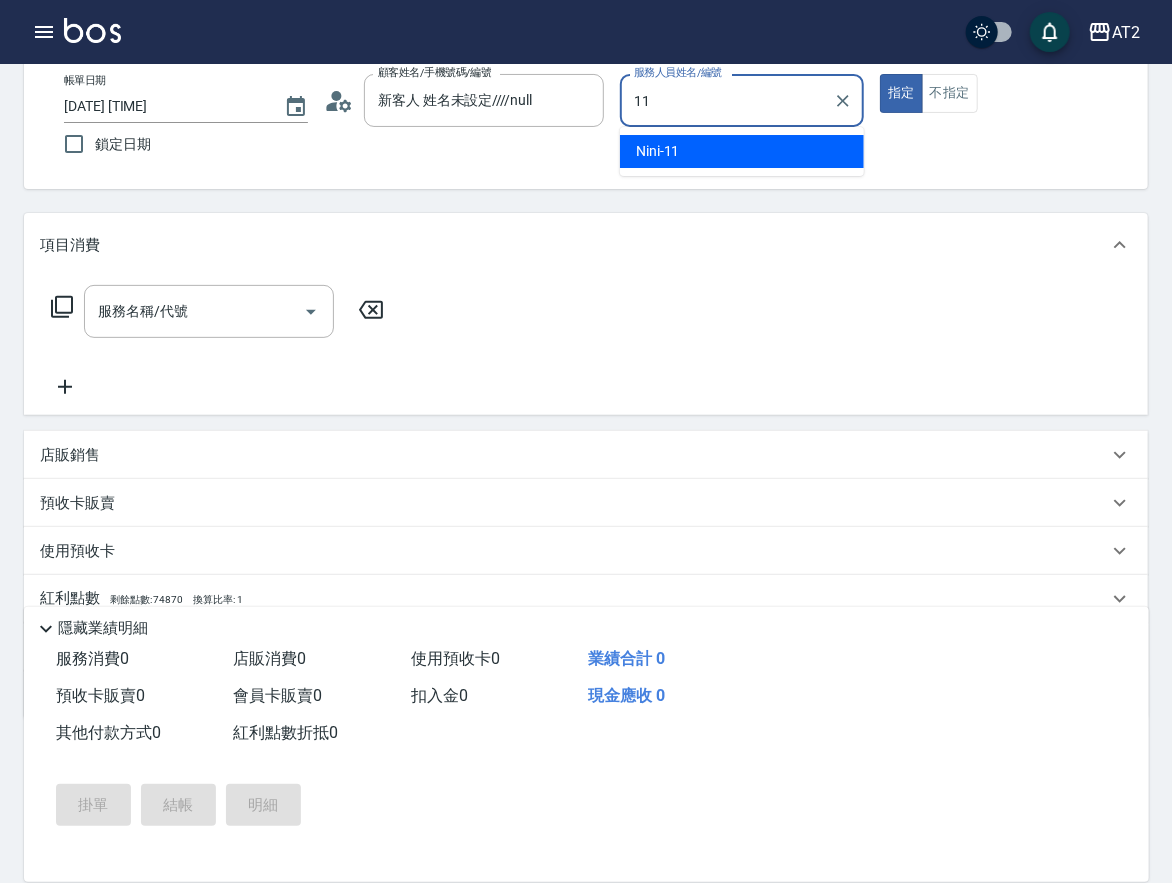 type on "[NAME]-11" 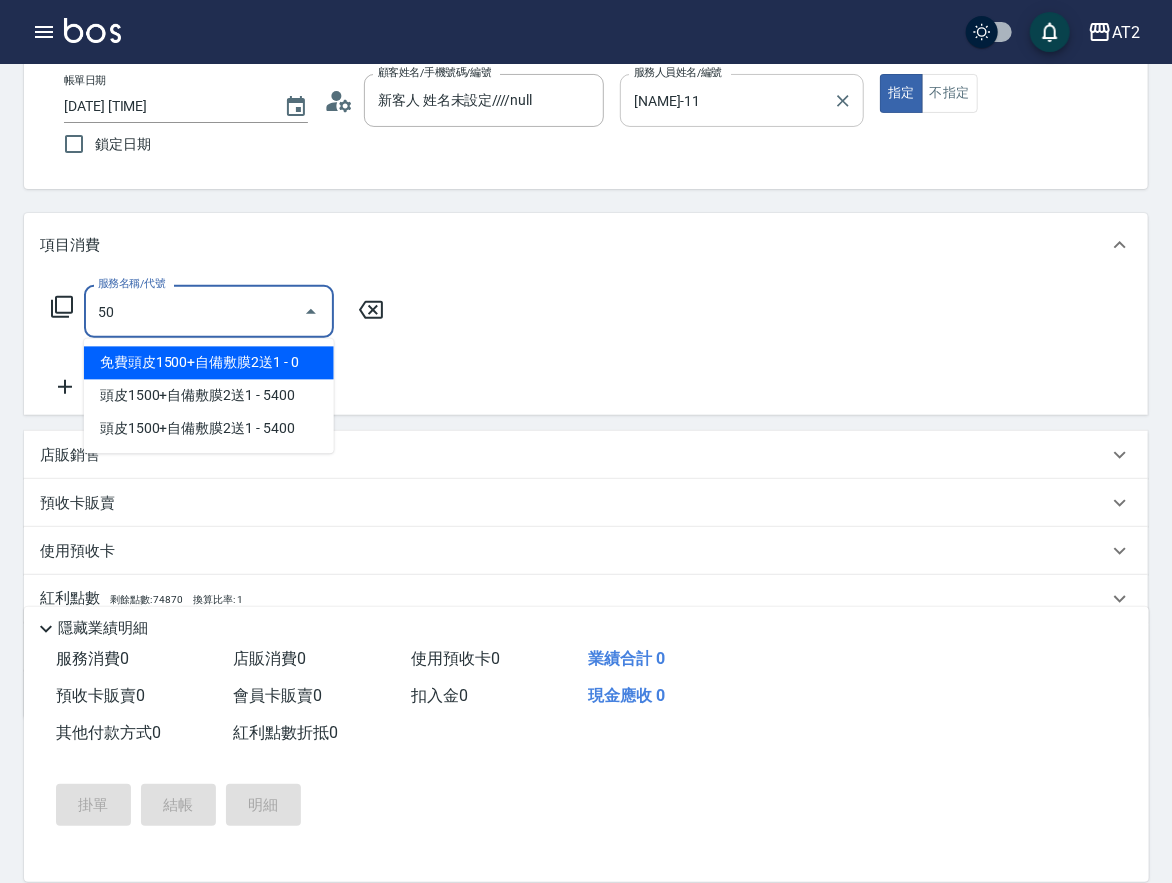 type on "501" 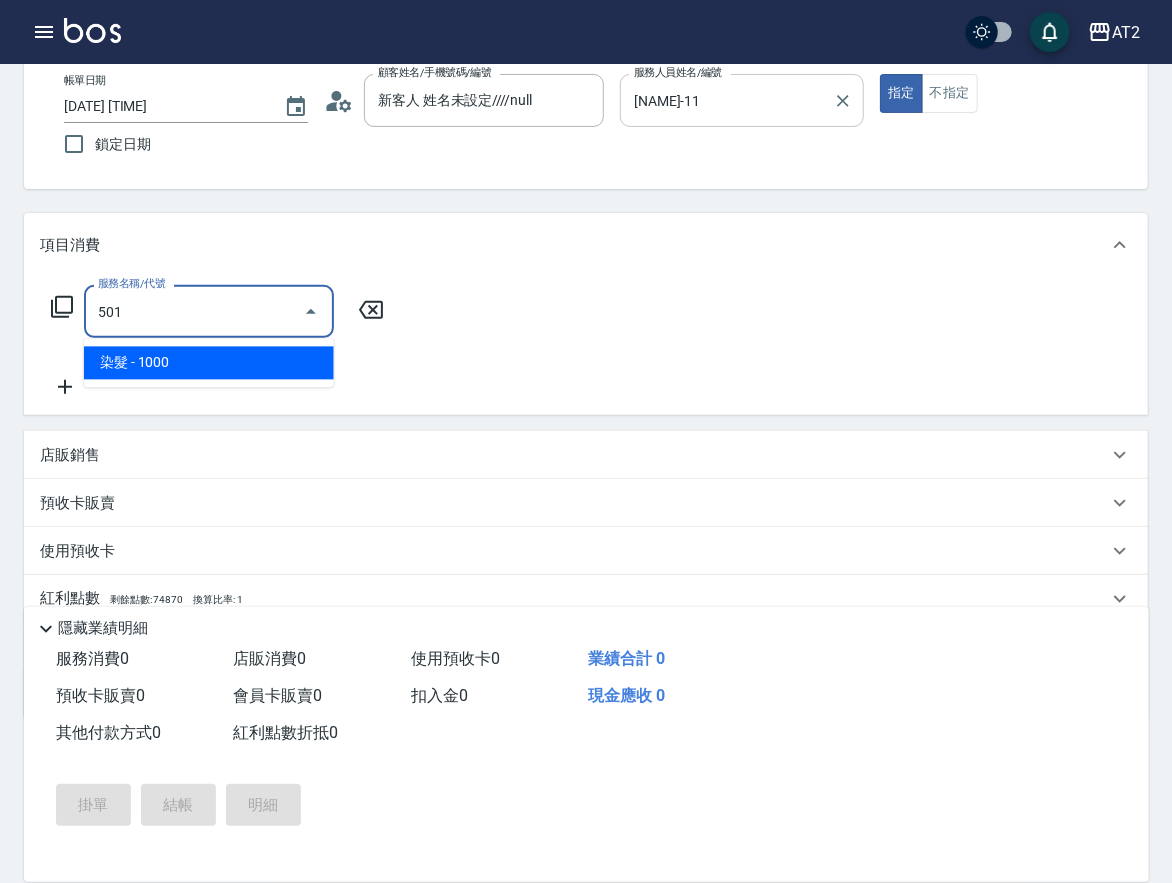 type on "100" 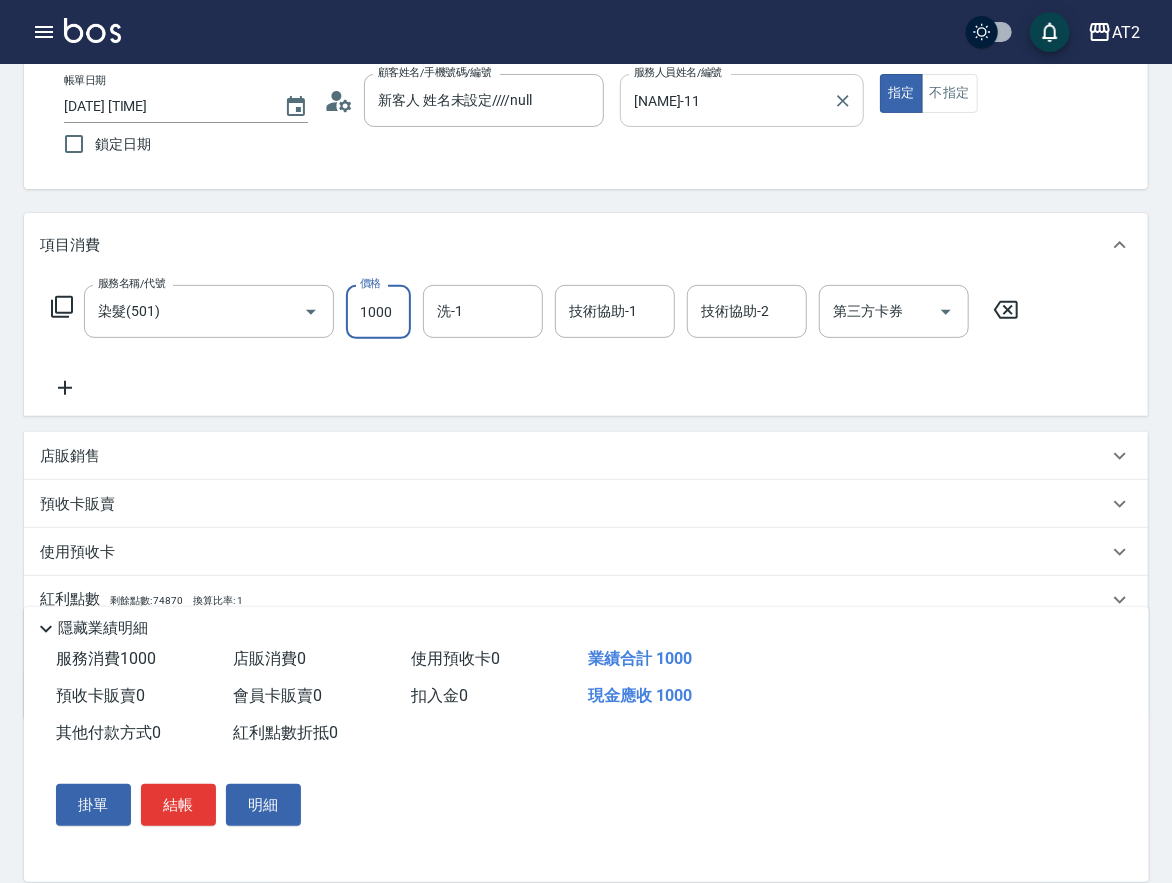type on "1" 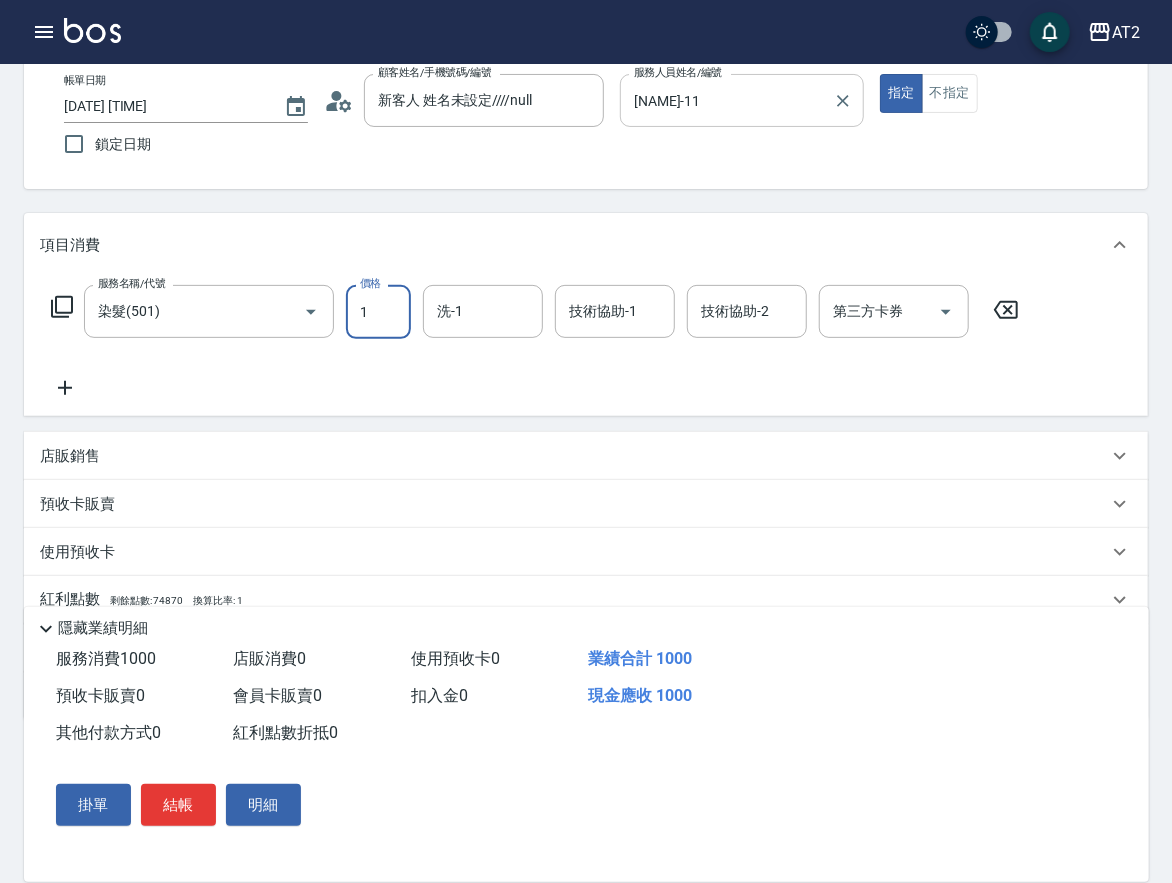 type on "0" 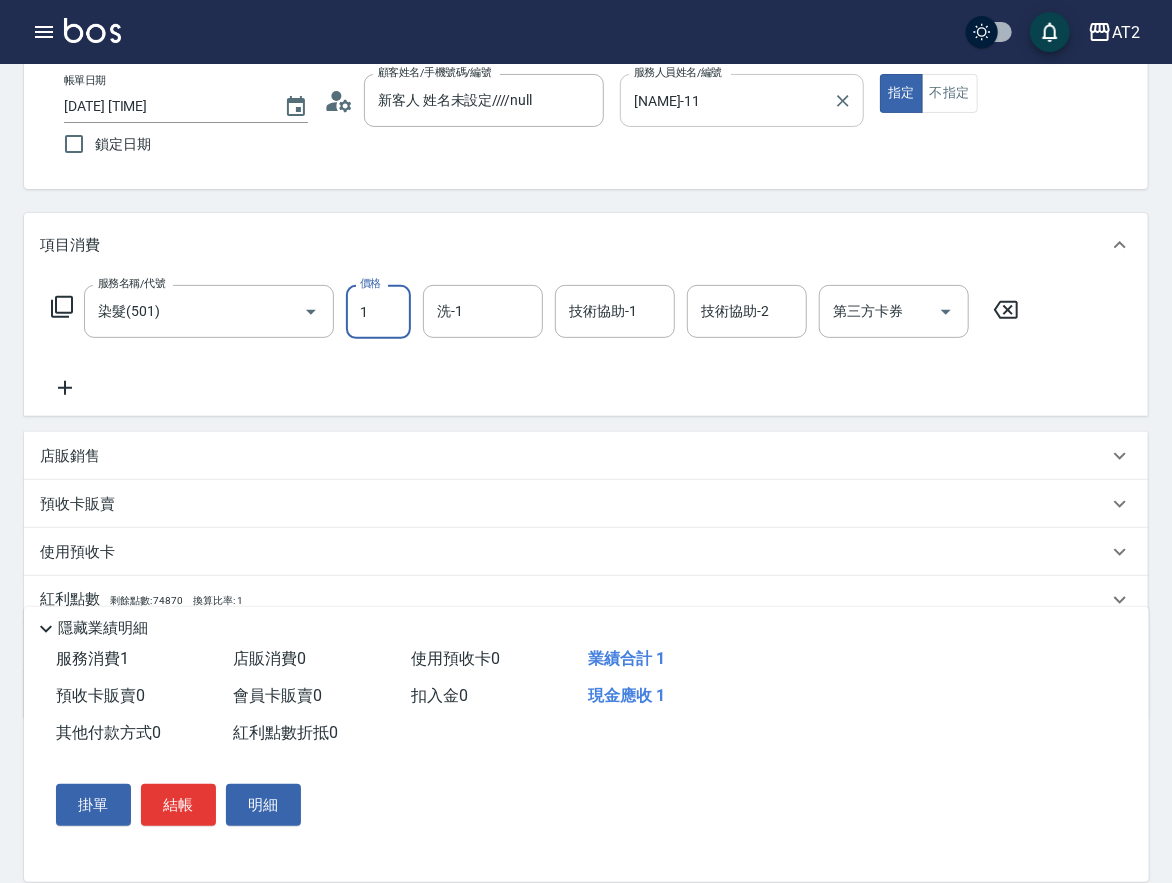 type on "16" 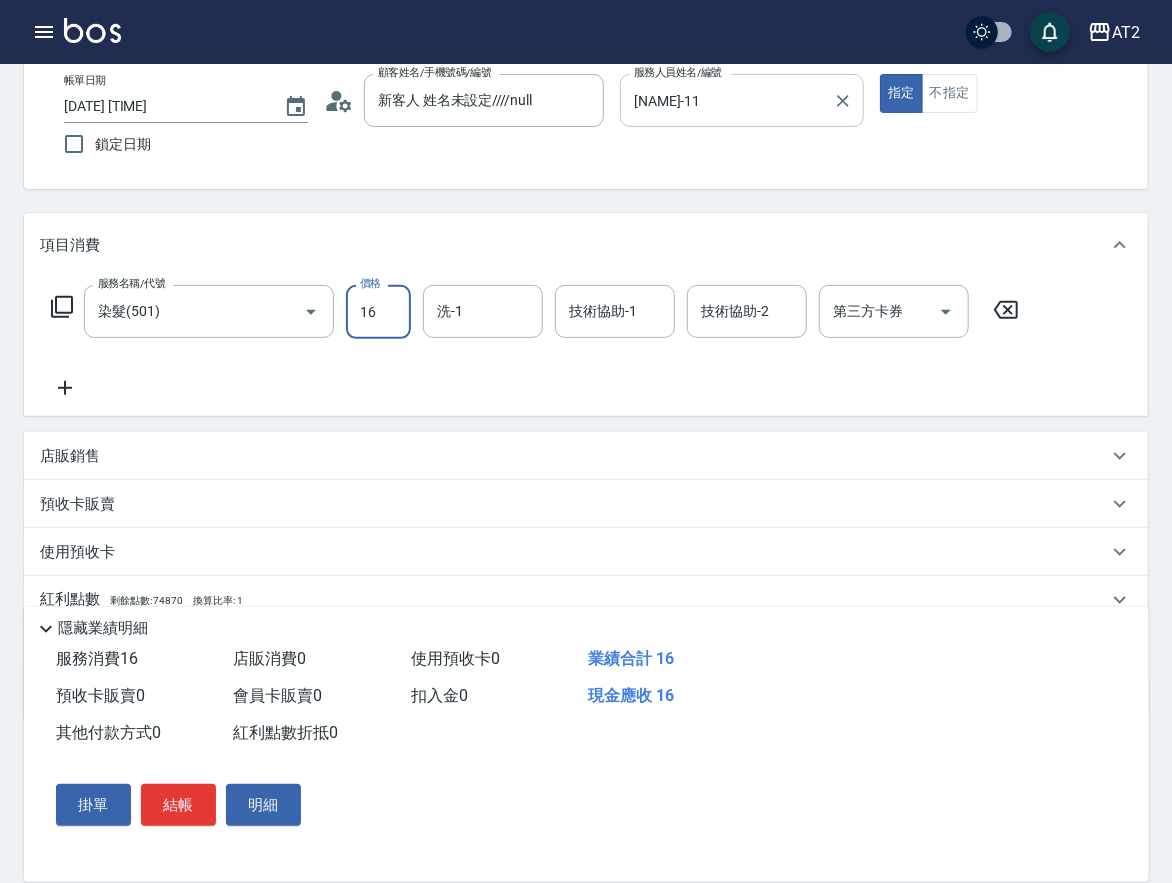 type on "10" 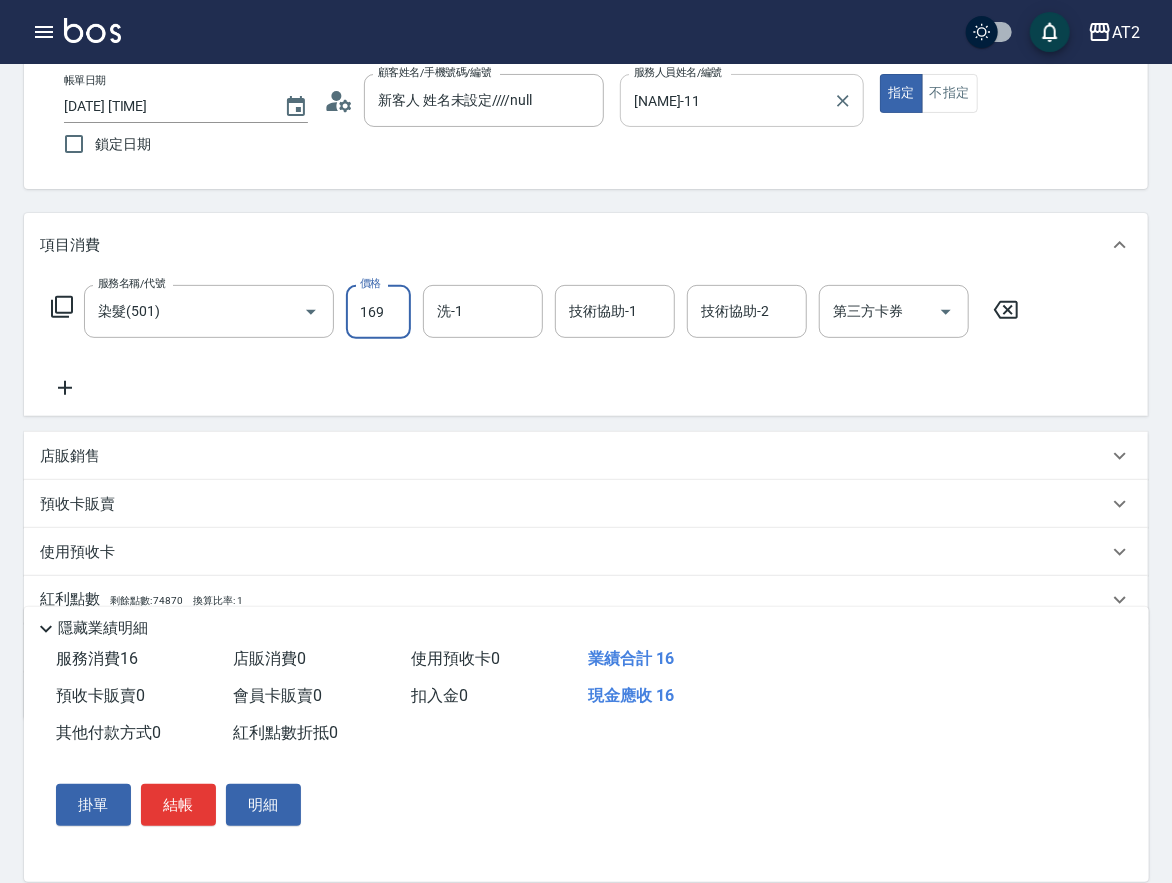 type on "1699" 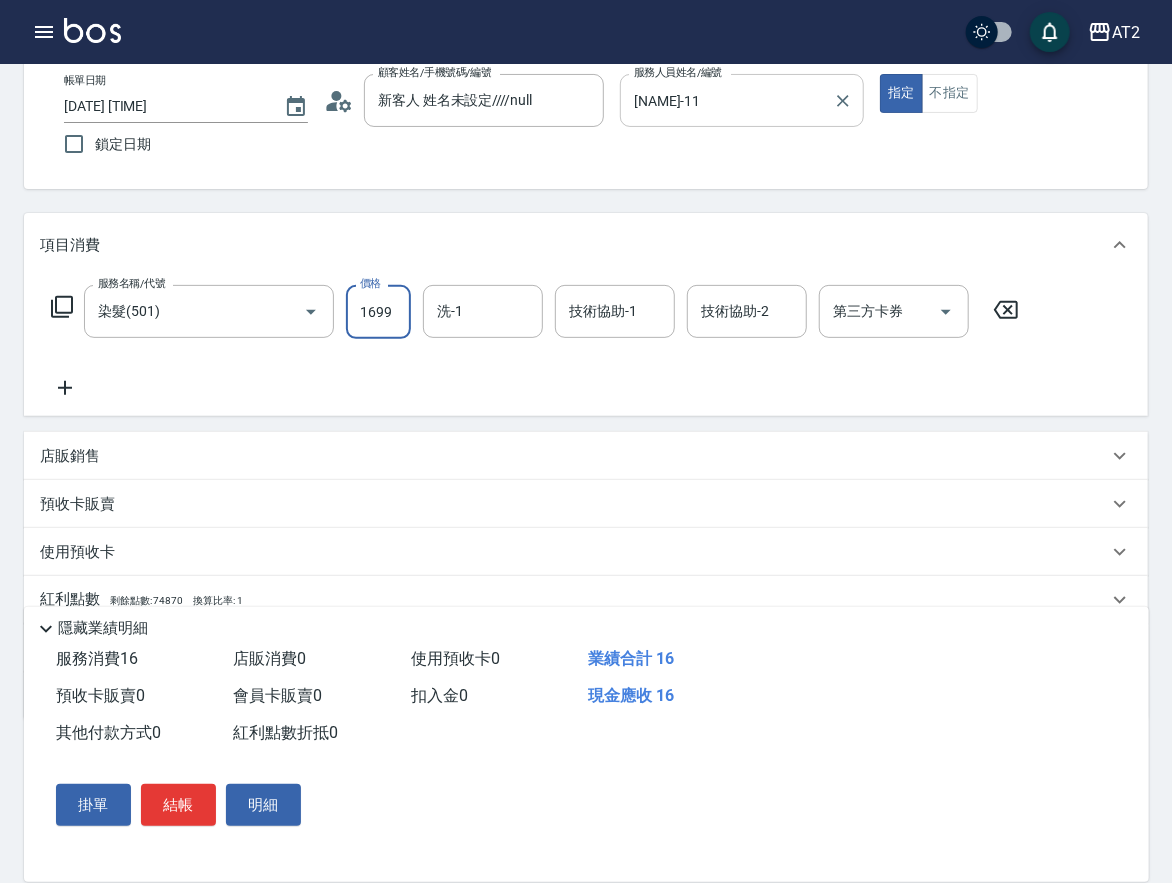 type on "160" 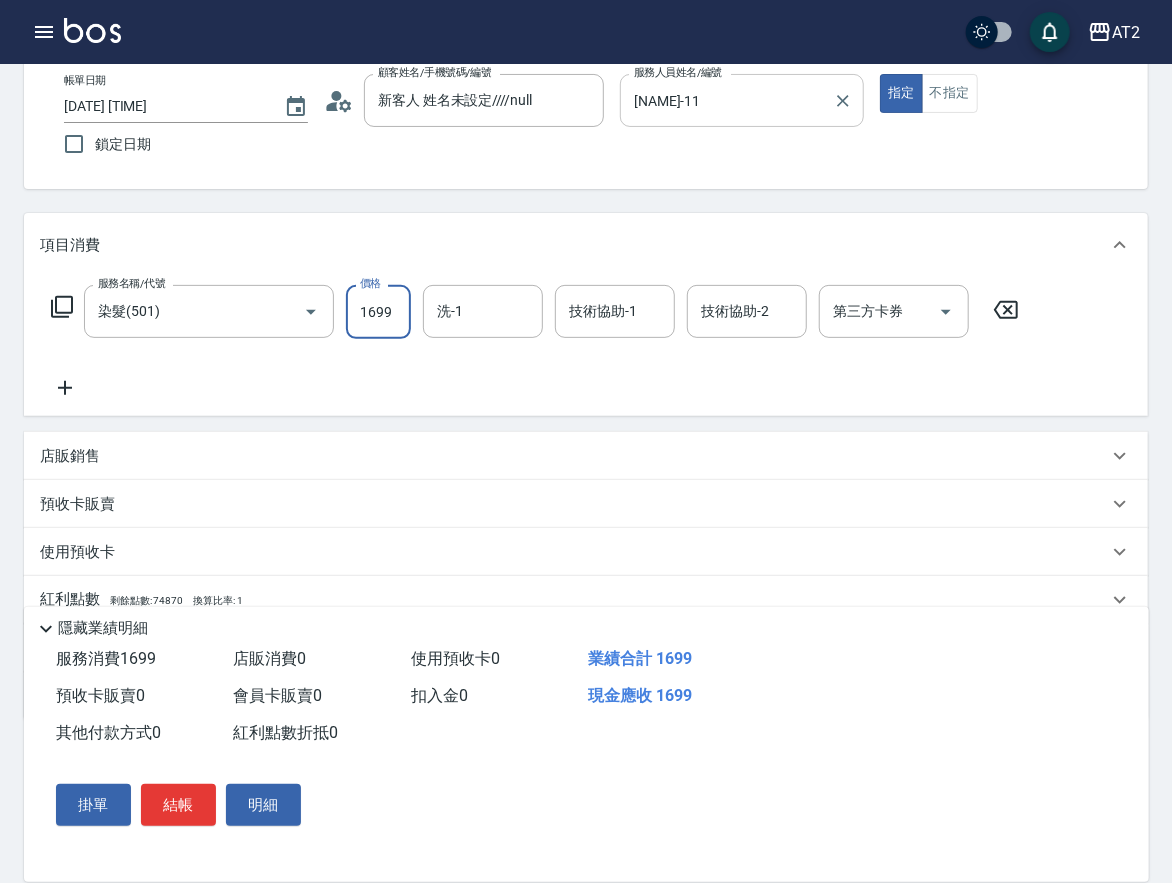 type on "1699" 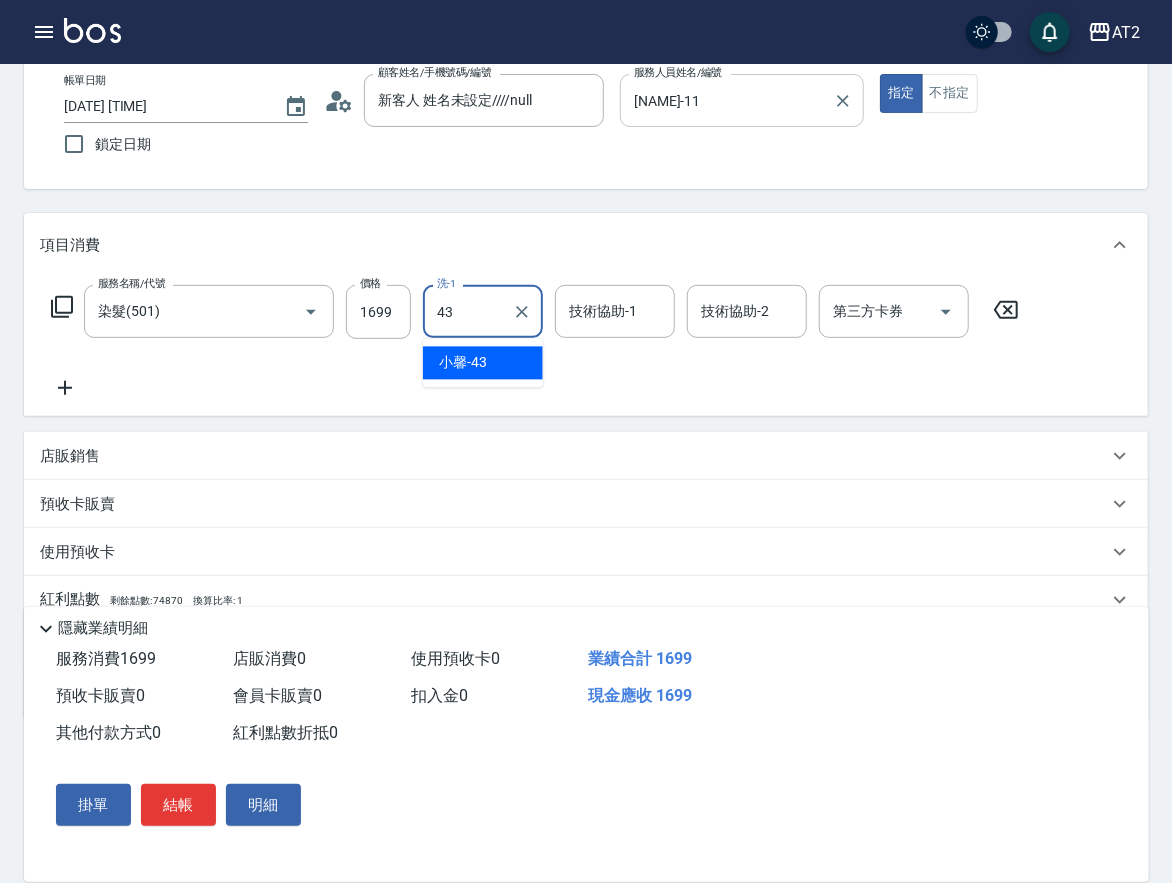 type on "[NAME]-43" 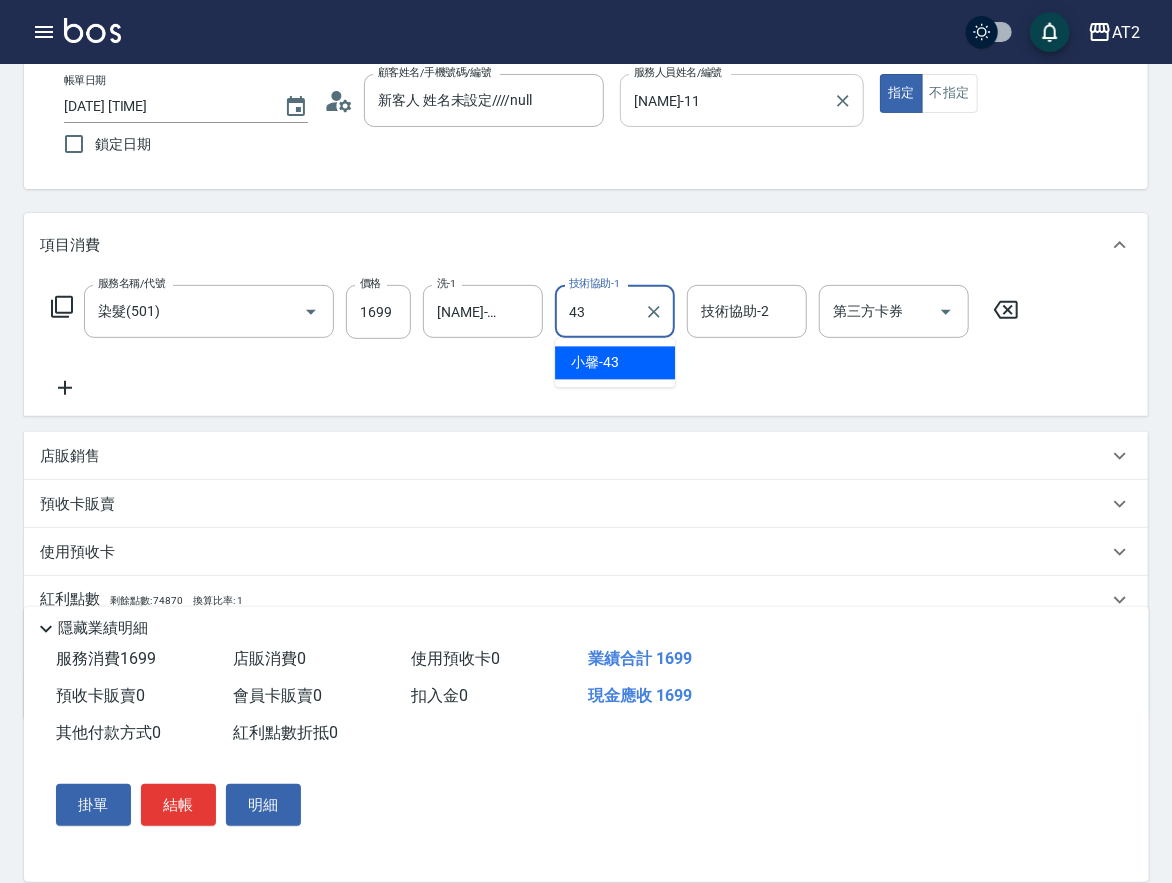 type on "[NAME]-43" 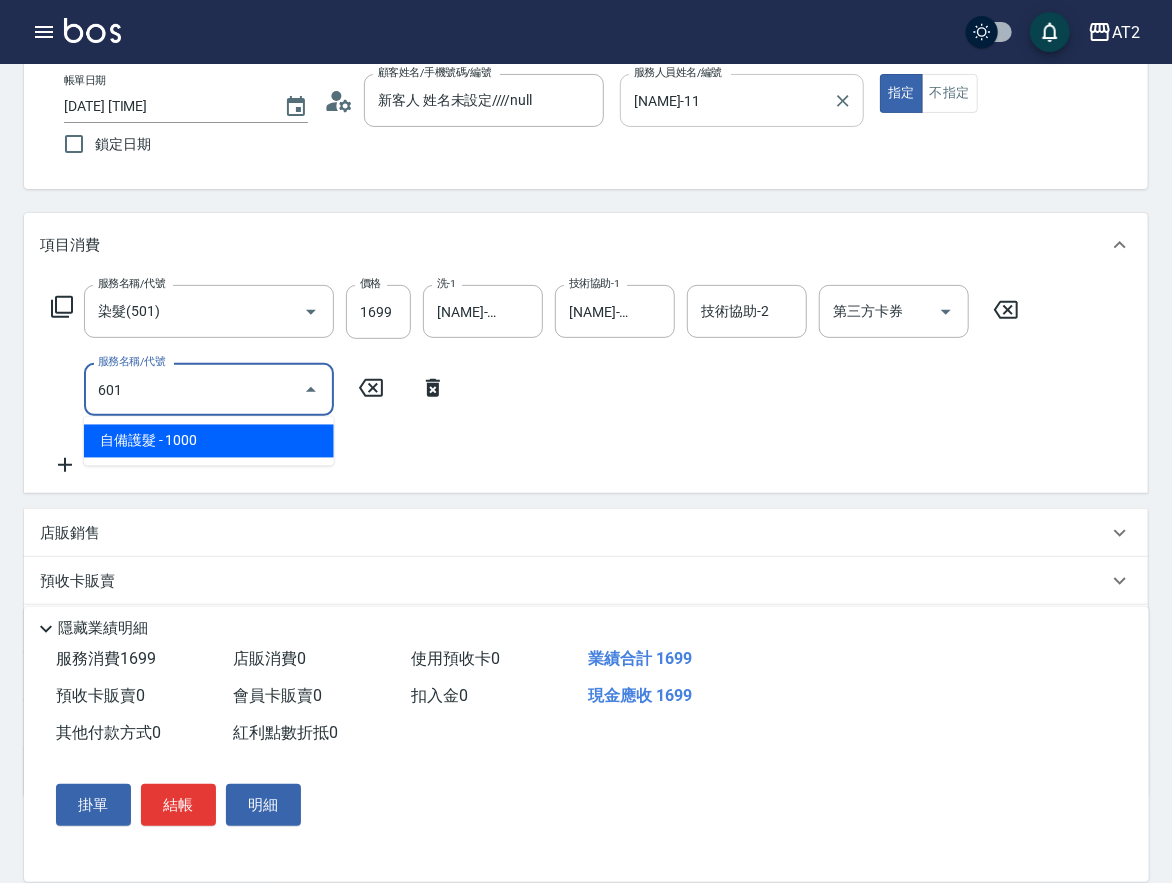 type on "601" 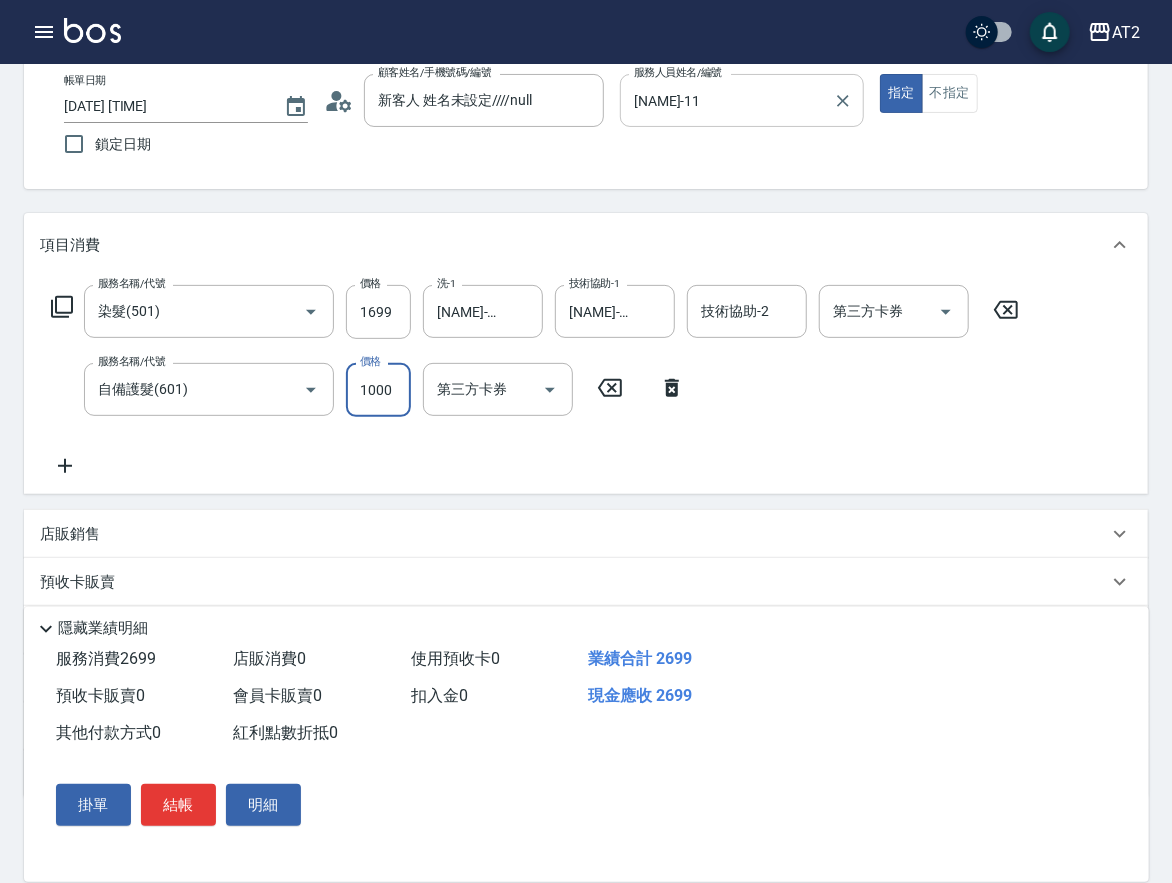 type on "1" 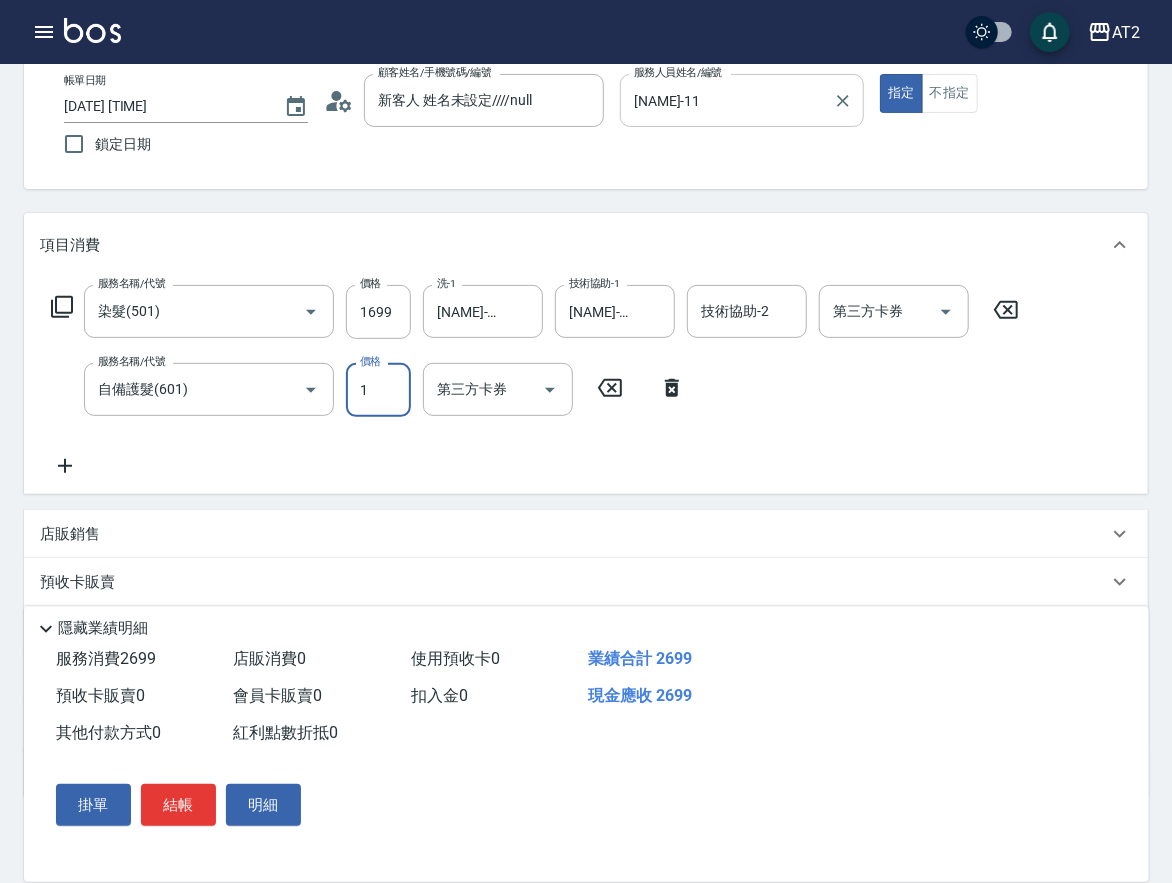 type on "170" 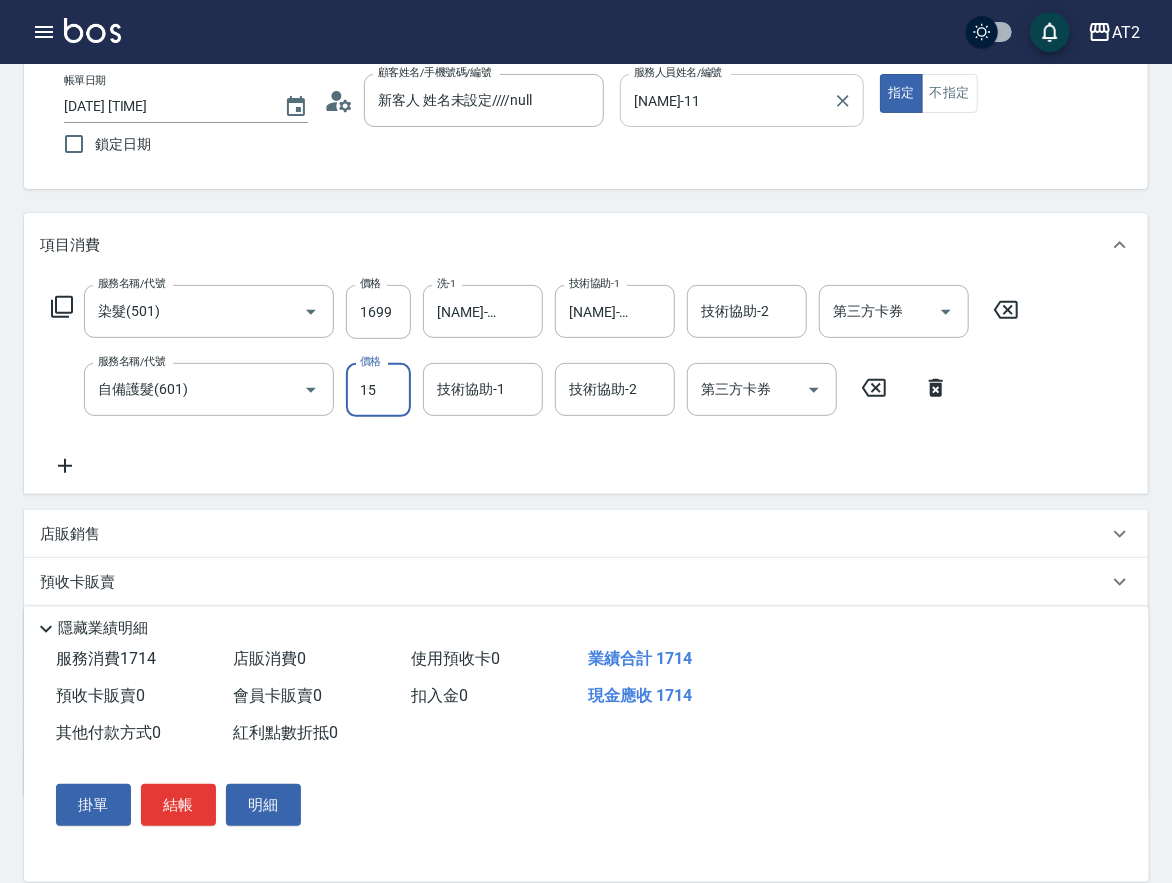 type on "150" 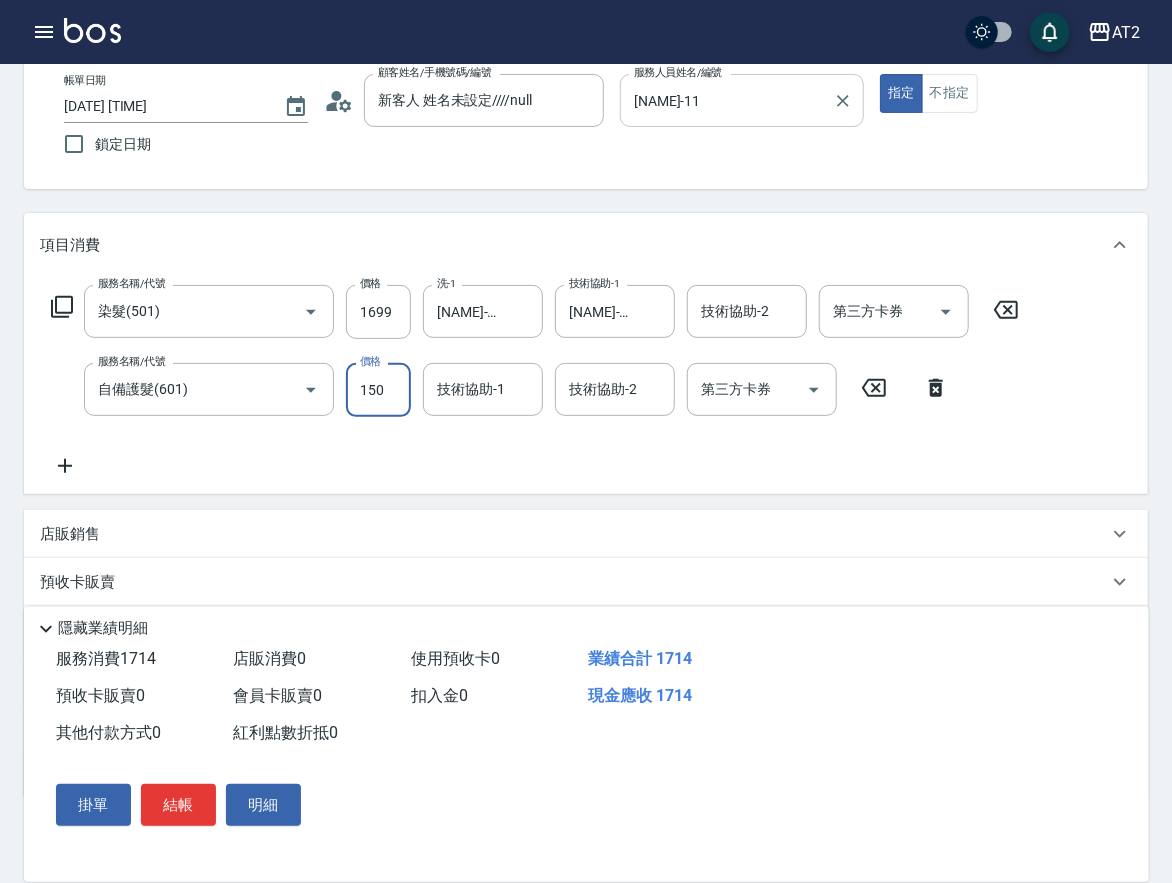 type on "180" 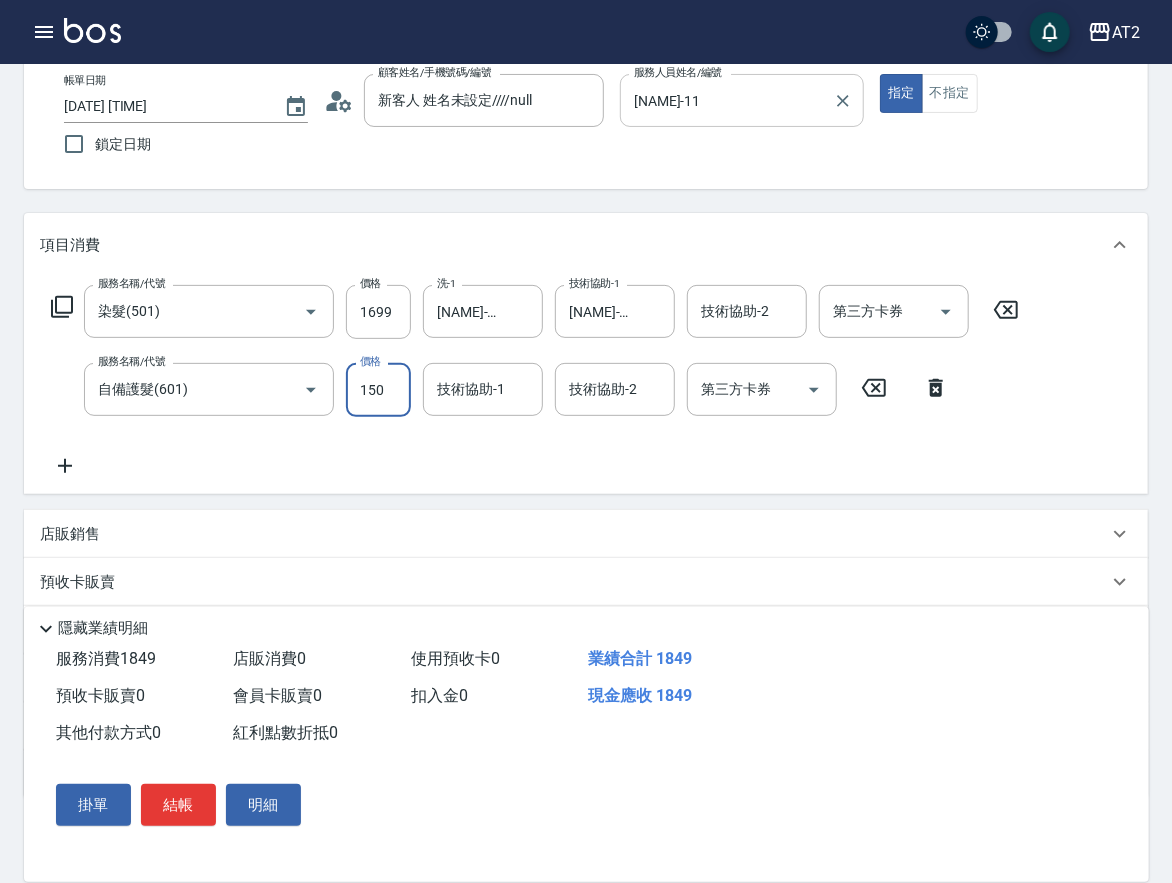 type on "1500" 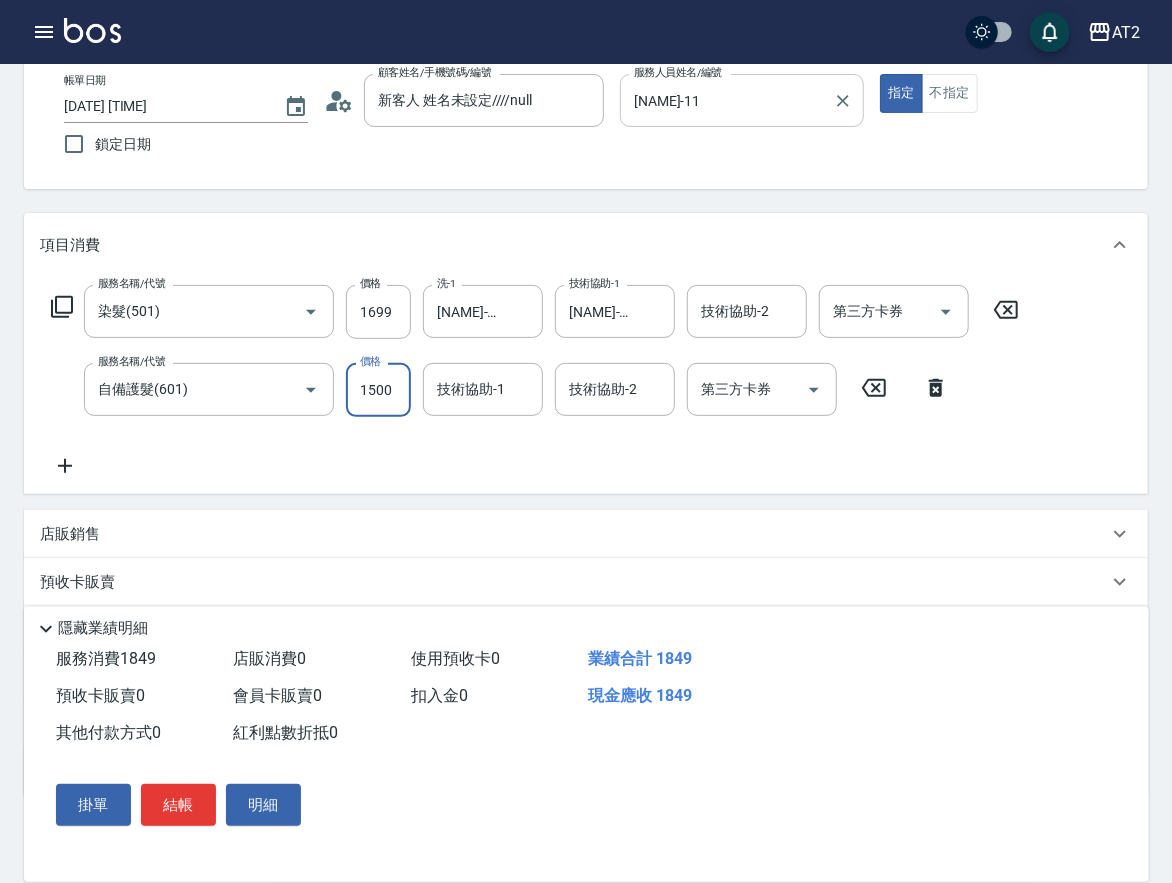type on "310" 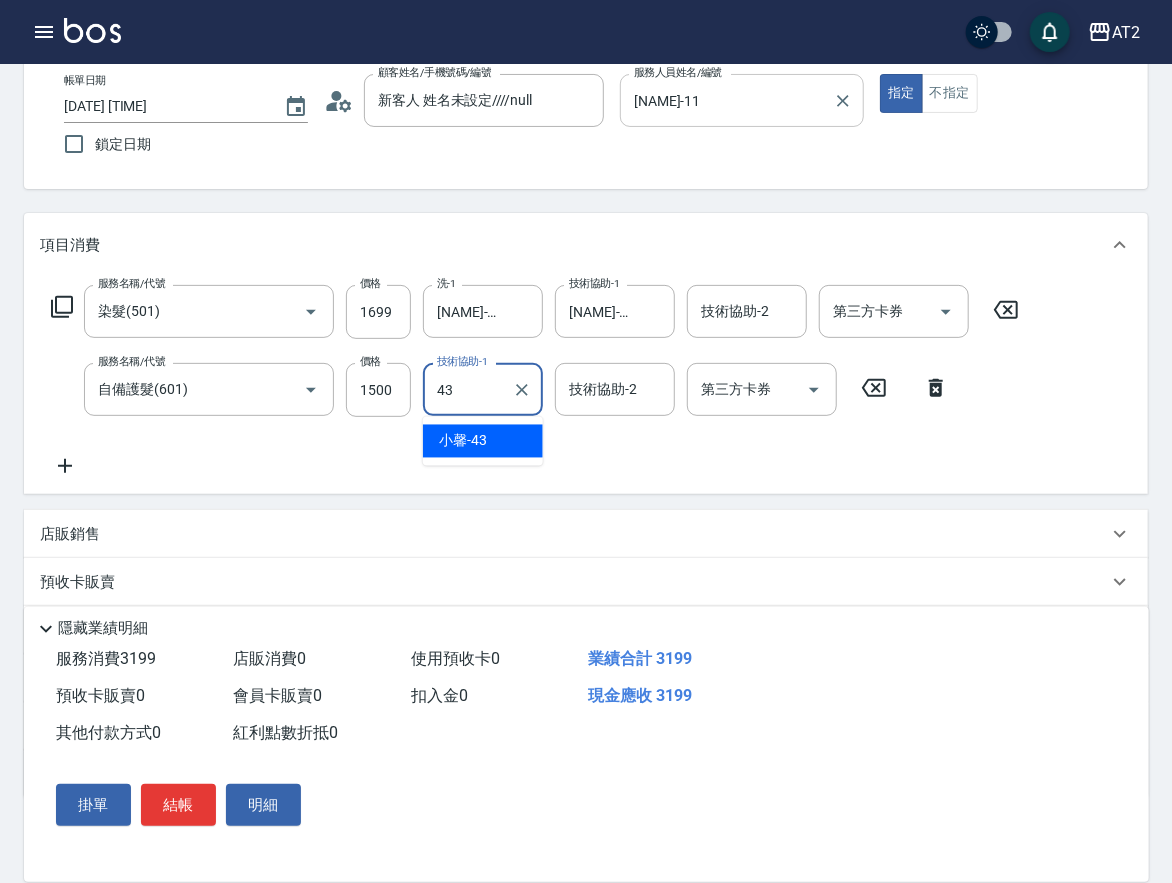 type on "[NAME]-43" 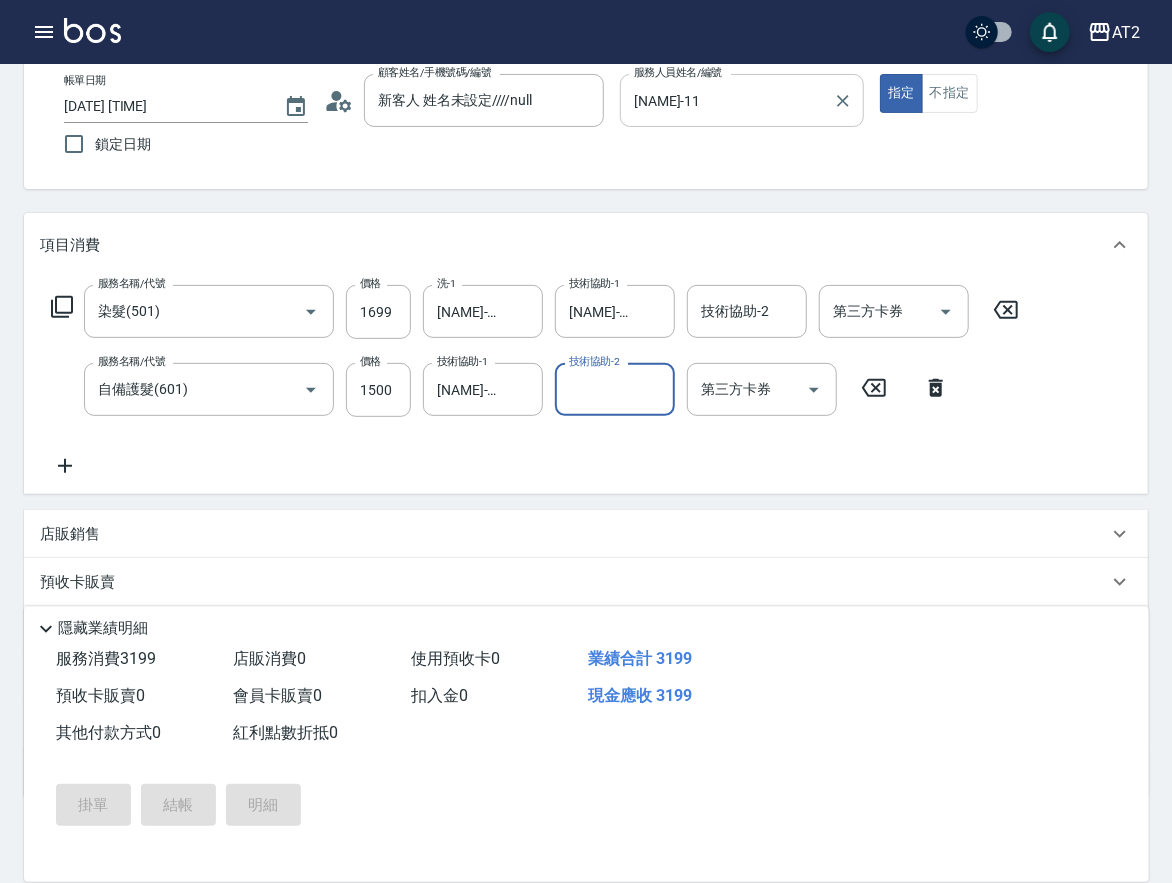 type 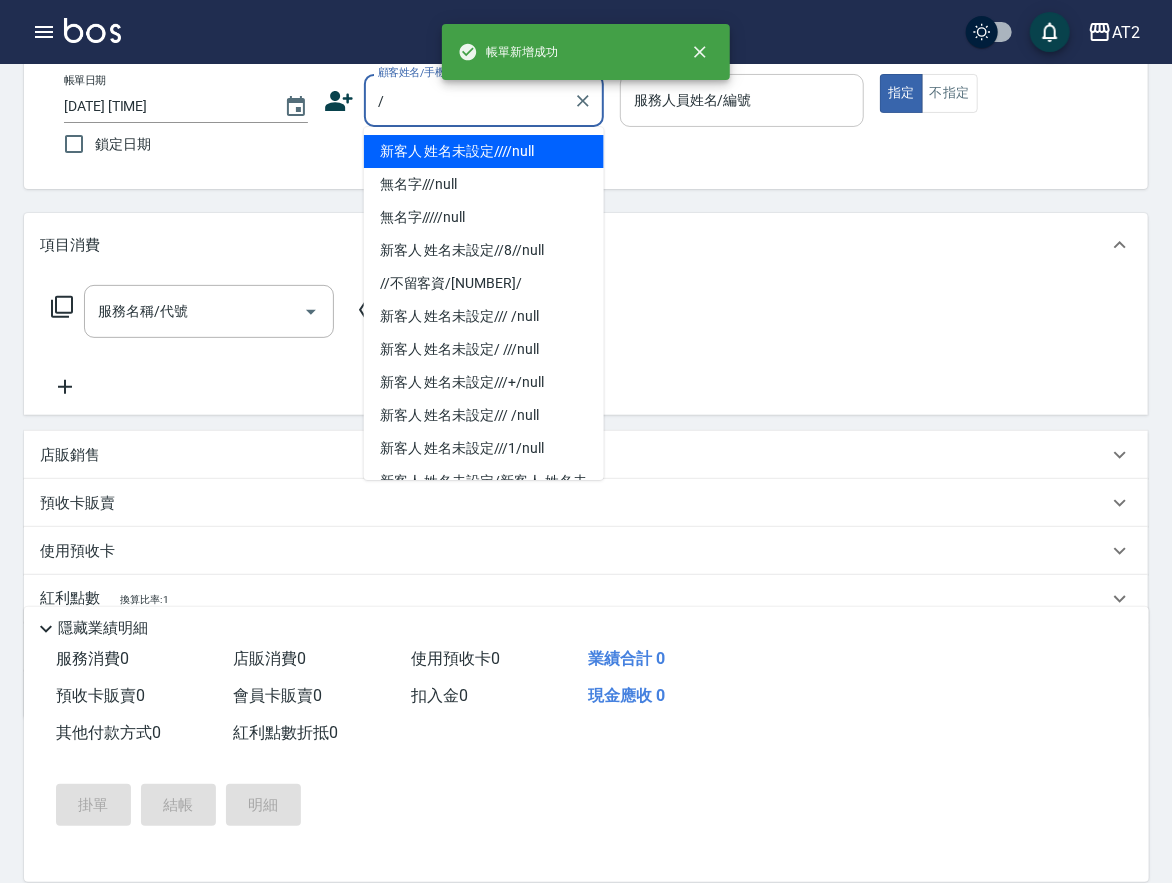 type on "新客人 姓名未設定////null" 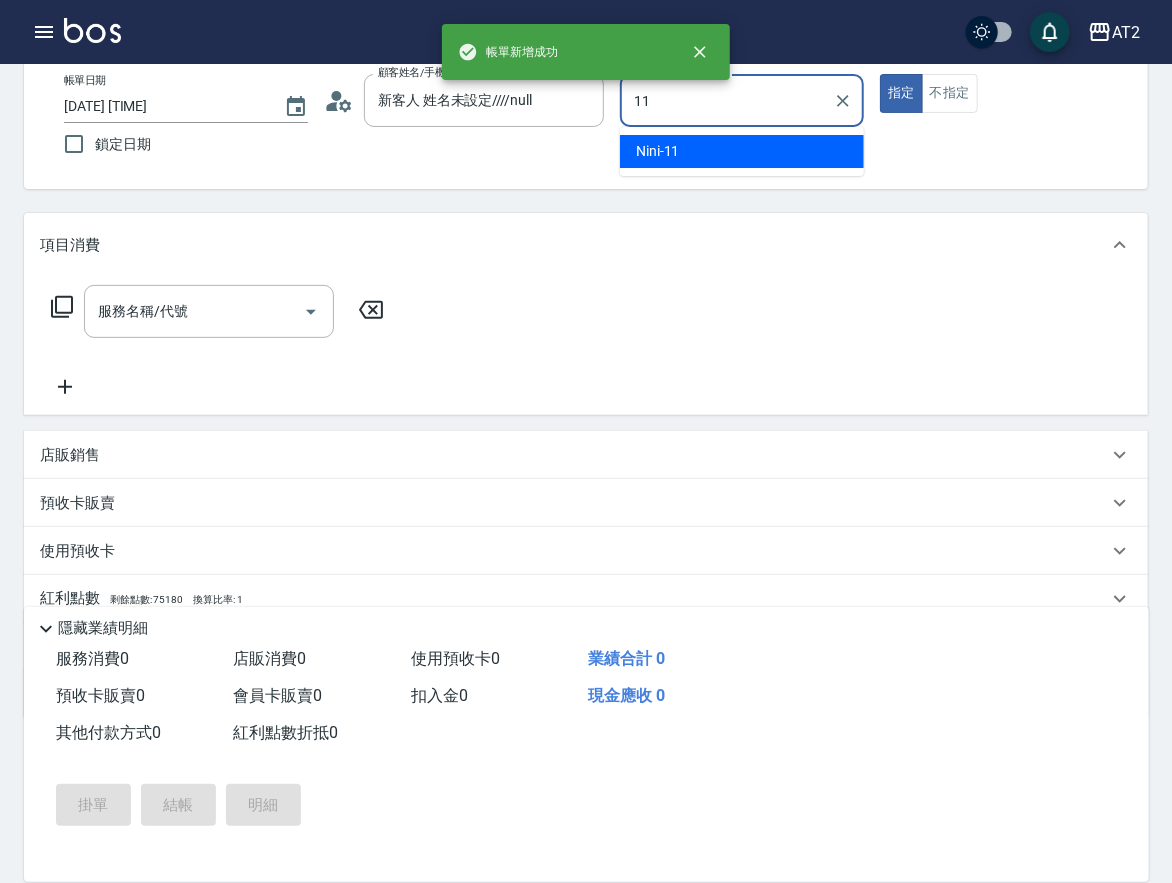 type on "[NAME]-11" 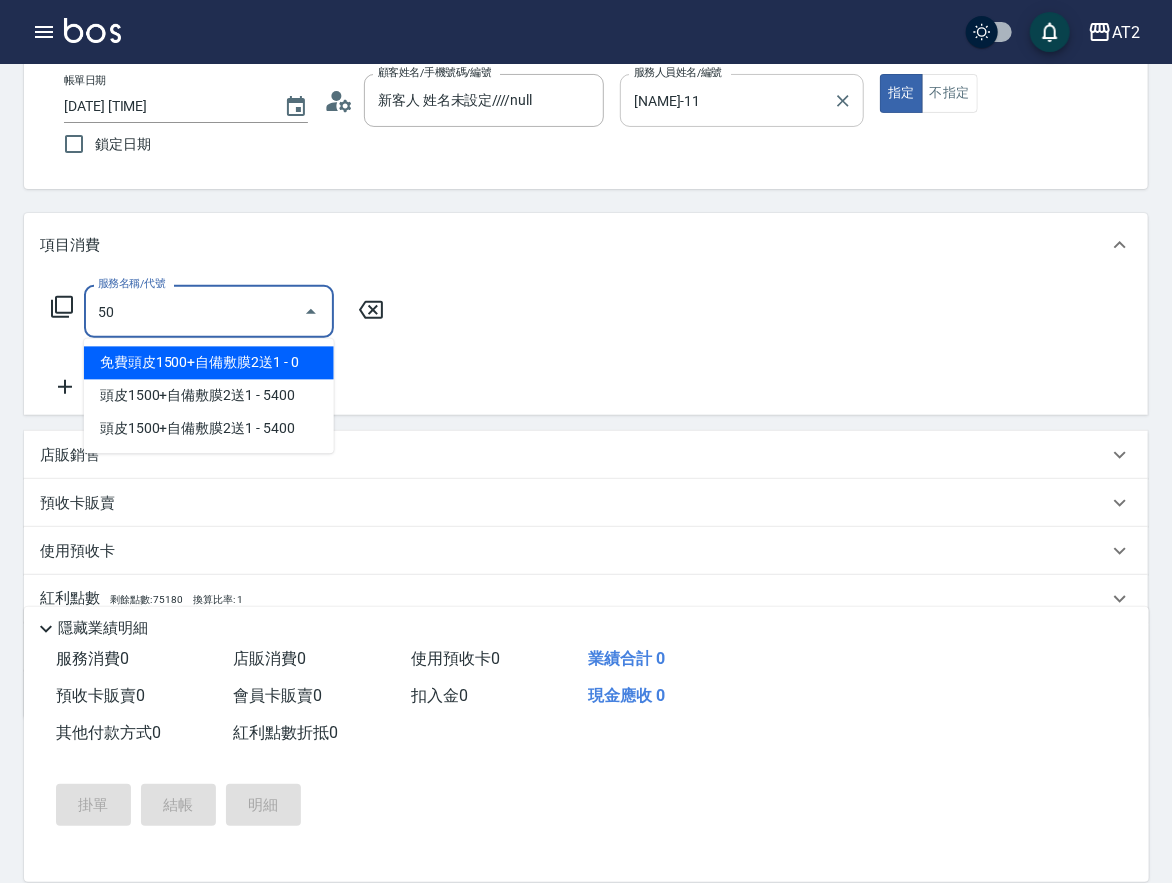 type on "501" 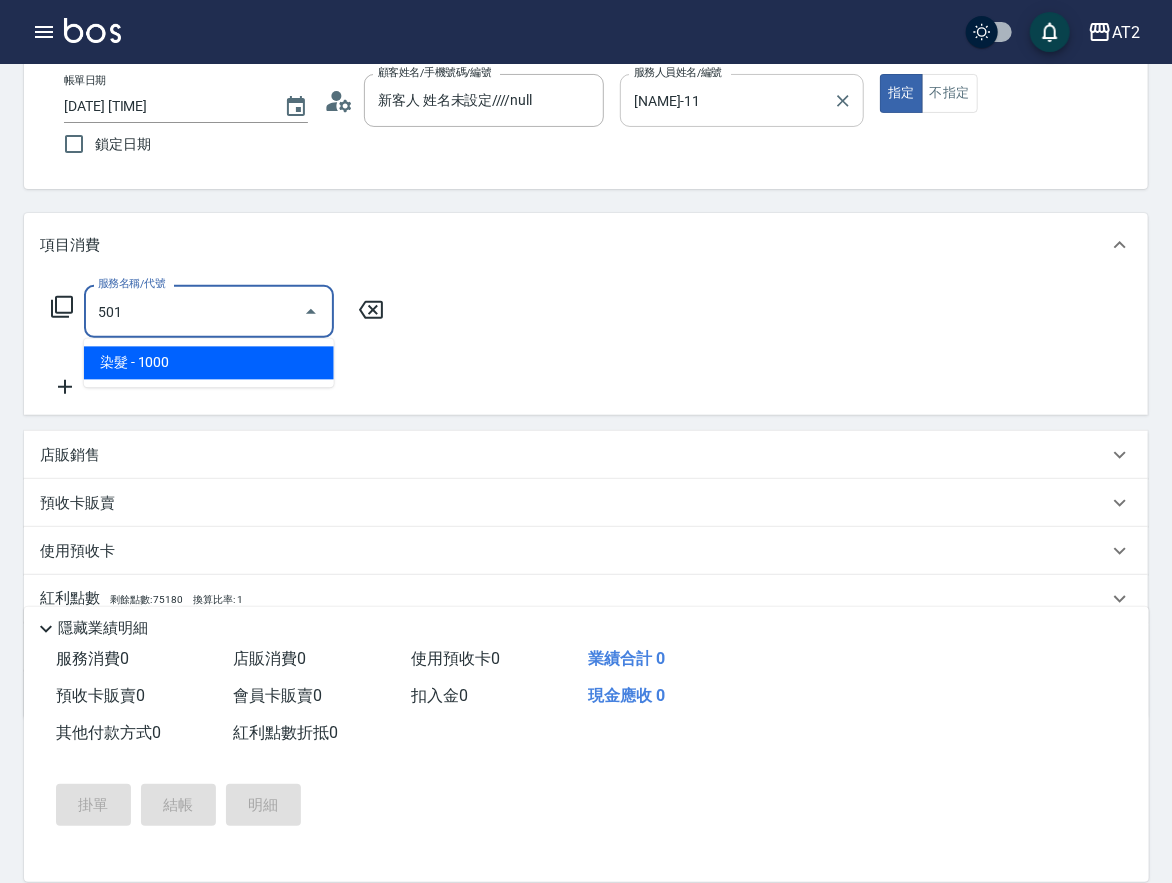 type on "100" 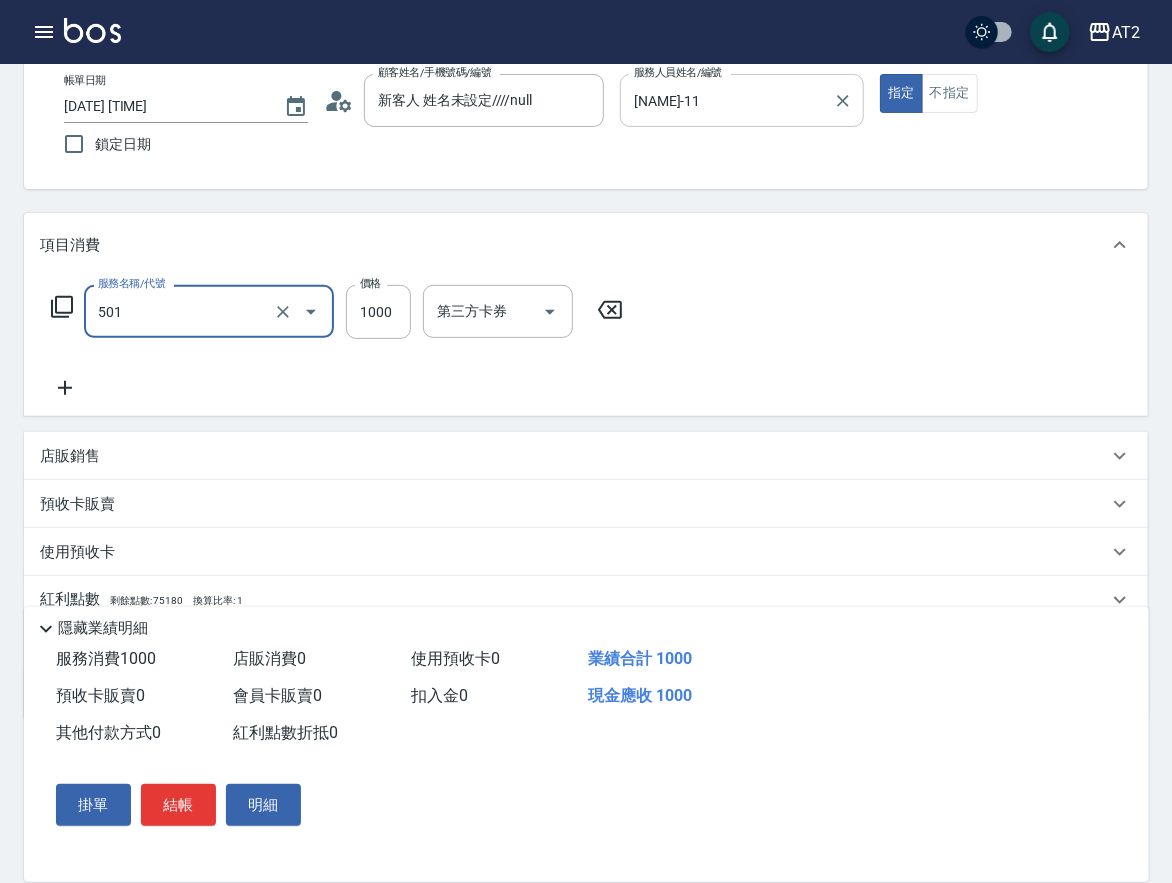type on "染髮(501)" 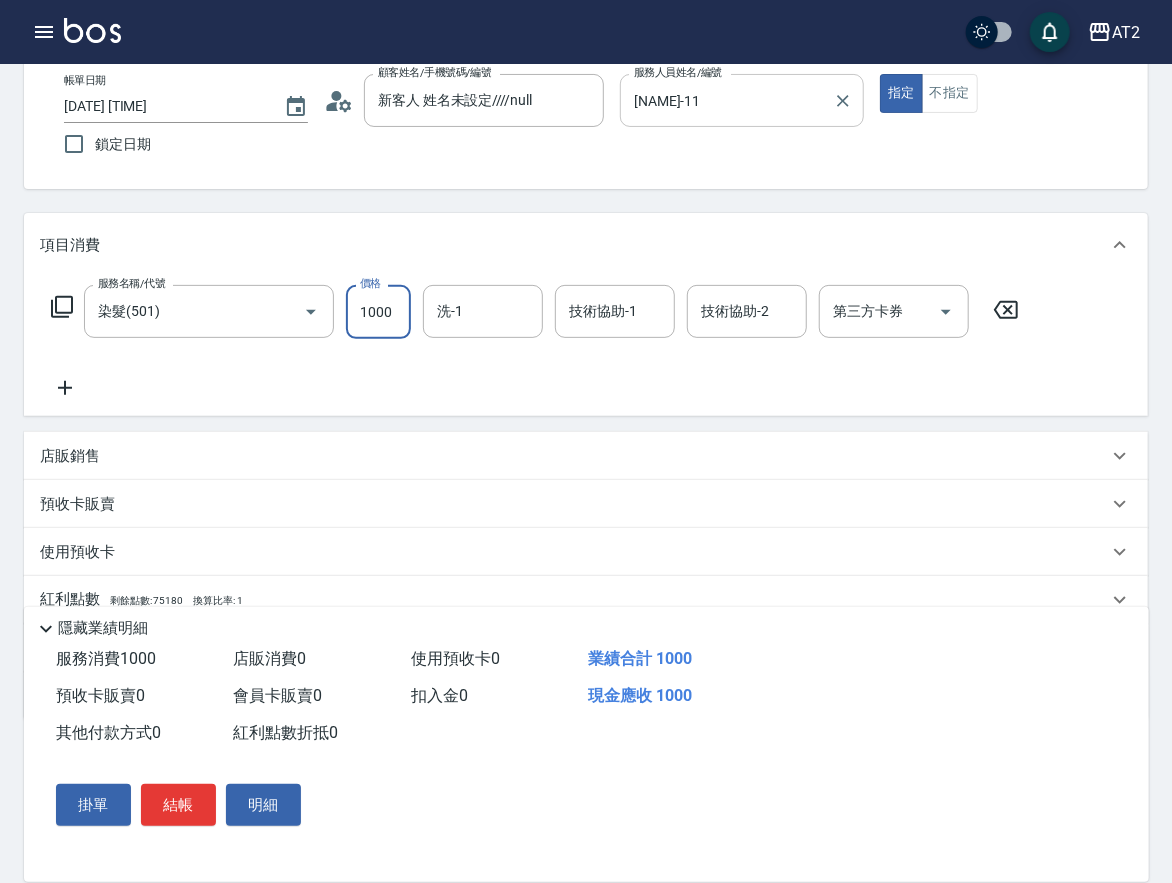 type on "2" 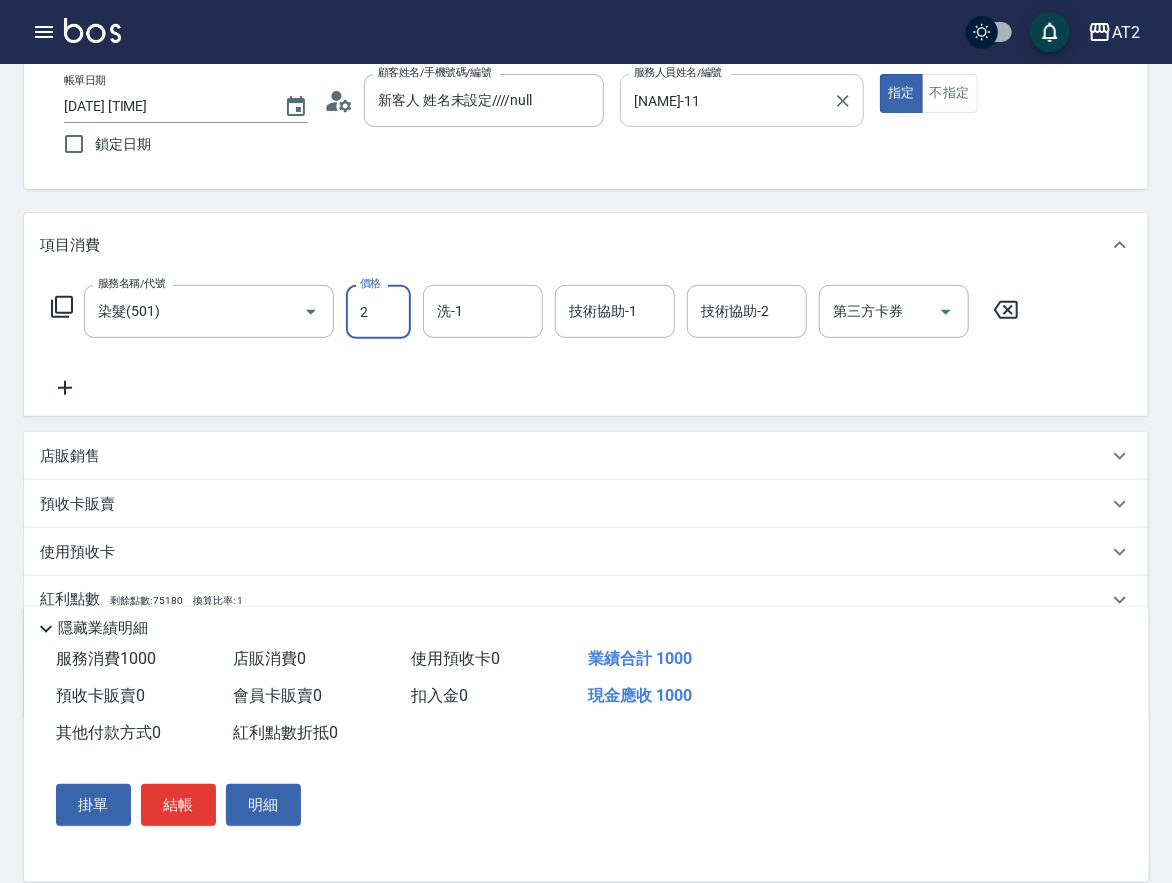 type on "0" 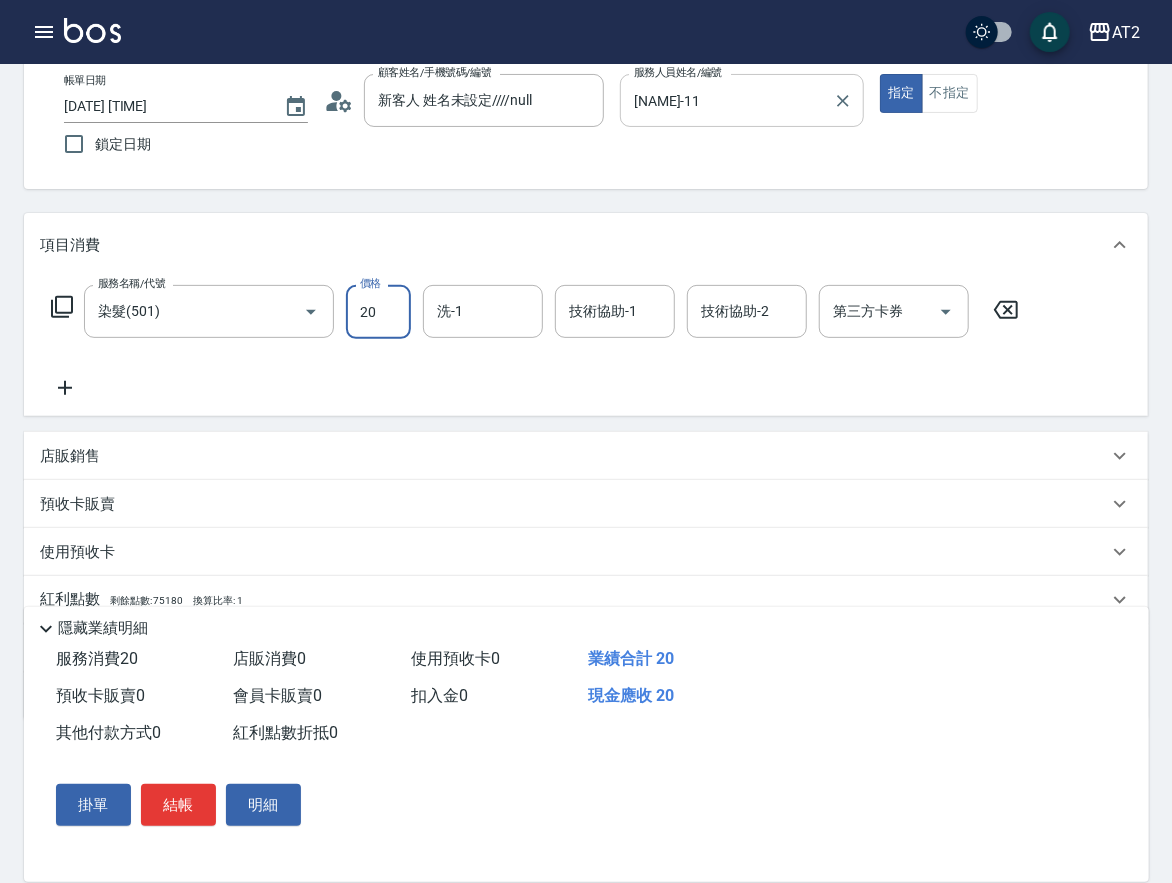 type on "209" 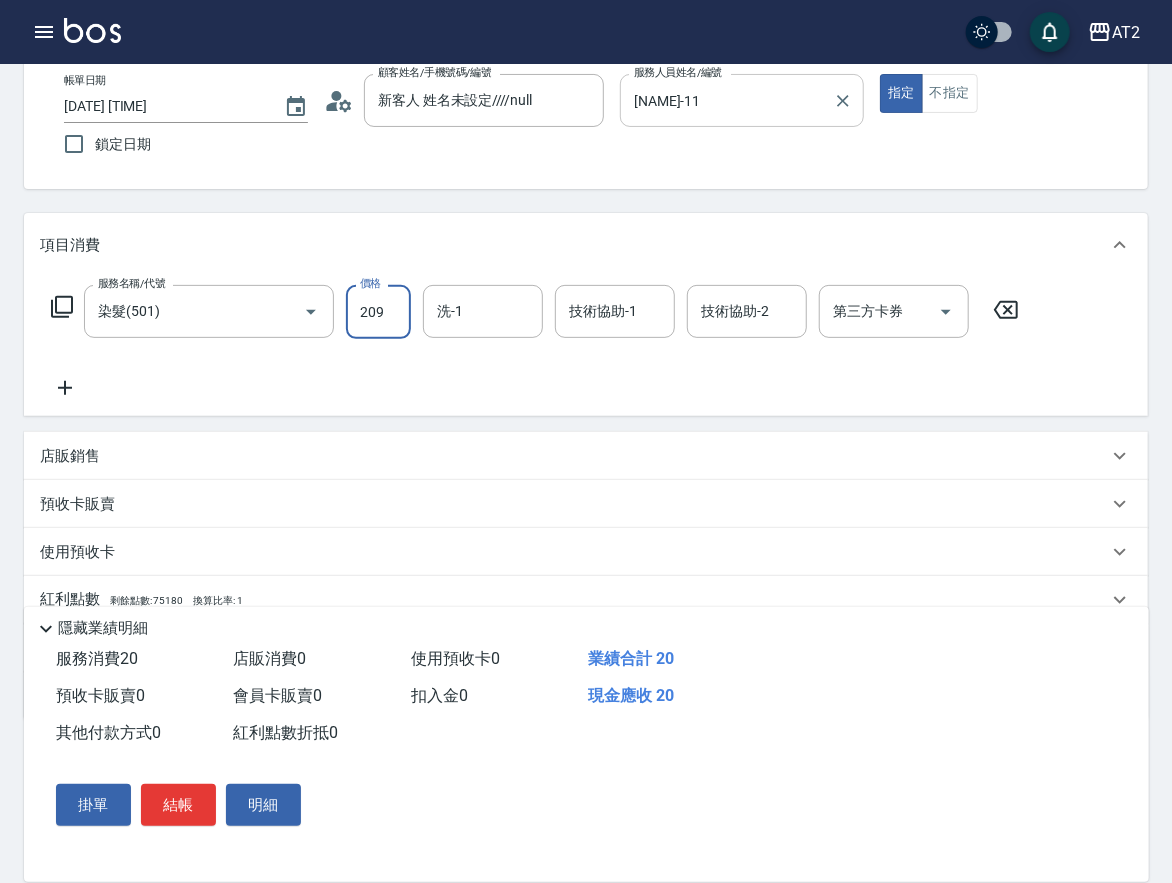 type on "20" 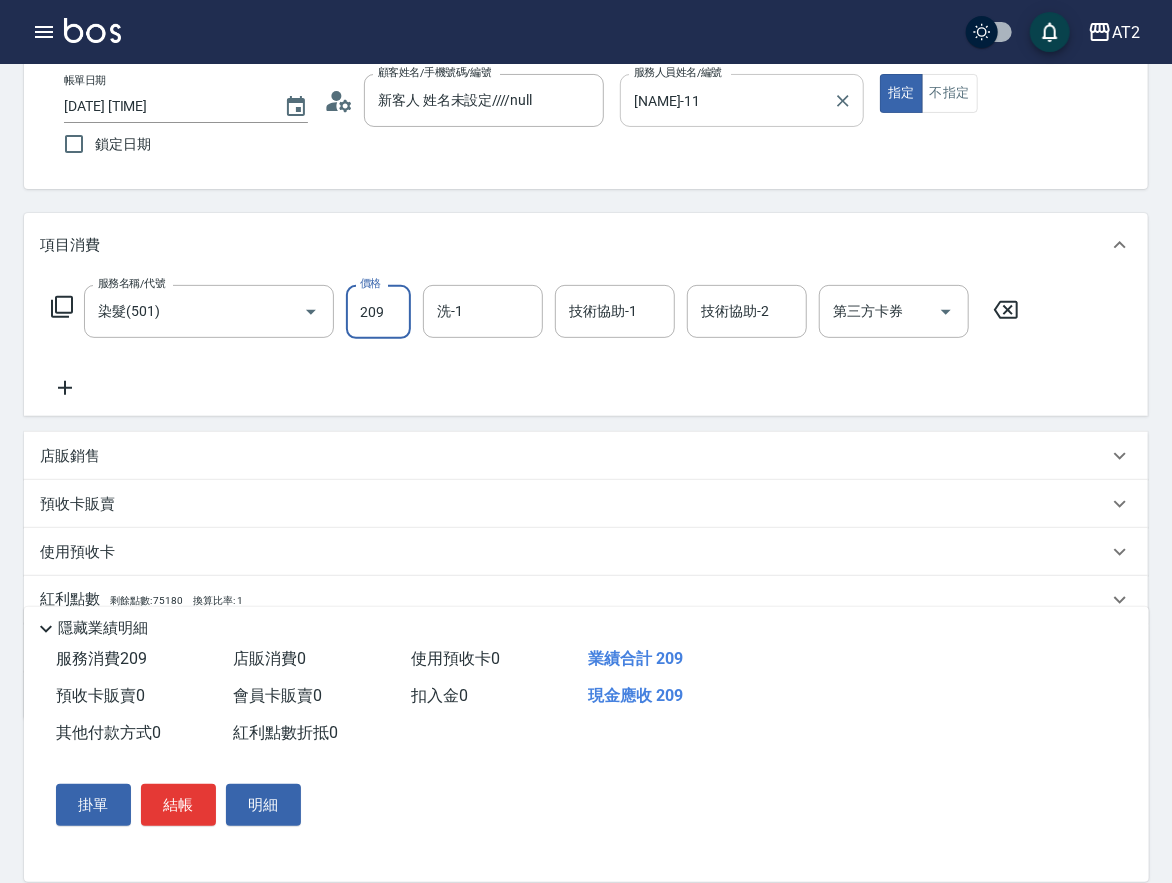 type on "2099" 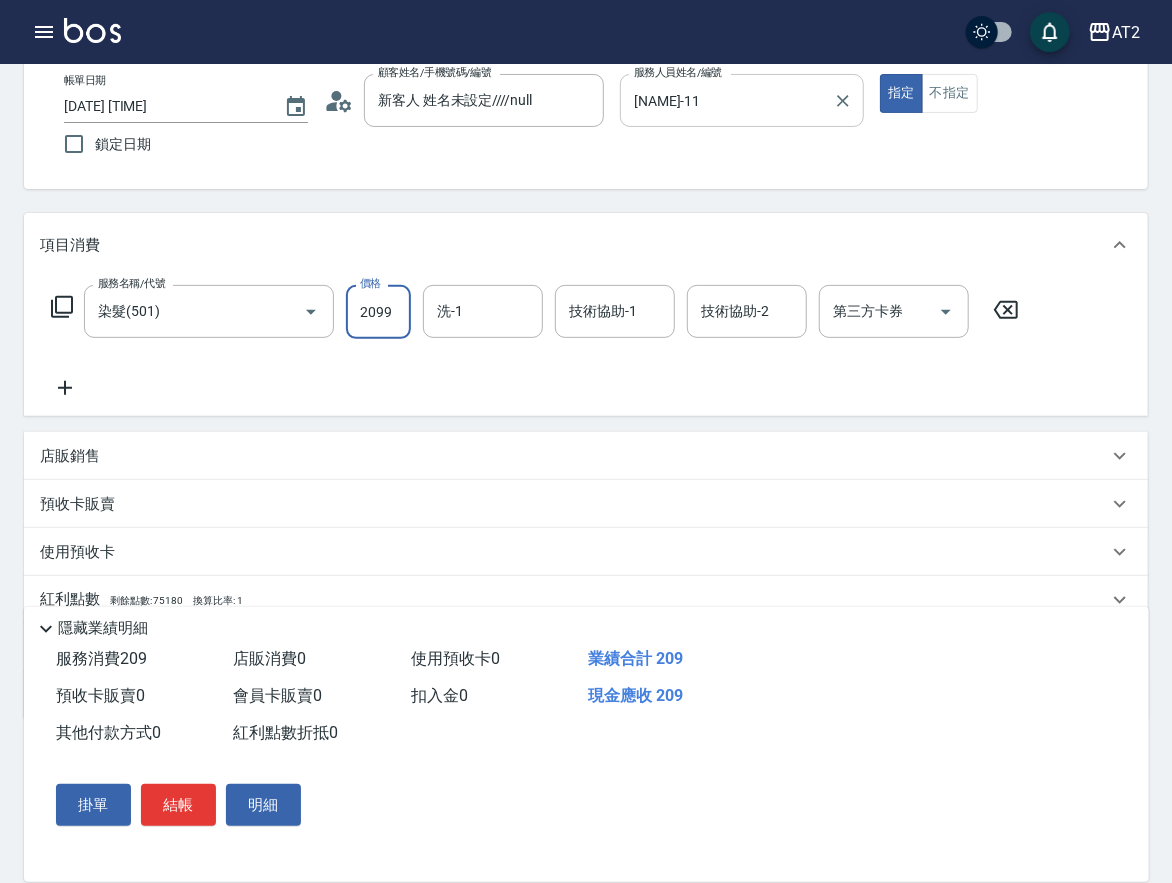 type on "200" 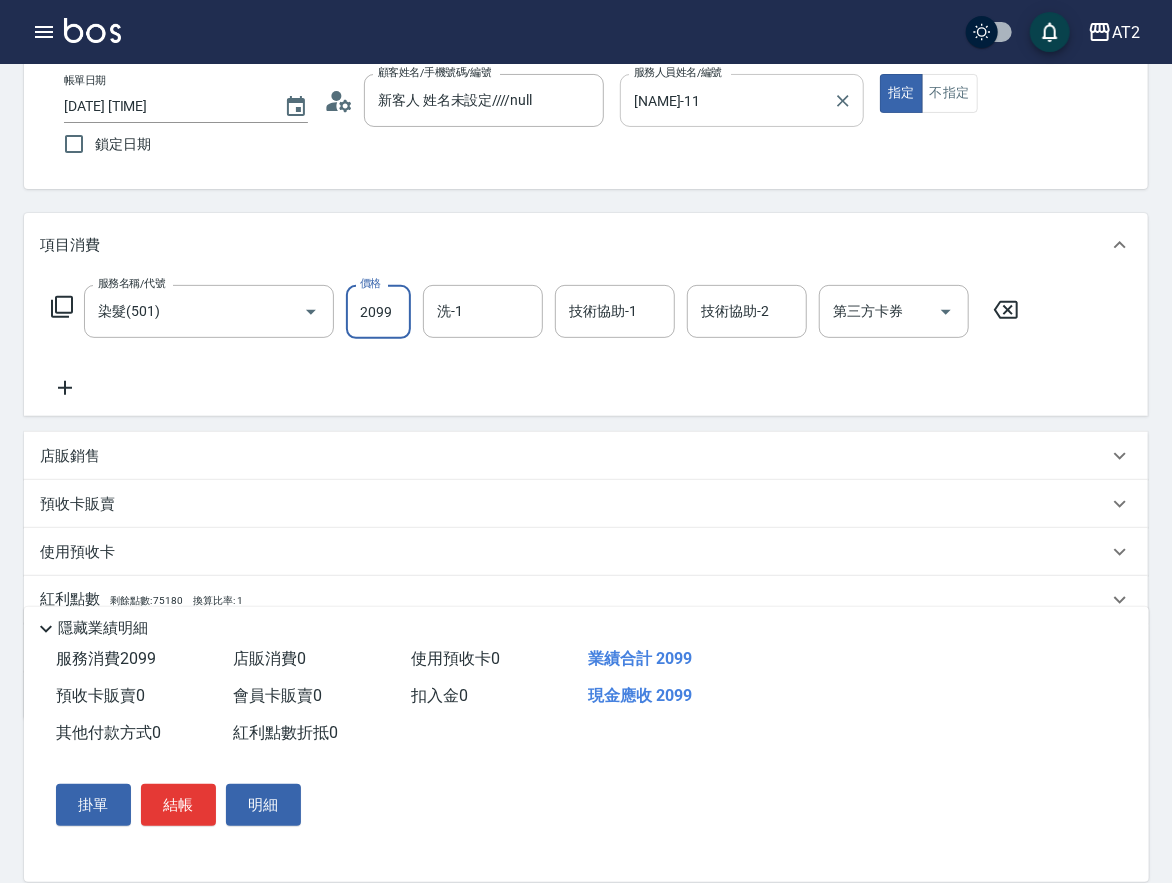 type on "2099" 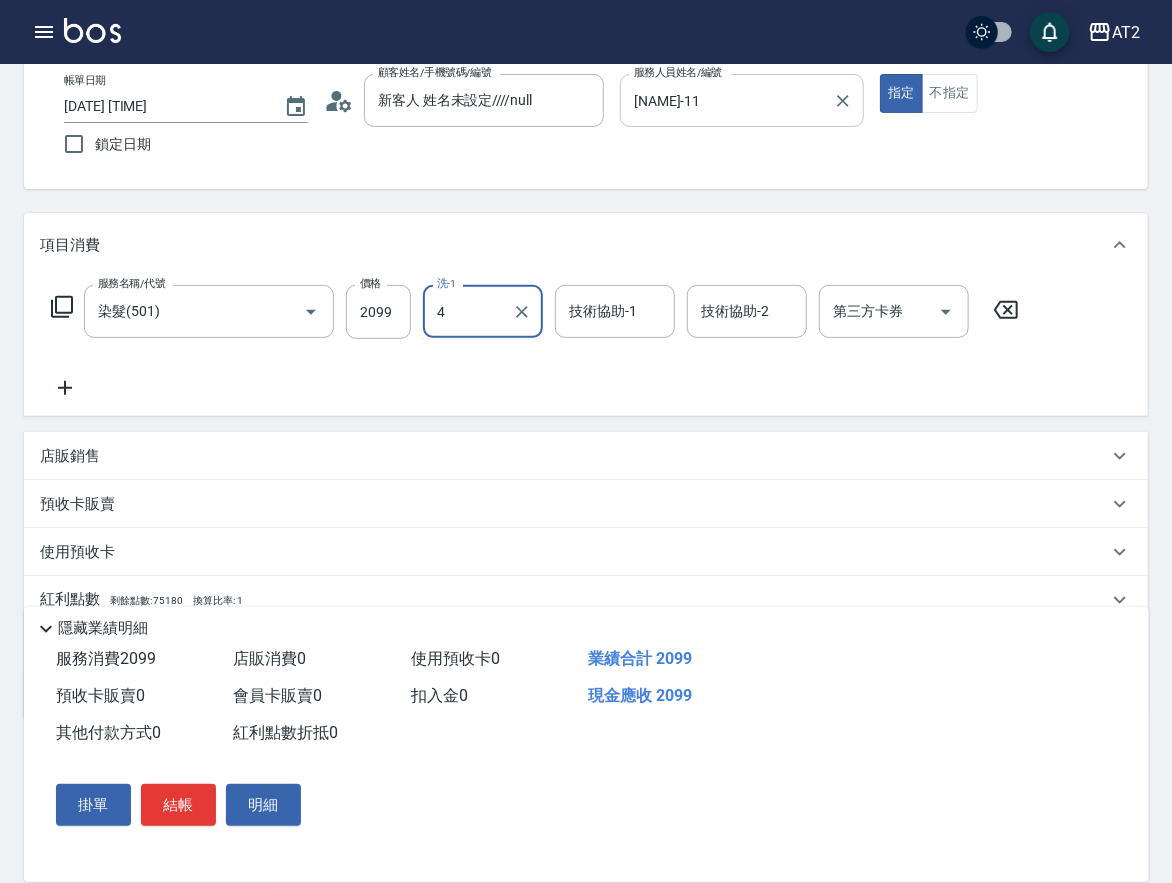 type on "4" 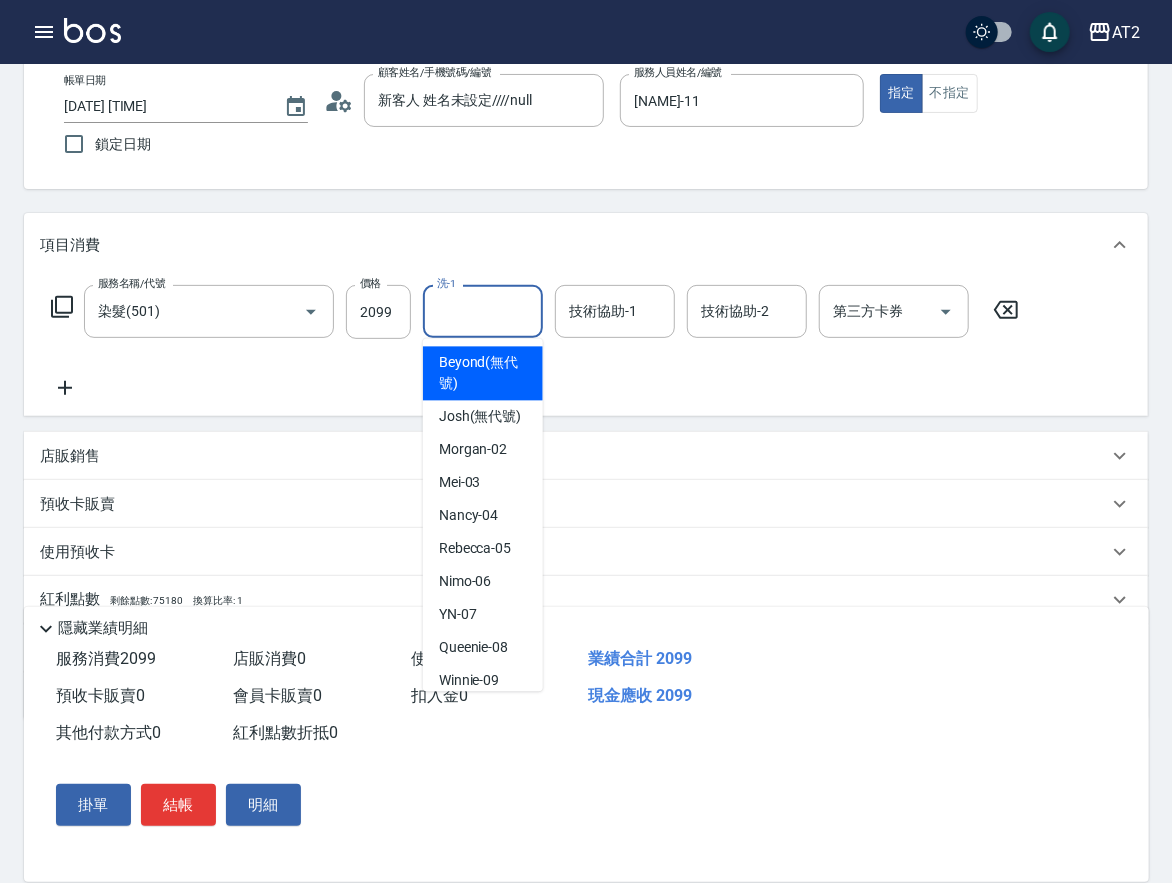 click on "洗-1" at bounding box center [483, 311] 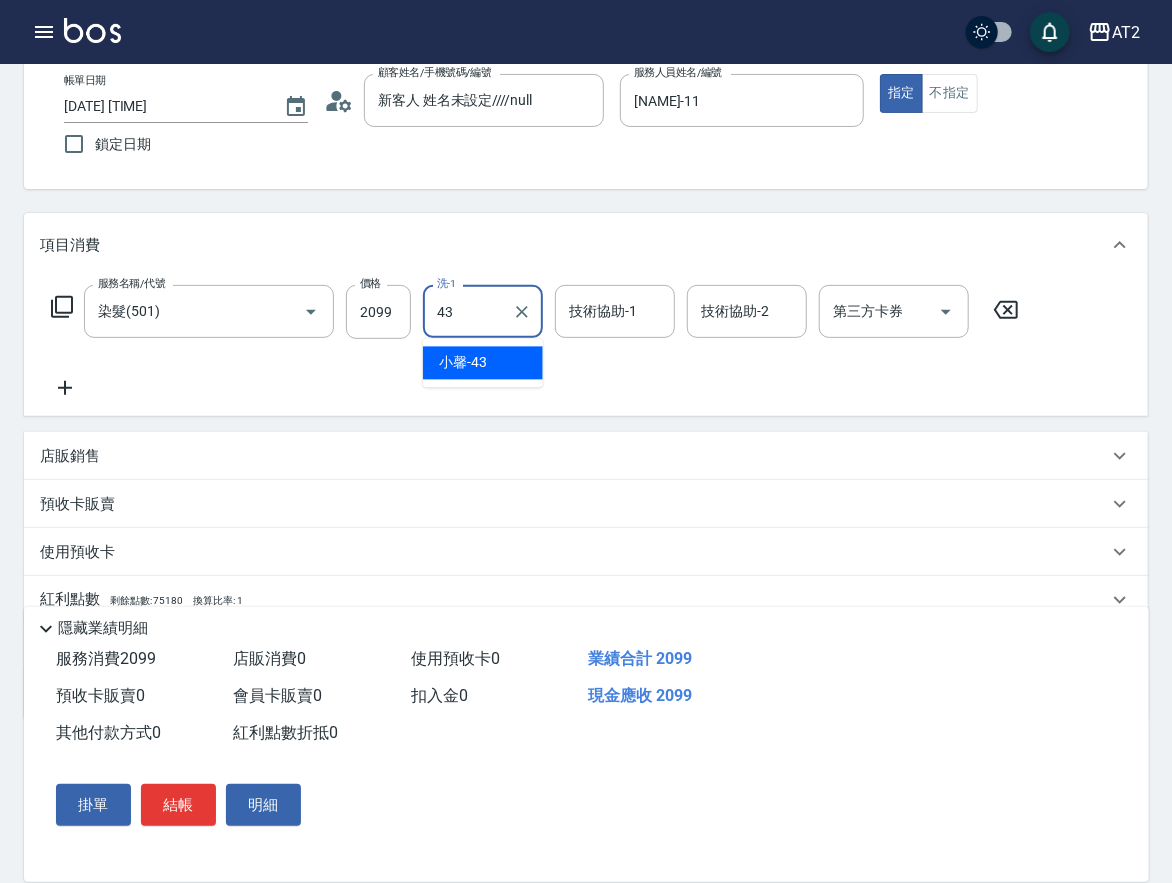 type on "[NAME]-43" 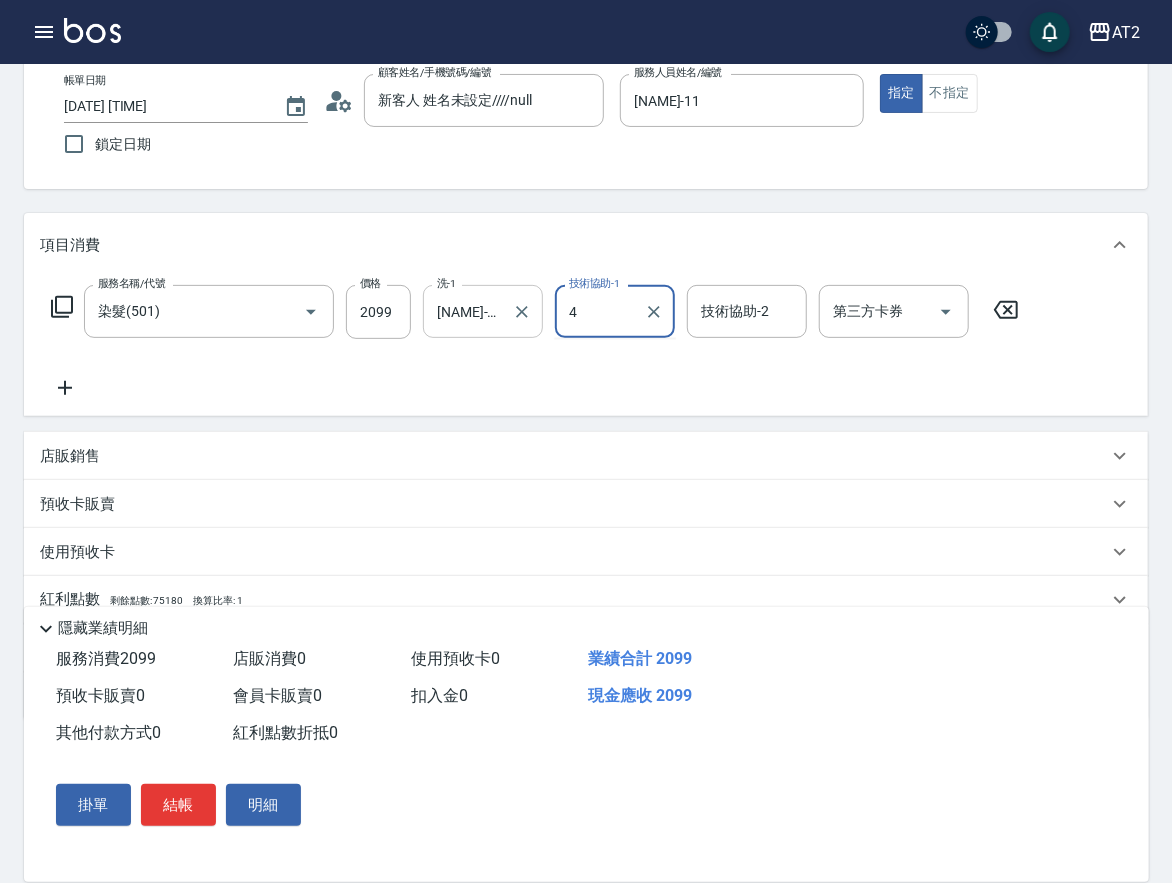 type on "4" 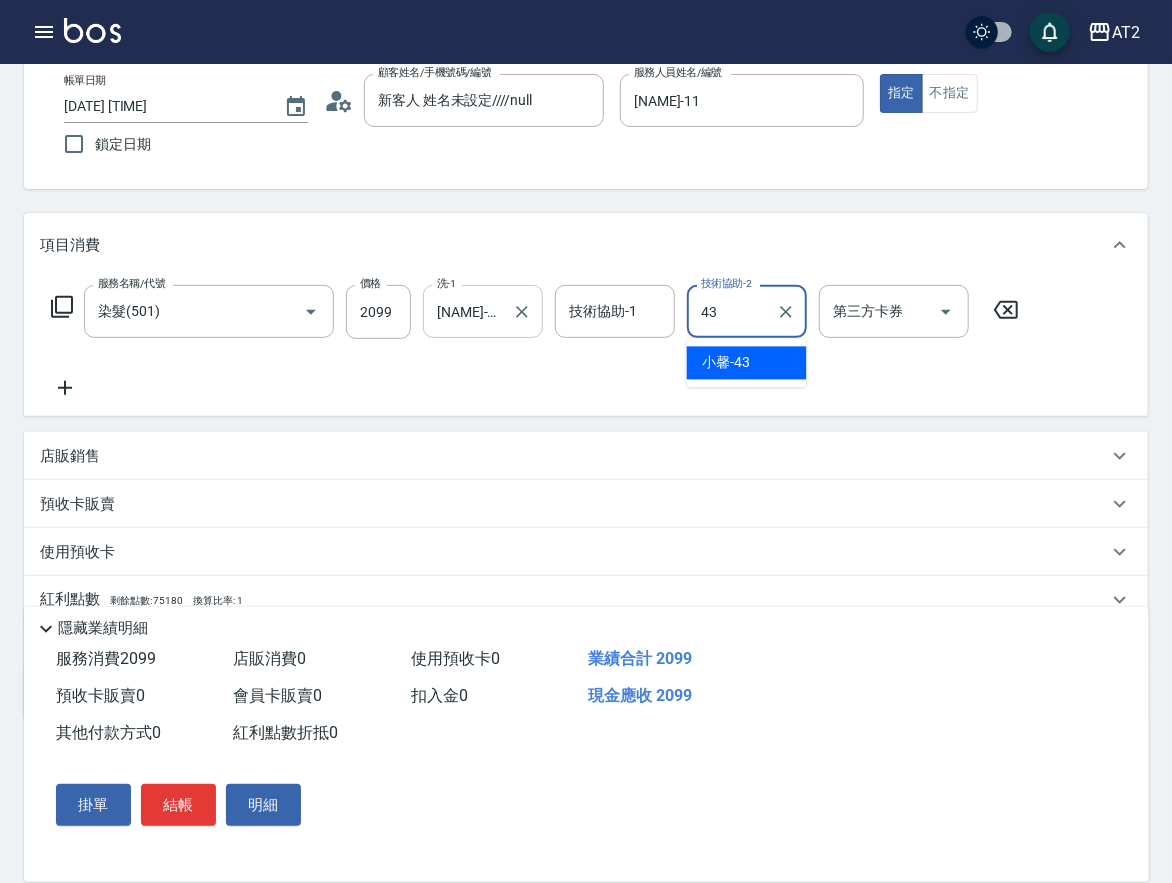 type on "[NAME]-43" 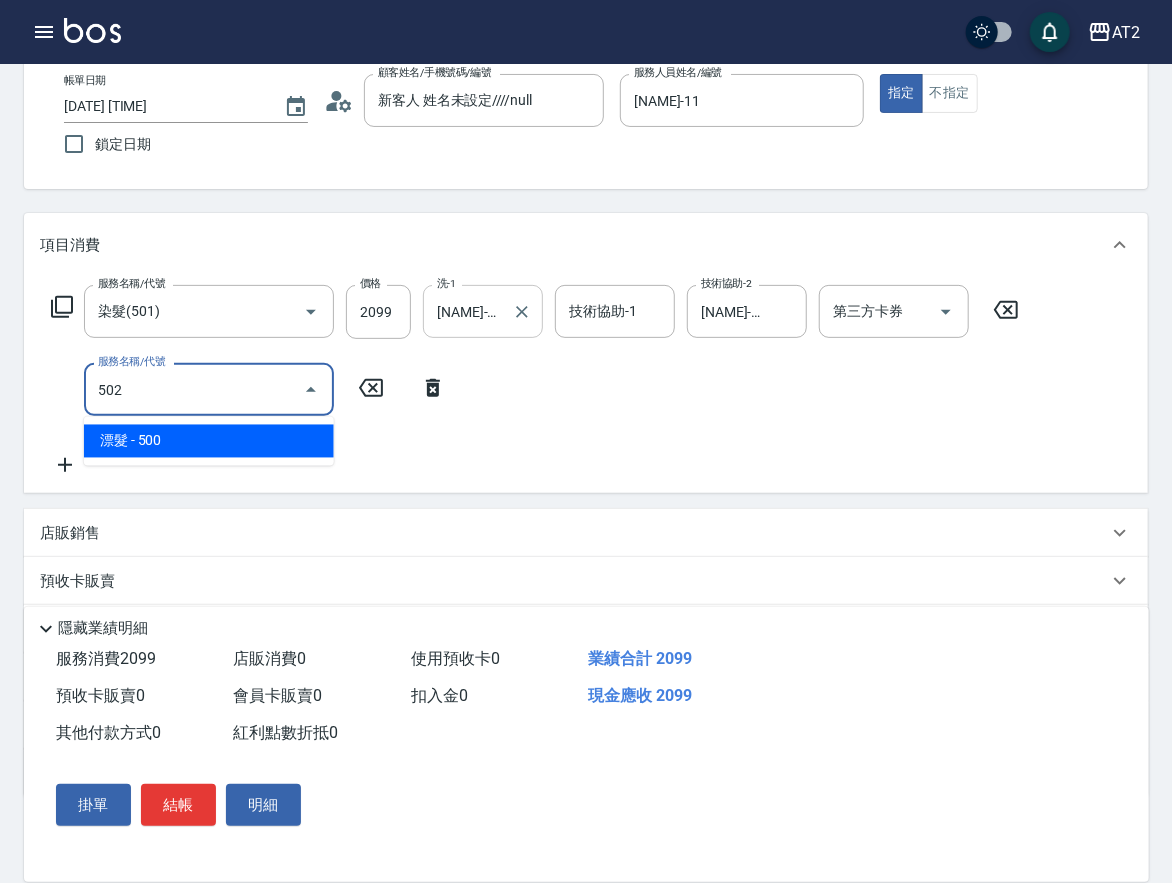 type on "502" 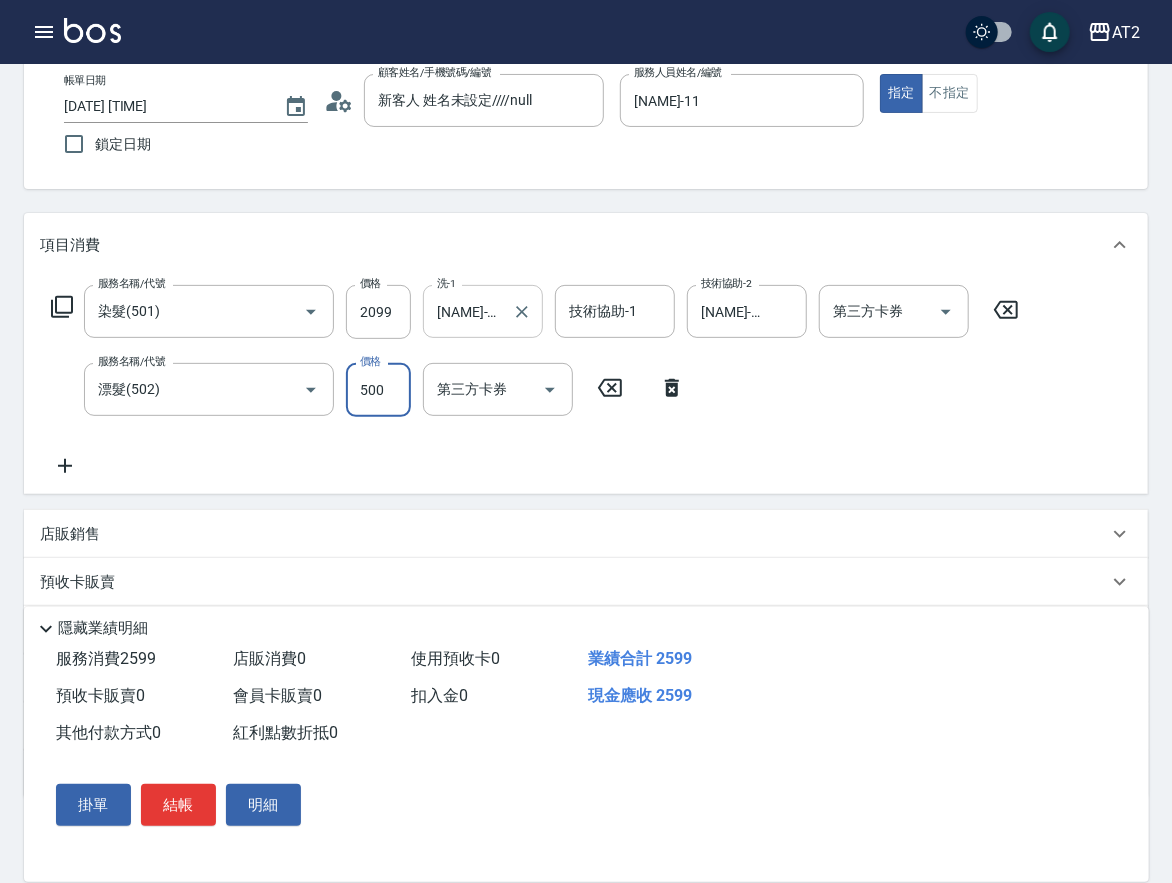 type on "200" 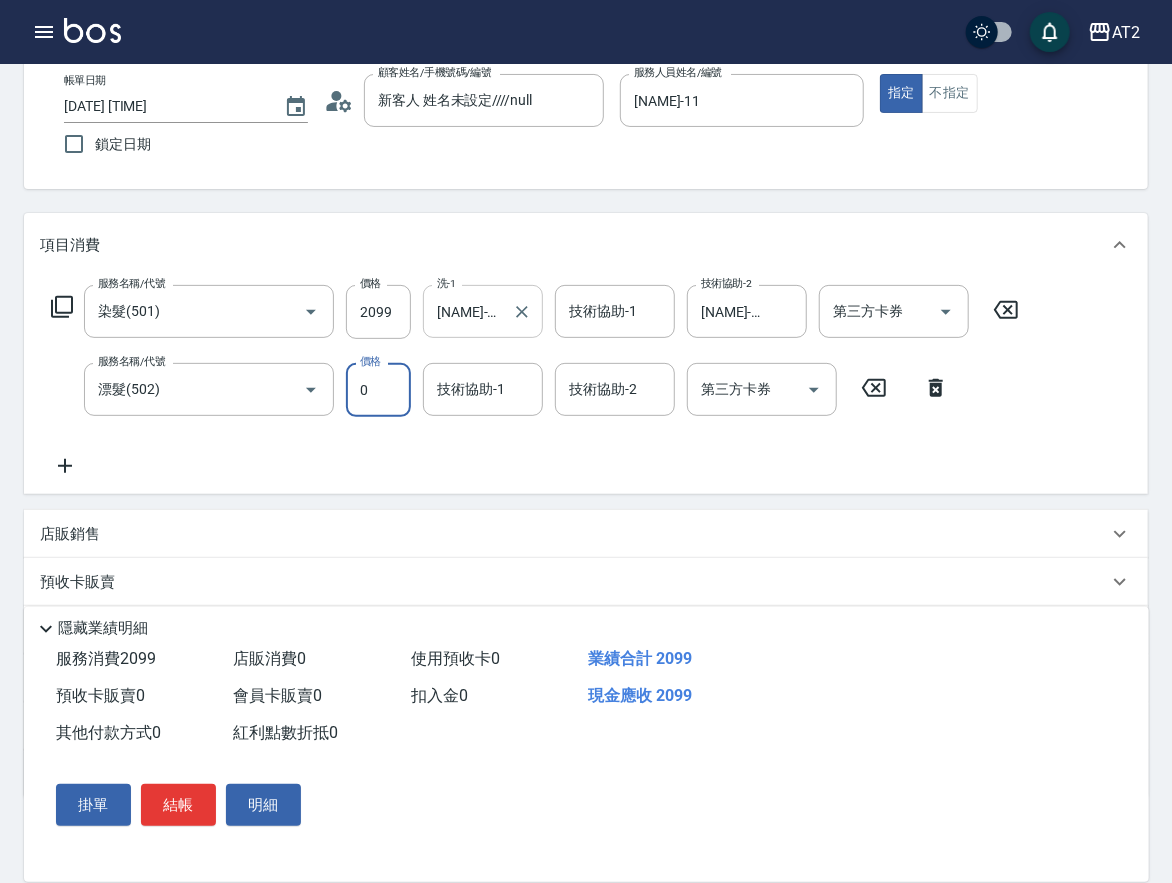 type on "0" 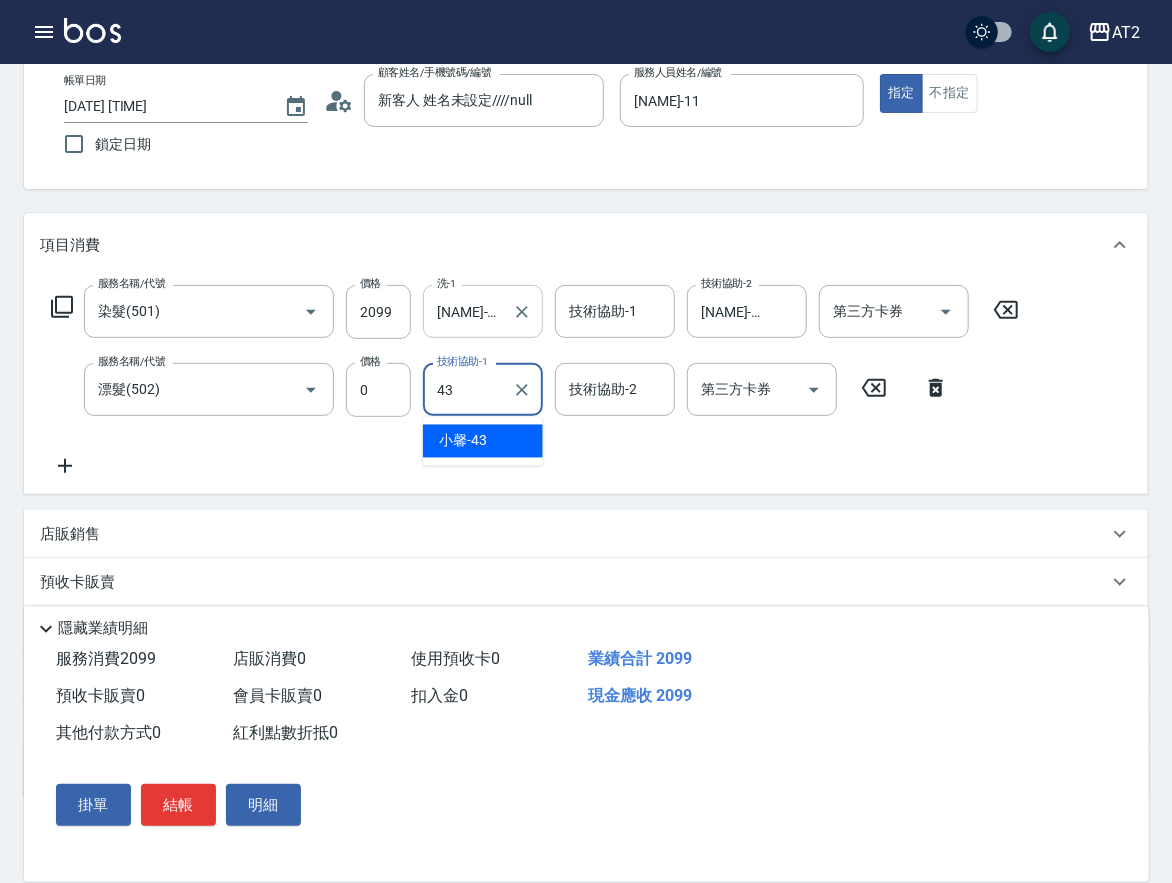 type on "[NAME]-43" 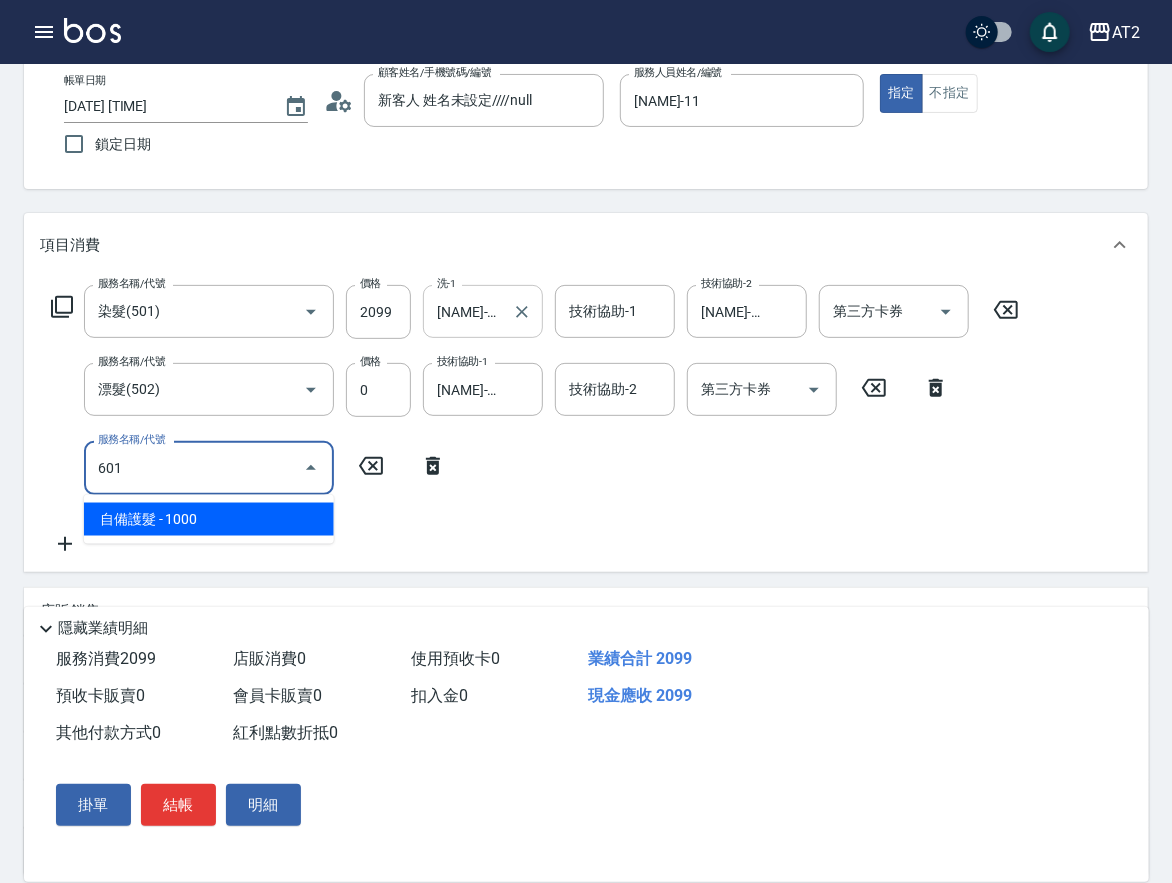 type on "601" 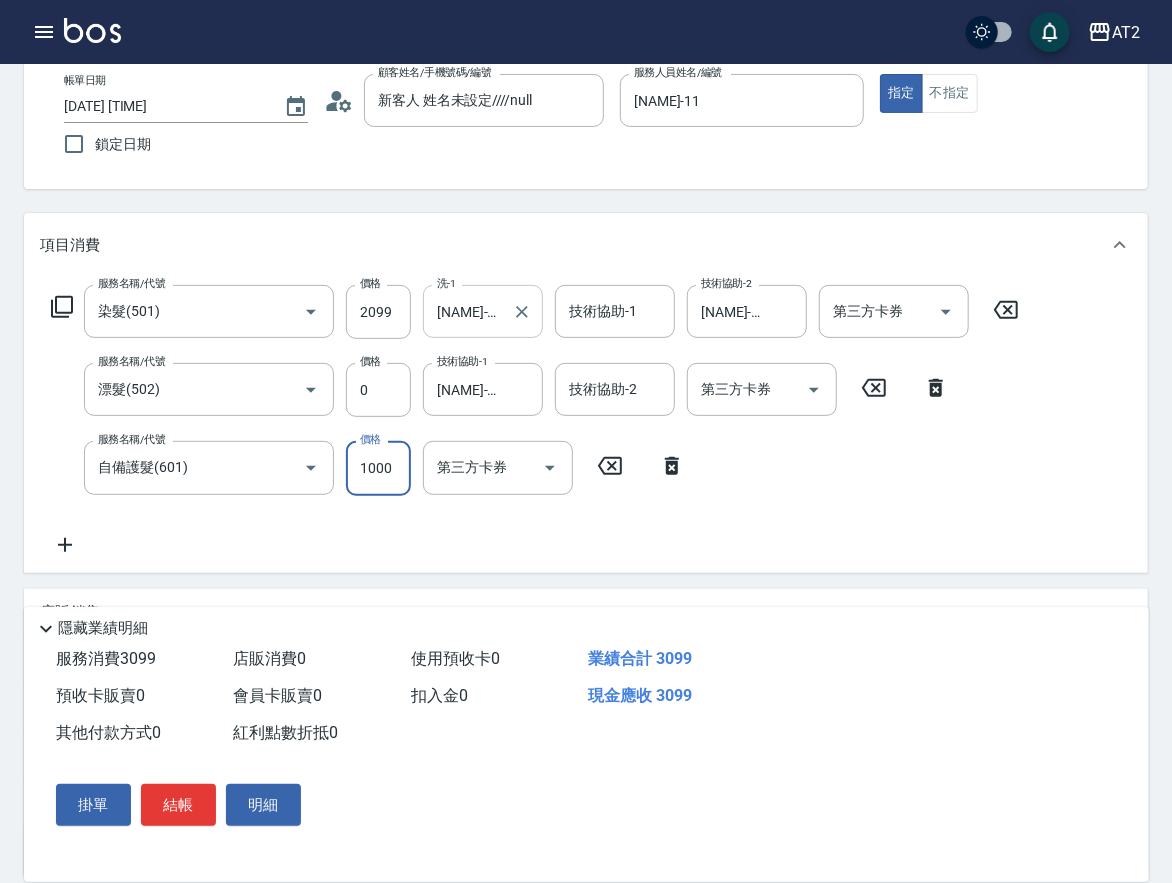 type on "2" 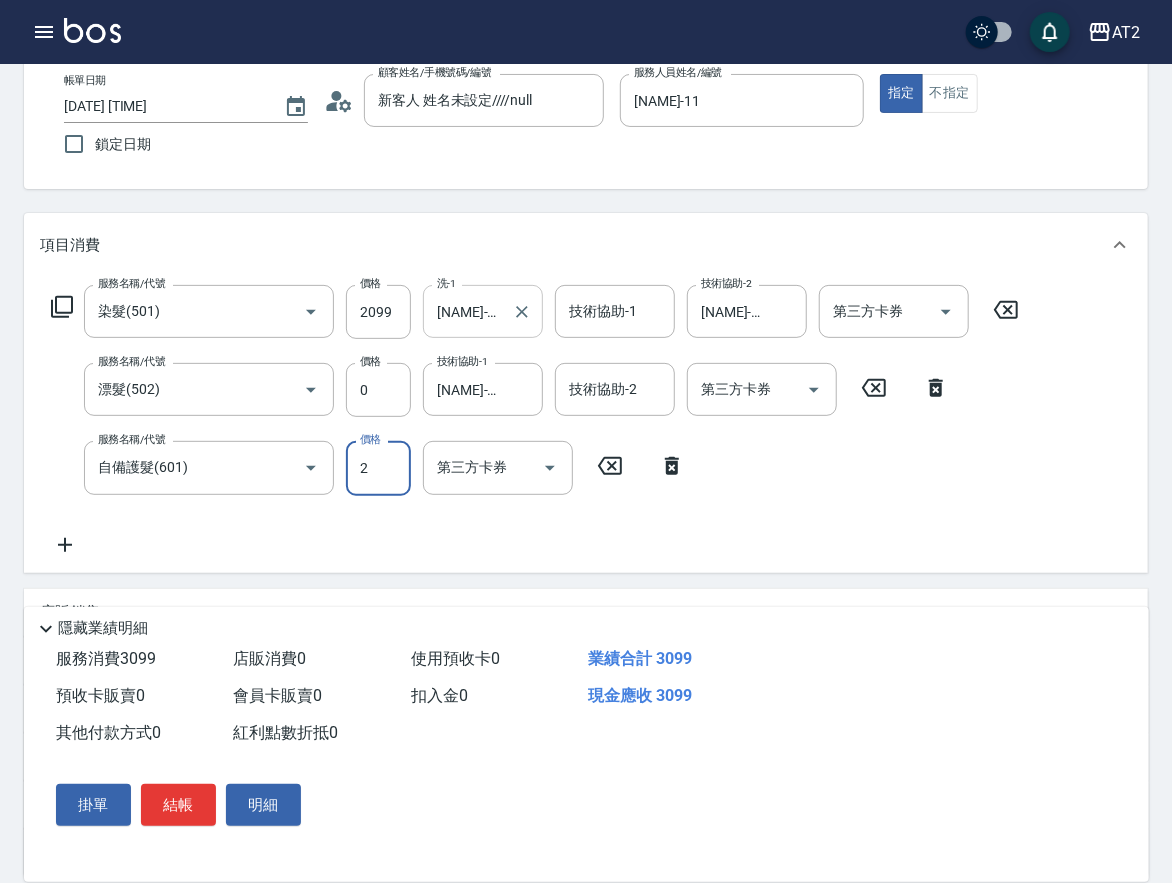 type on "210" 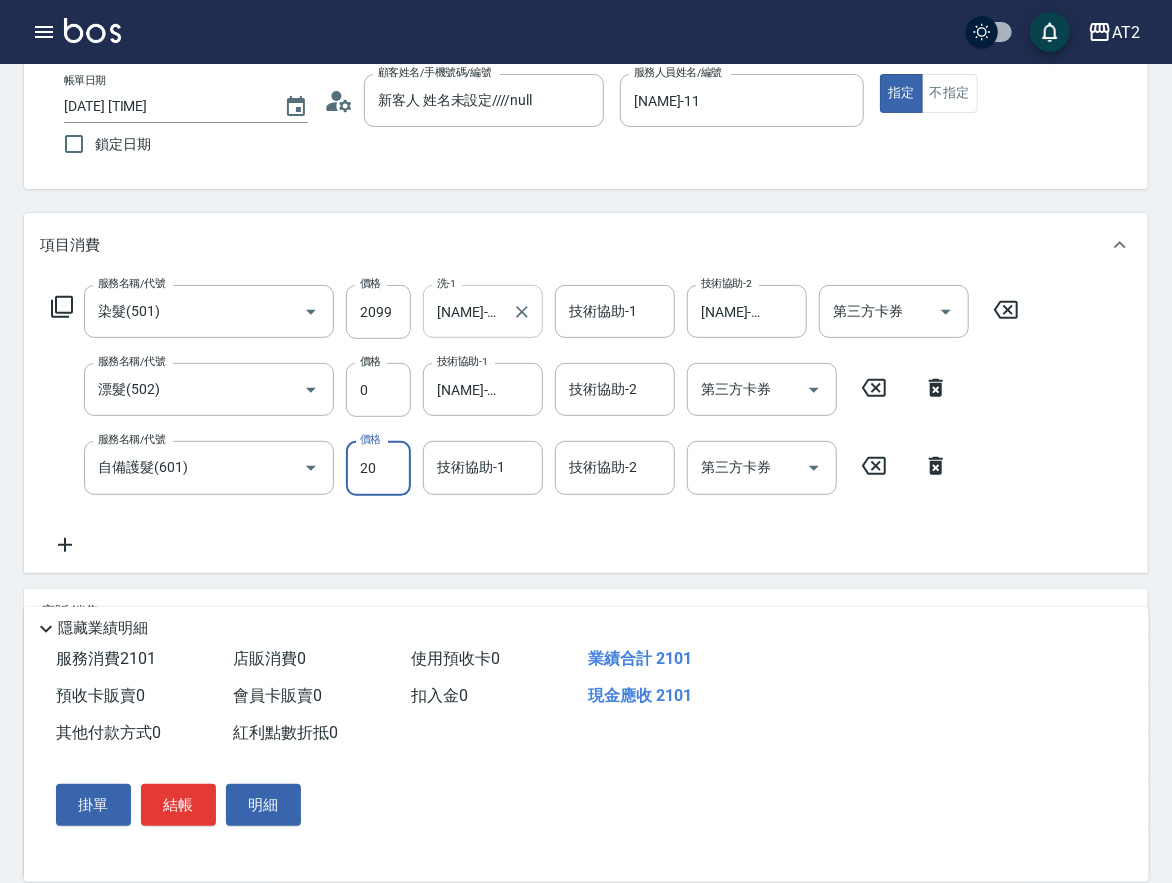 type on "200" 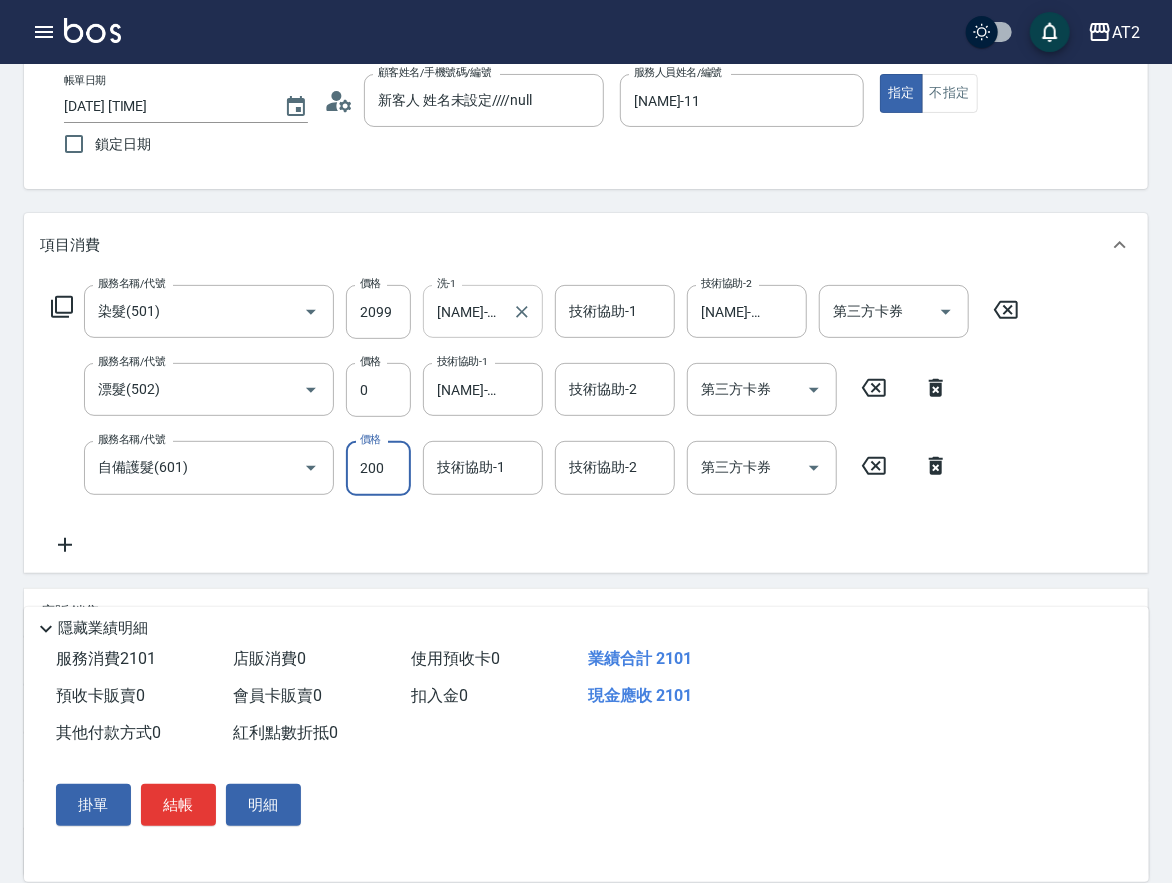 type on "220" 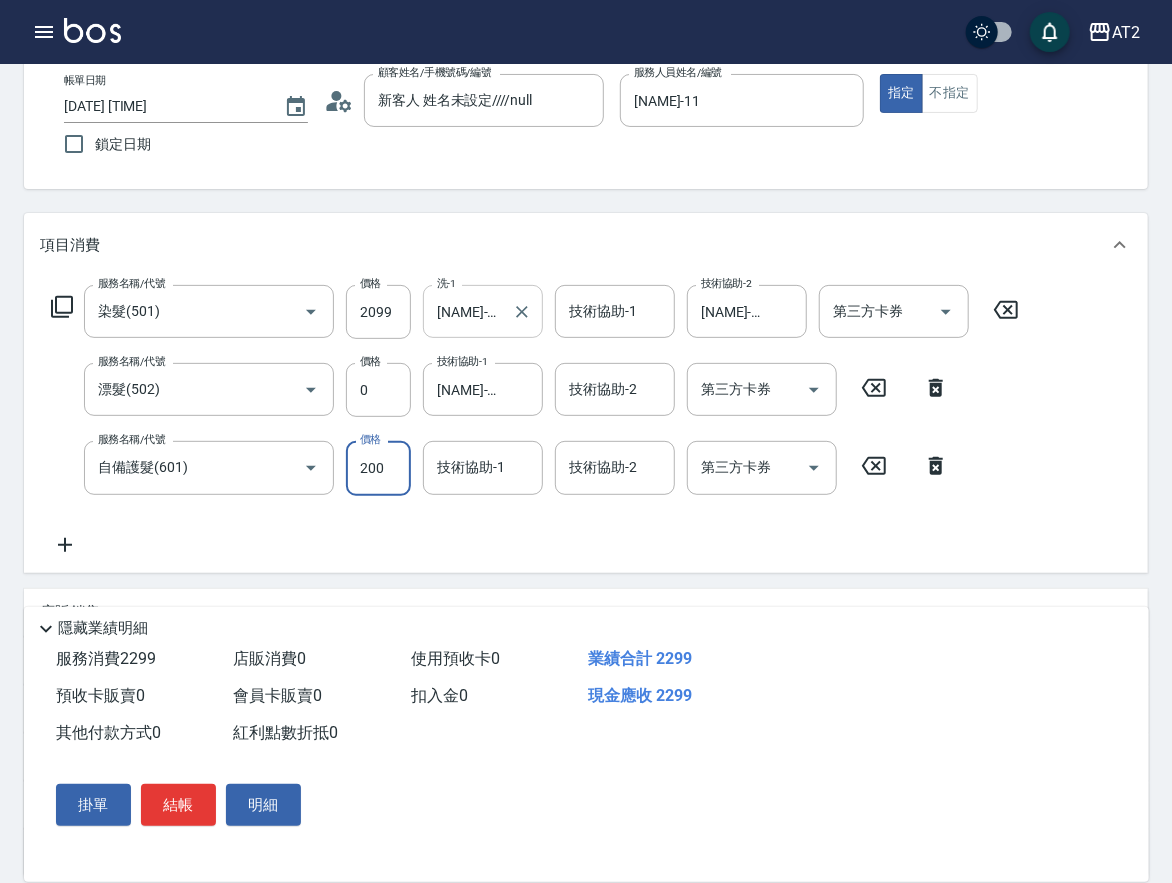 type on "2000" 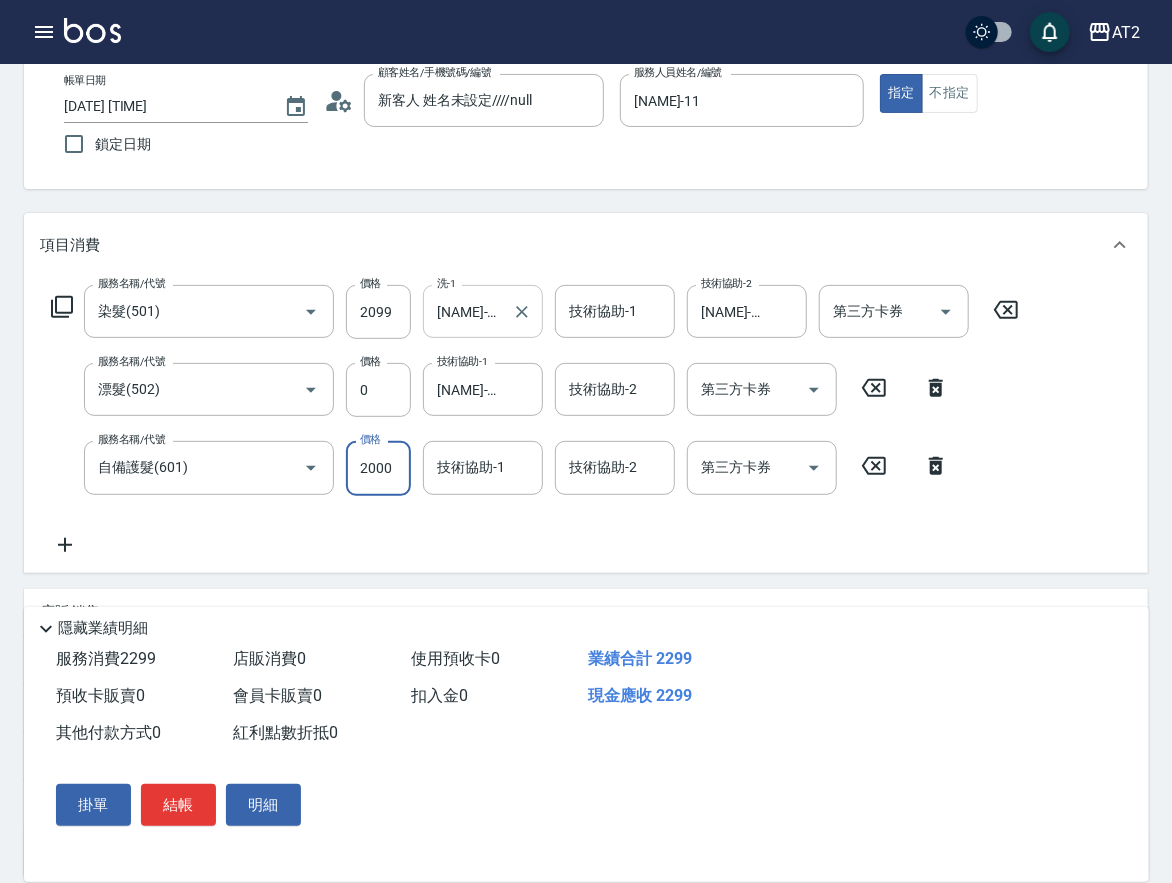 type on "400" 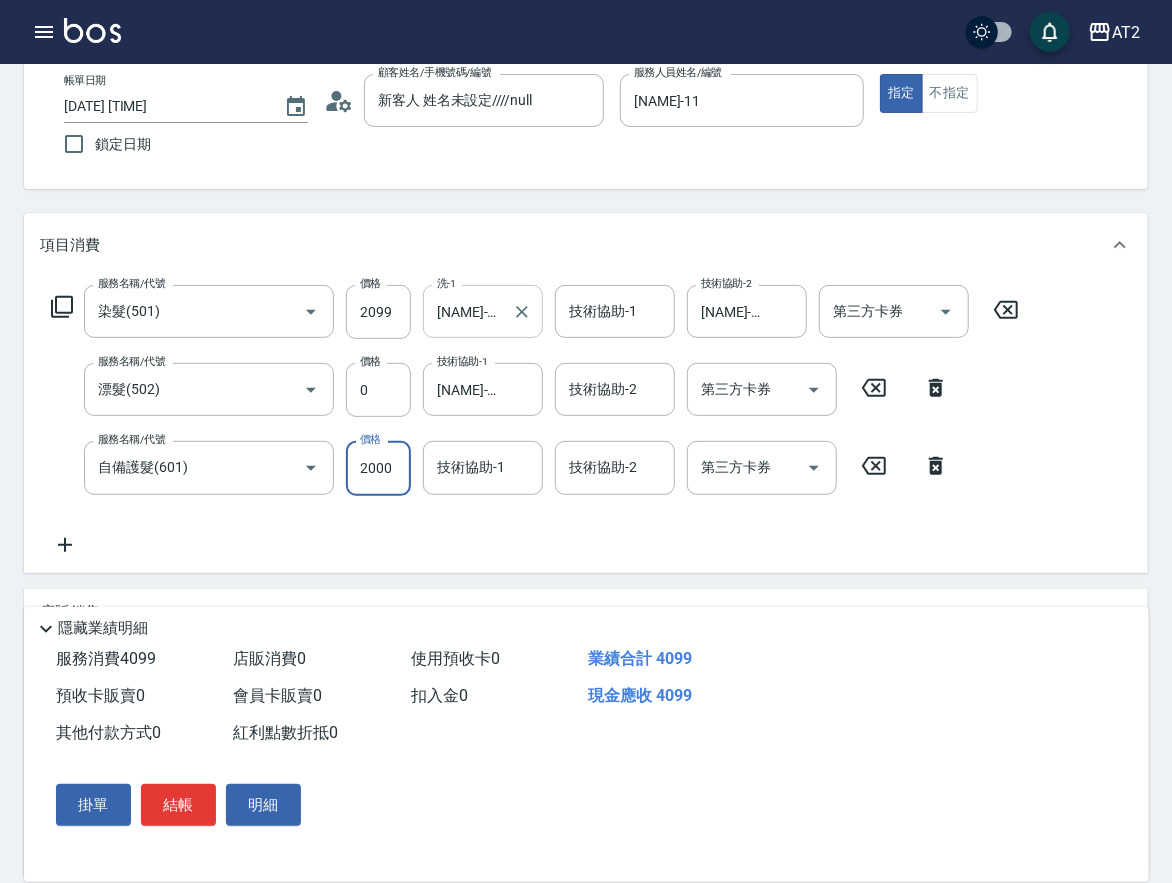 type on "2000" 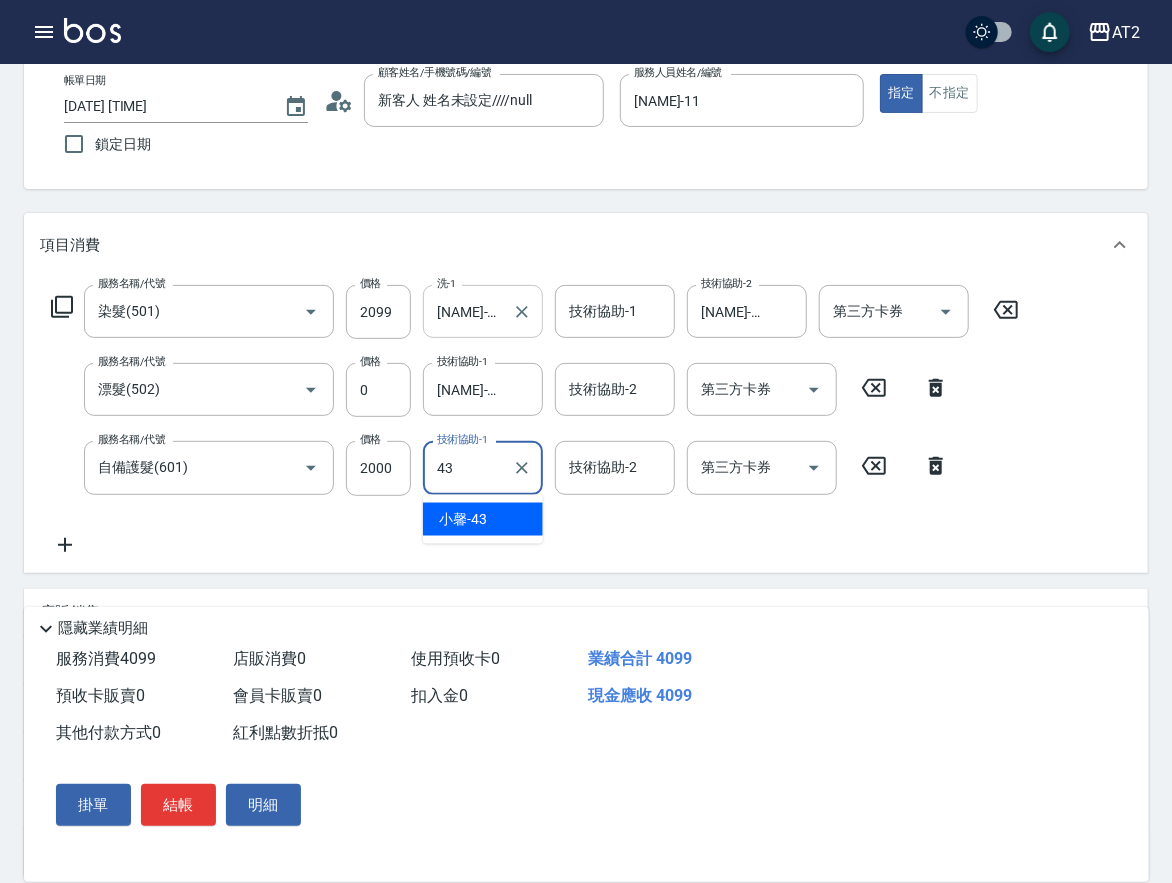 type on "[NAME]-43" 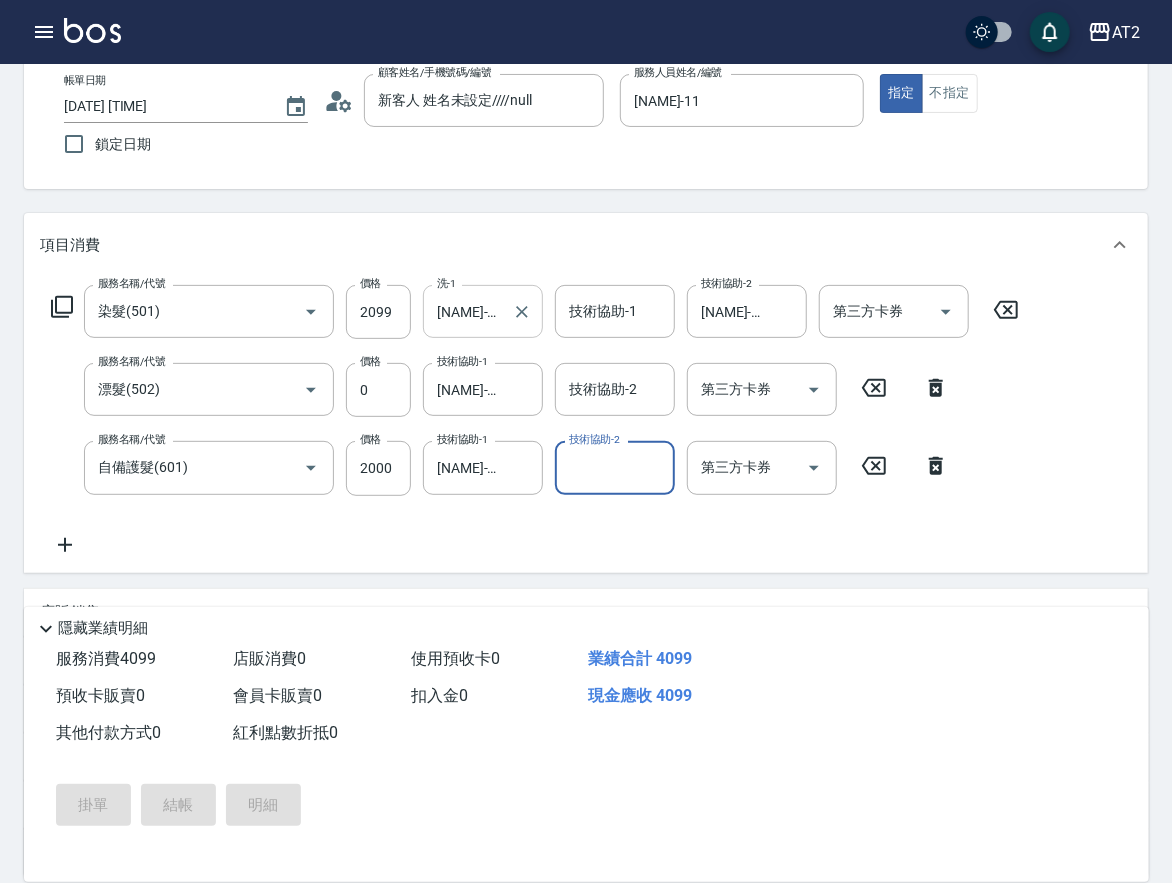 type on "[DATE] [TIME]" 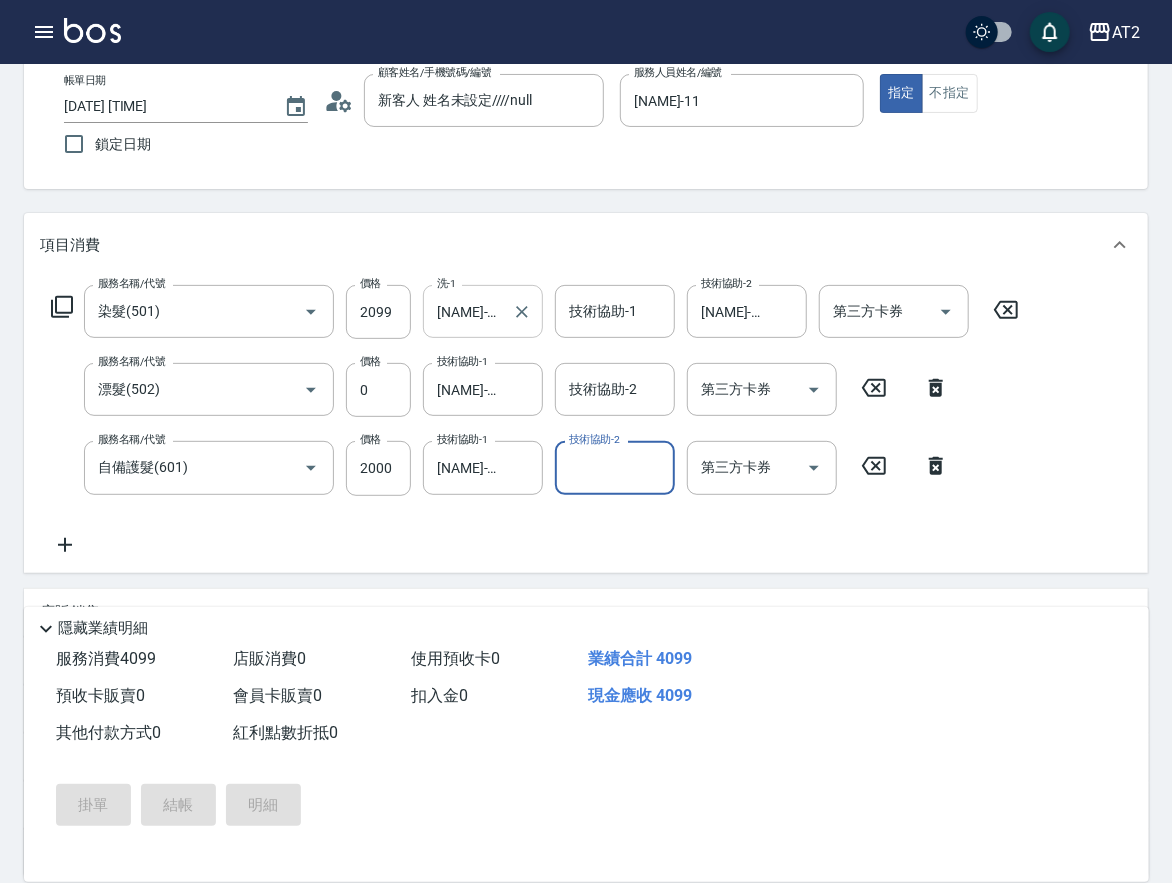 type 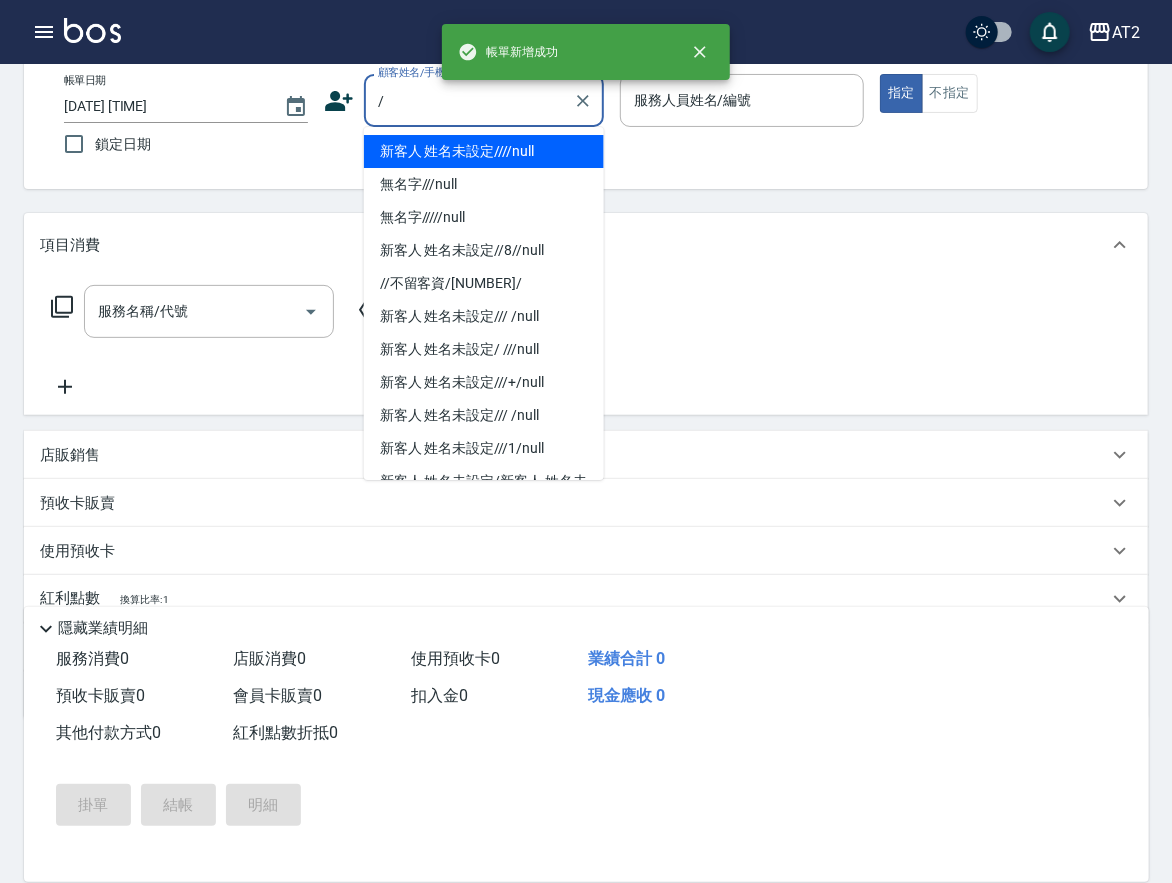 type on "新客人 姓名未設定////null" 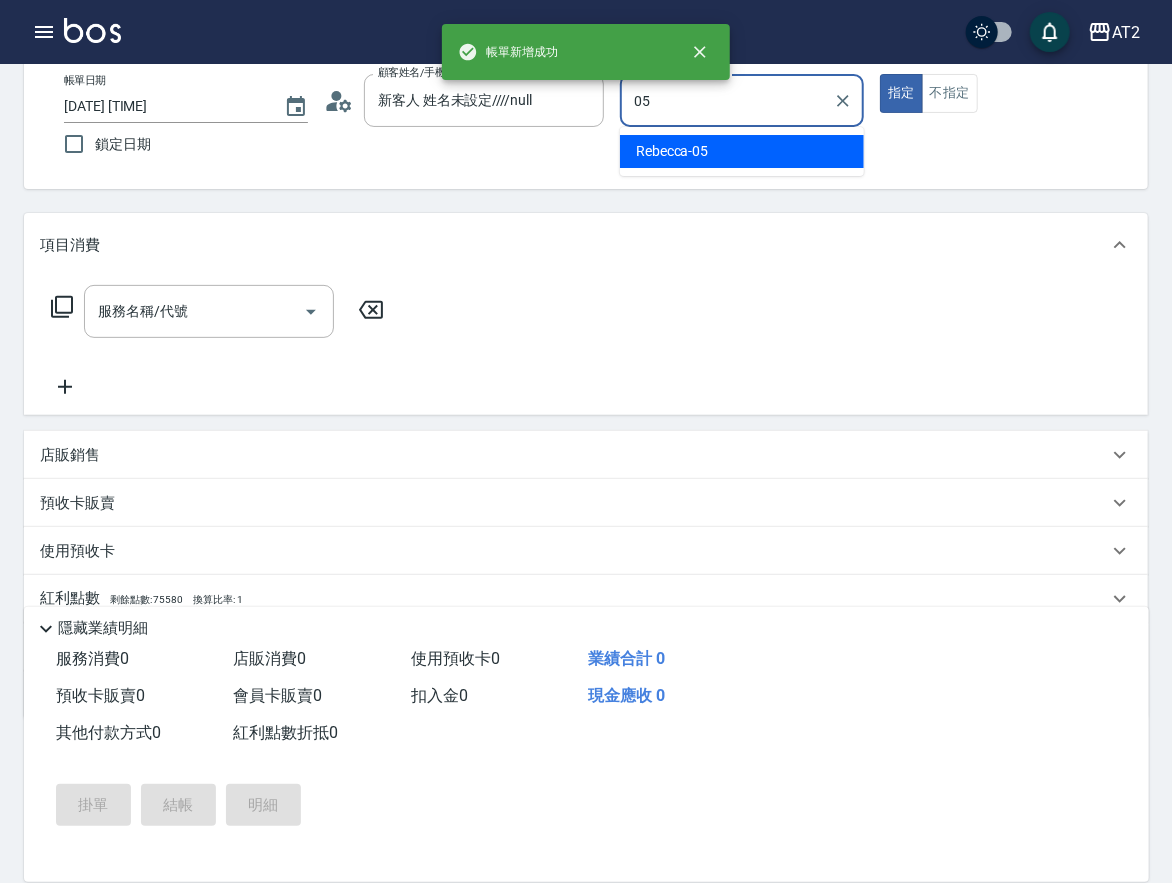 type on "[NAME]-05" 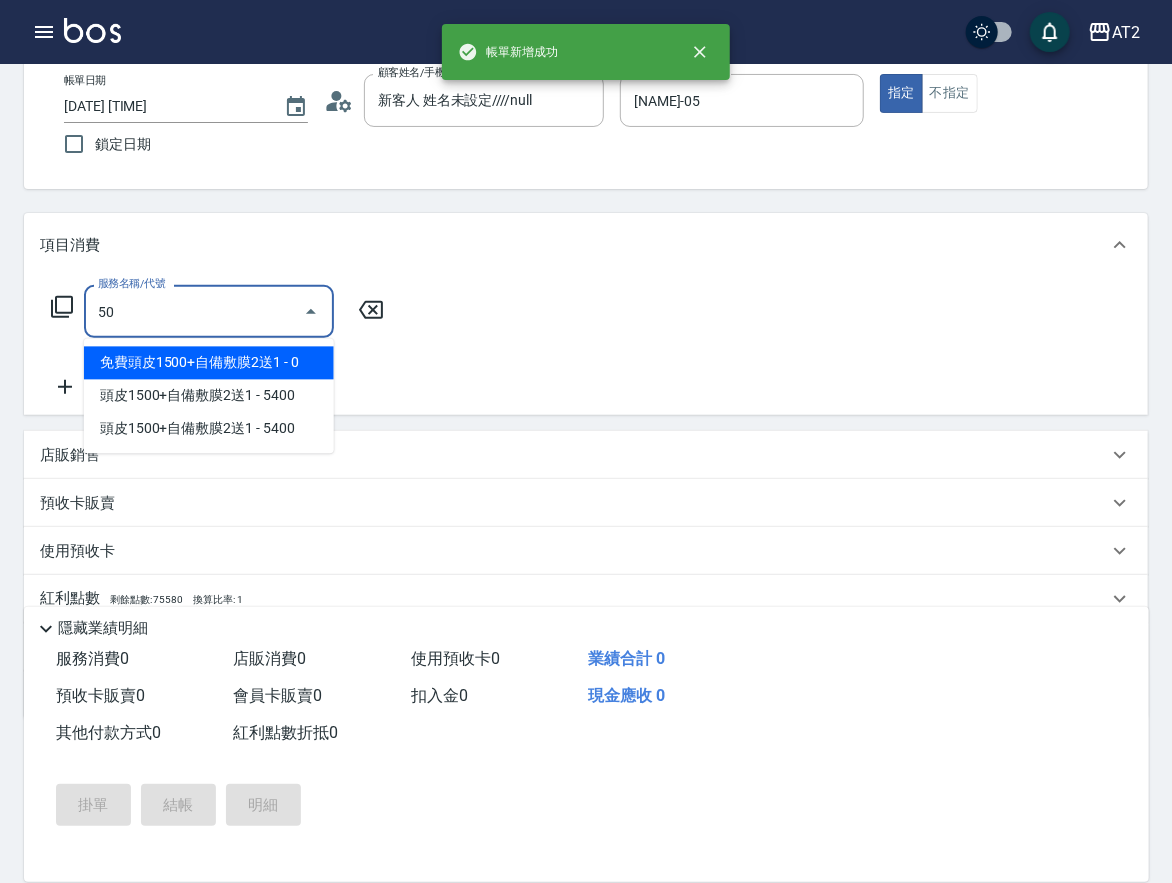 type on "501" 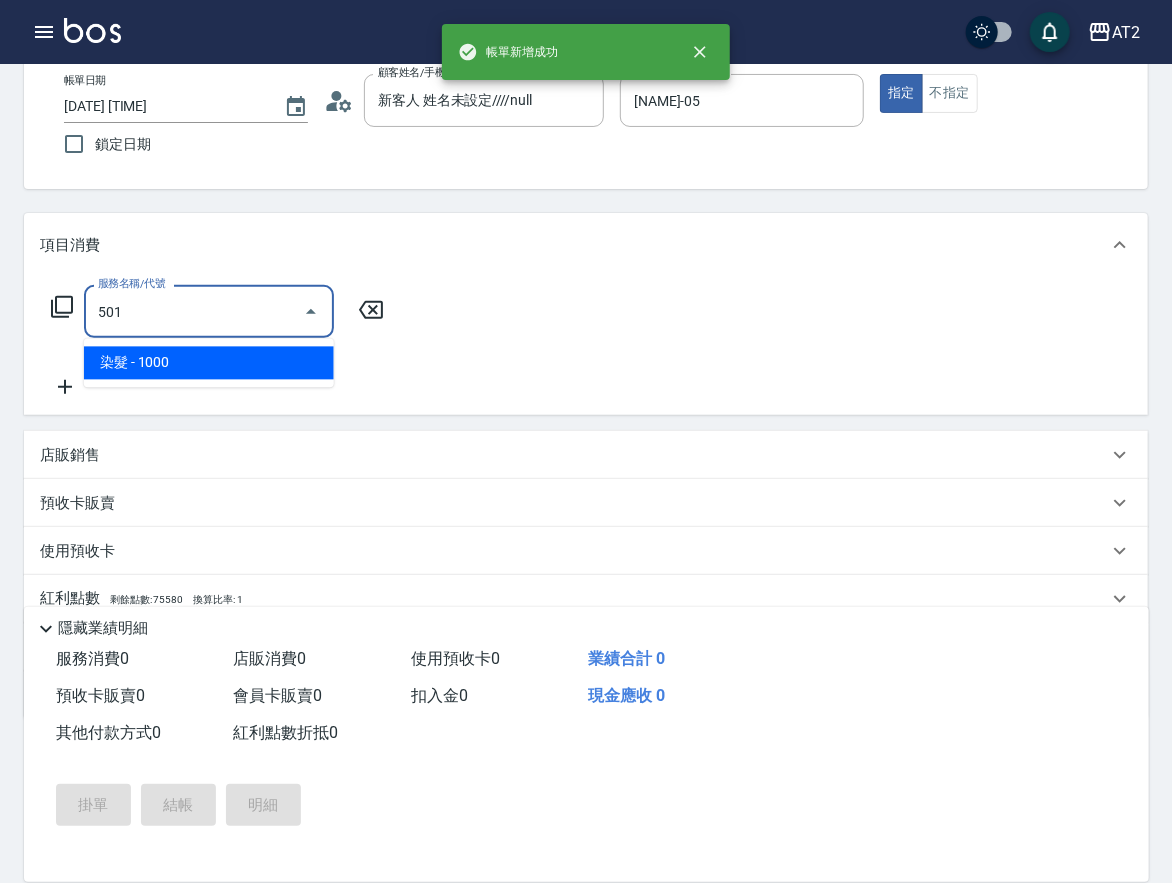 type on "100" 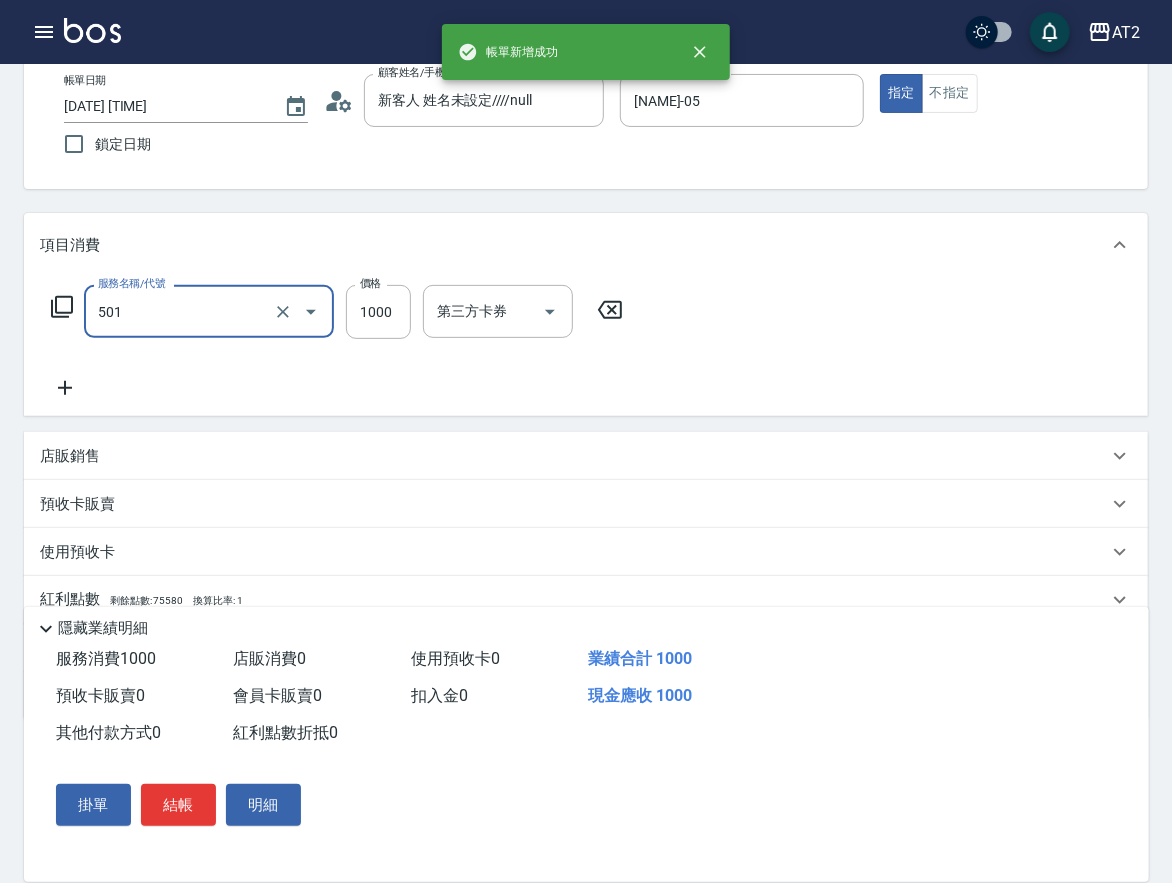 type on "染髮(501)" 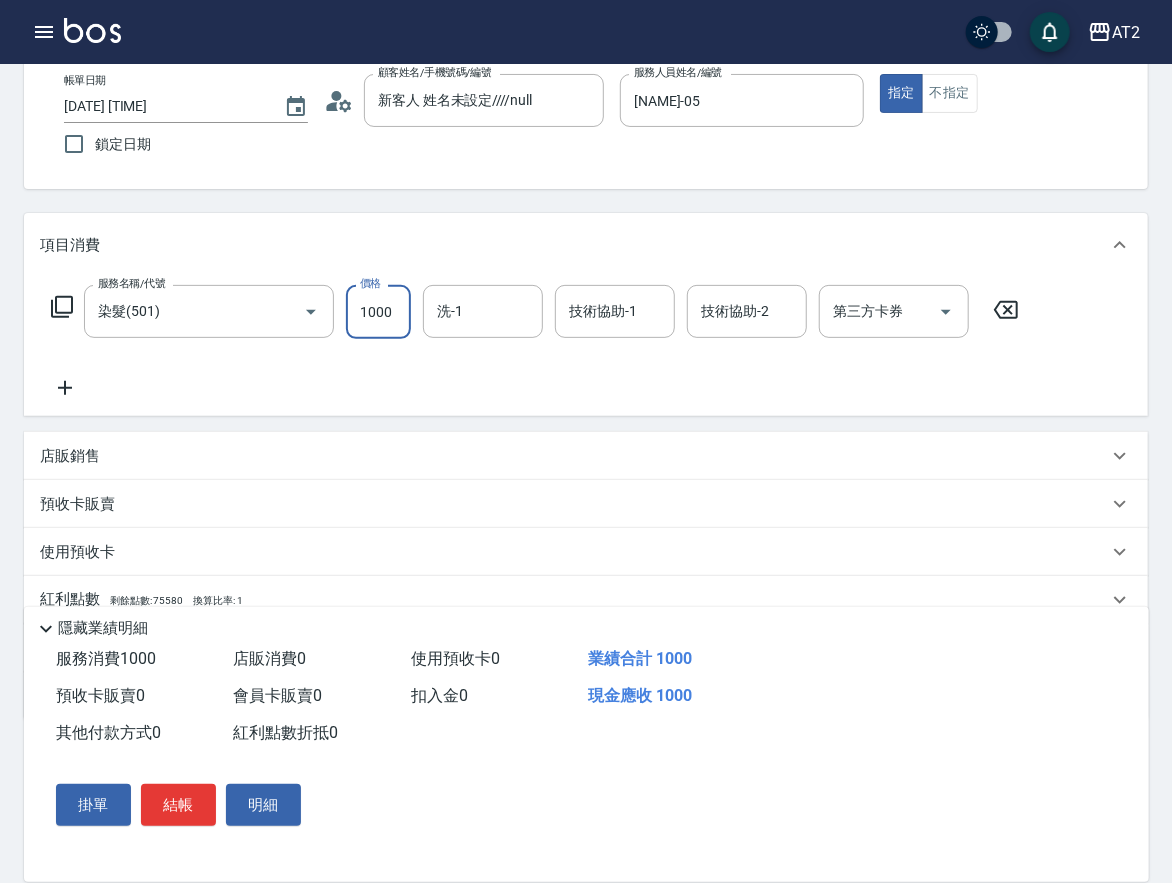 type on "0" 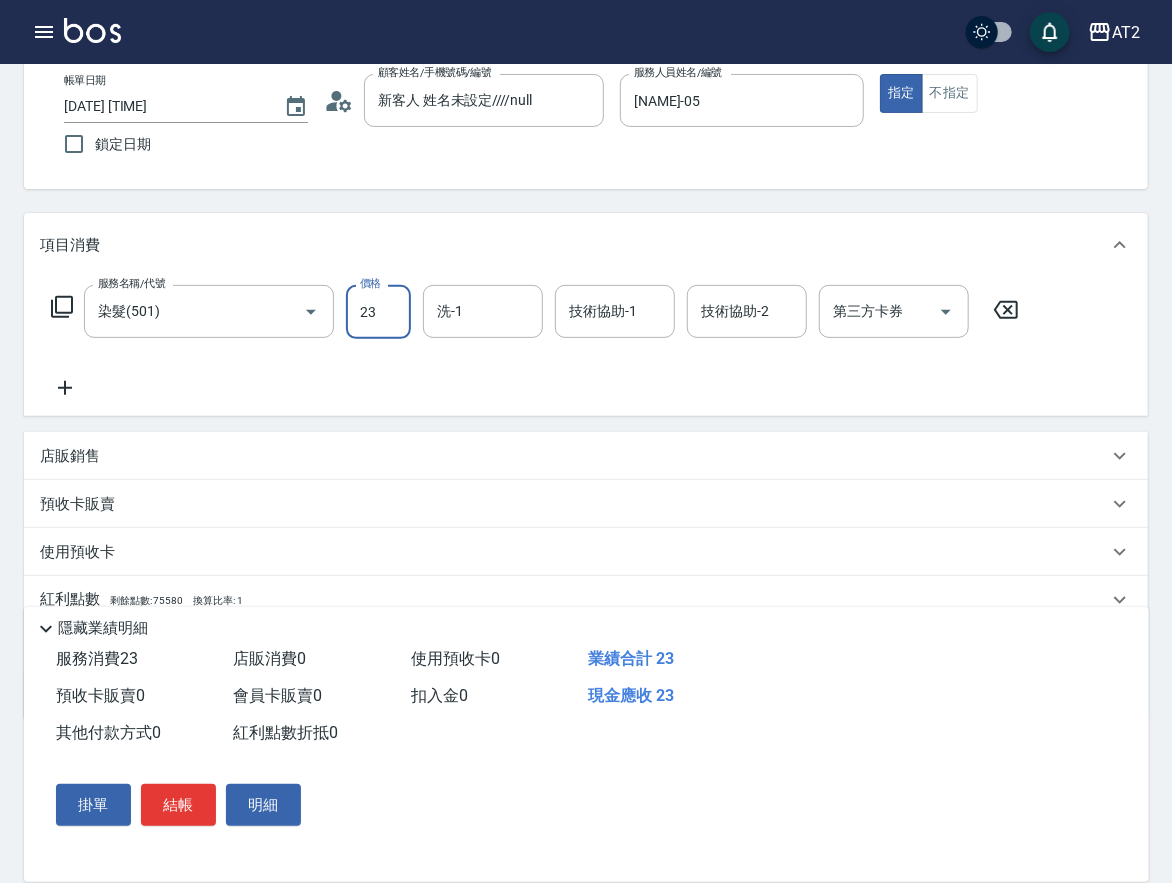 type on "238" 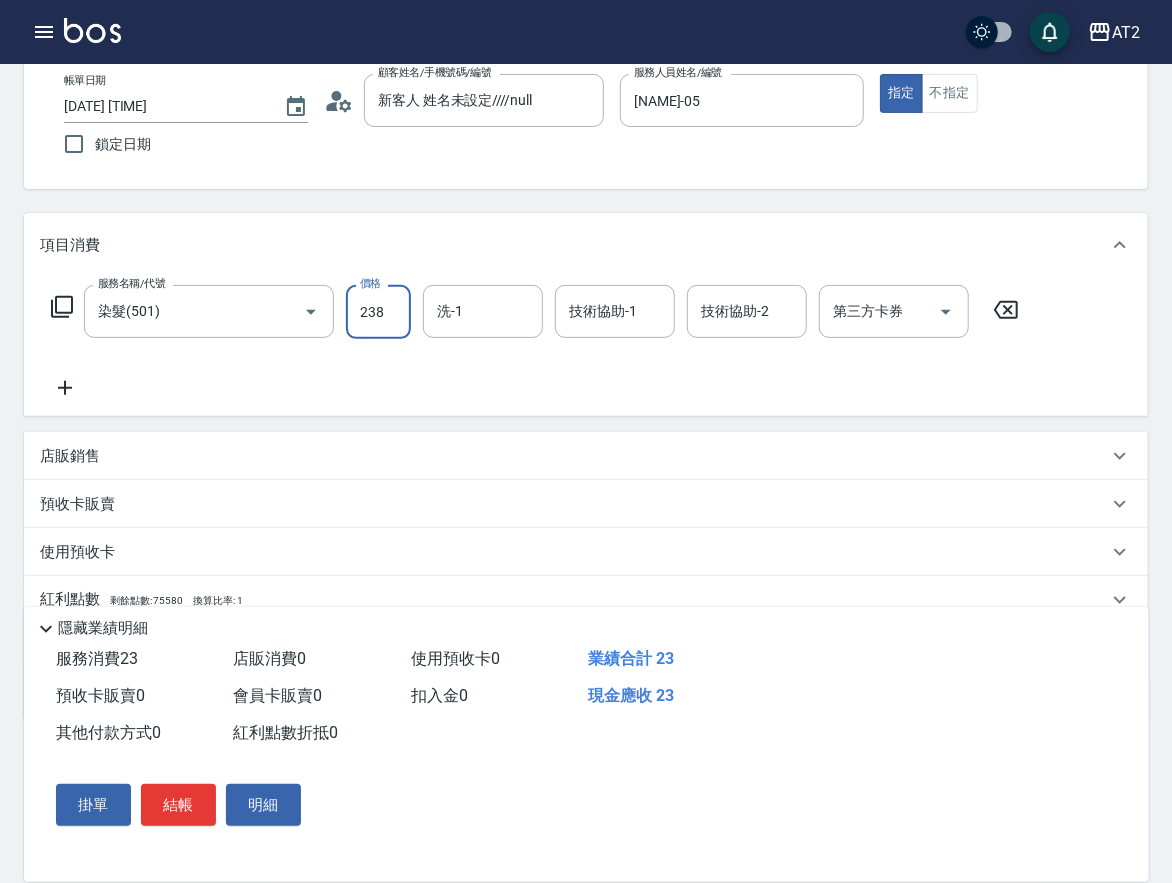 type on "20" 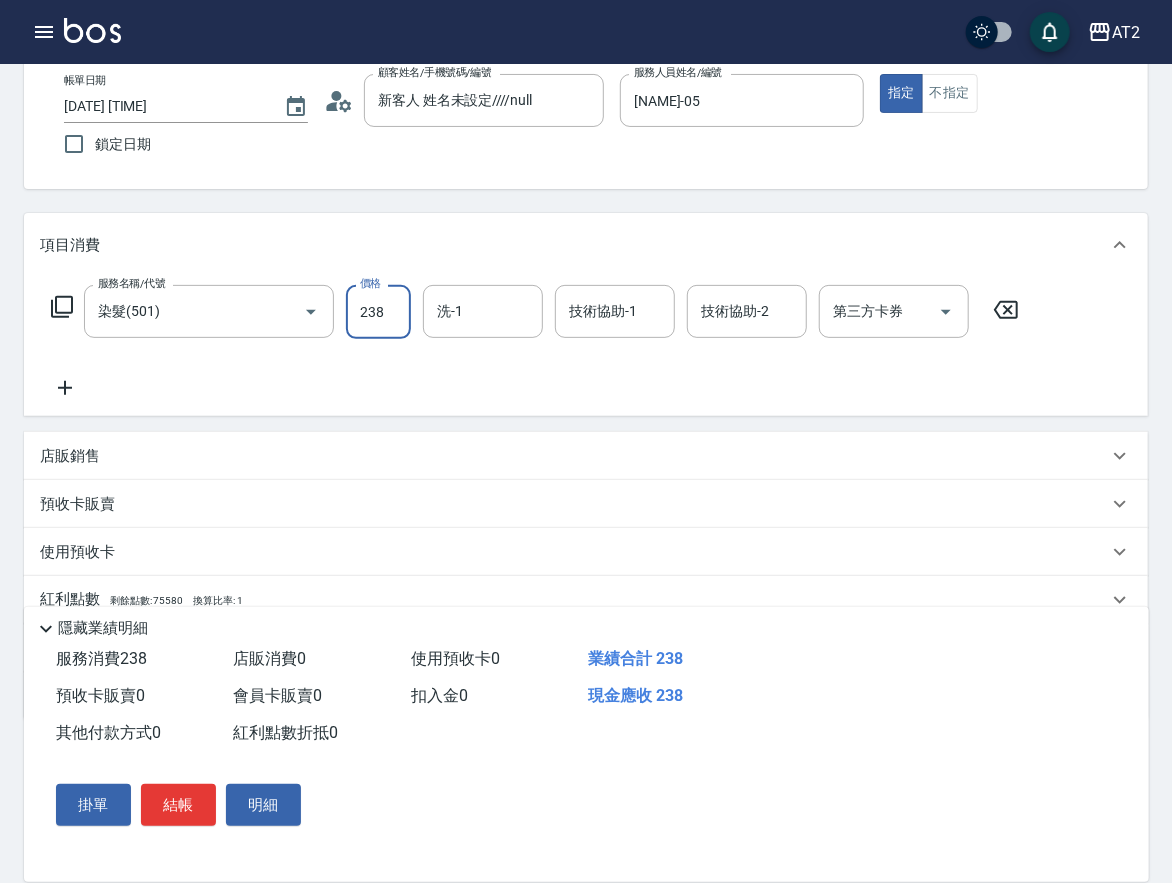 type on "2380" 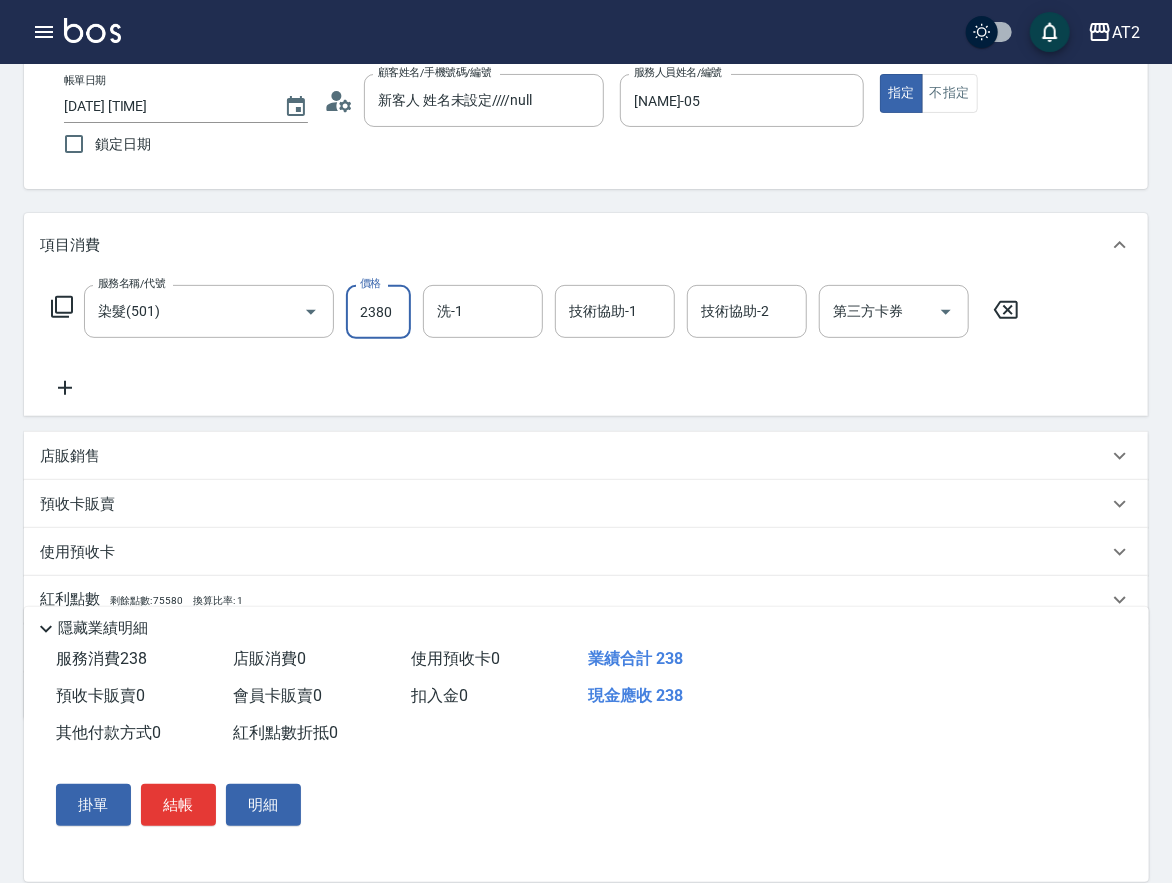 type on "230" 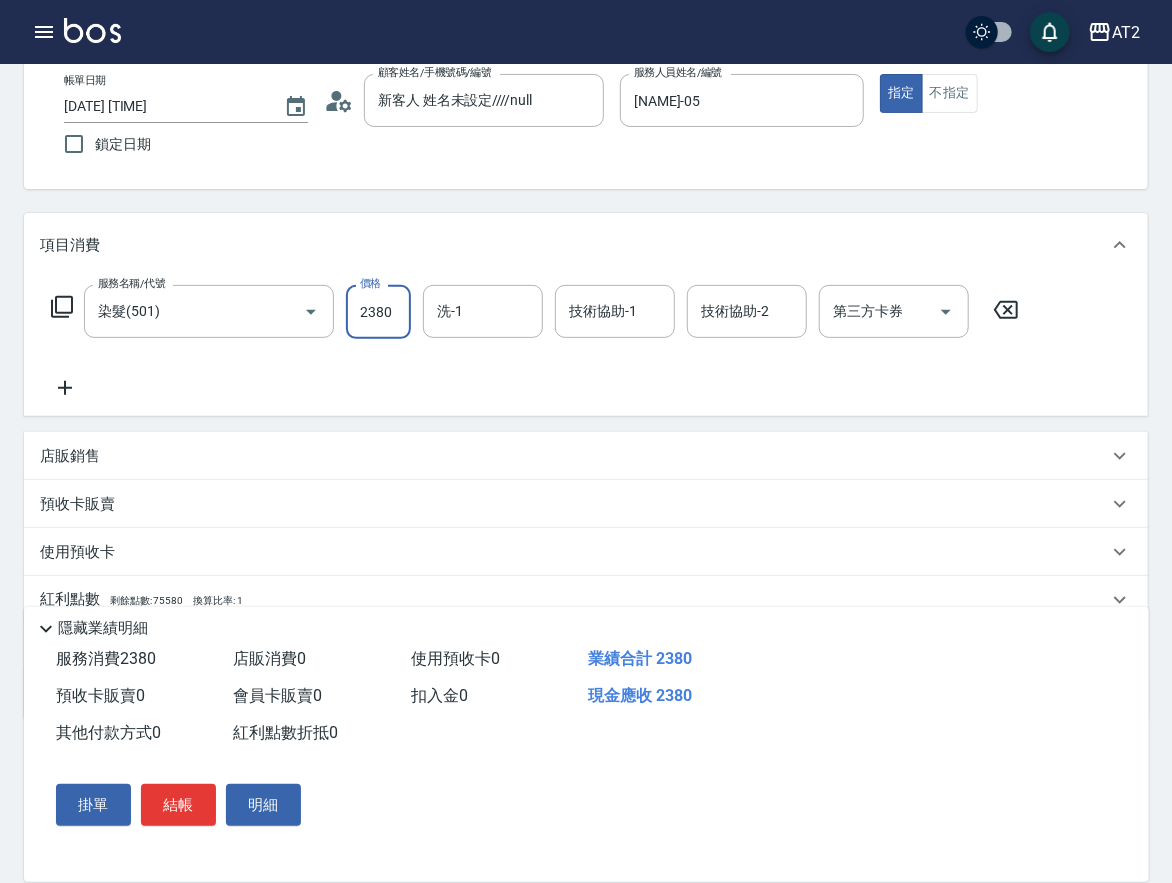 type on "2380" 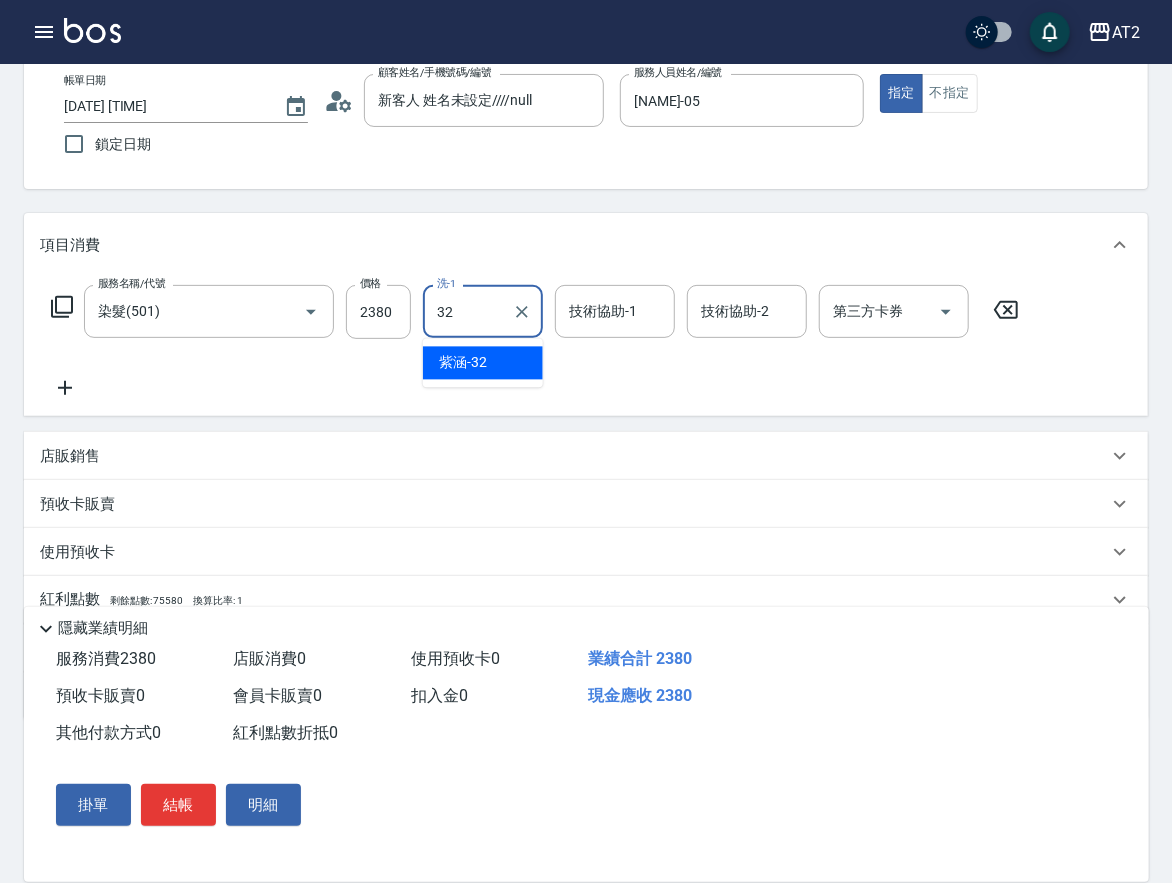 type on "[NAME]-32" 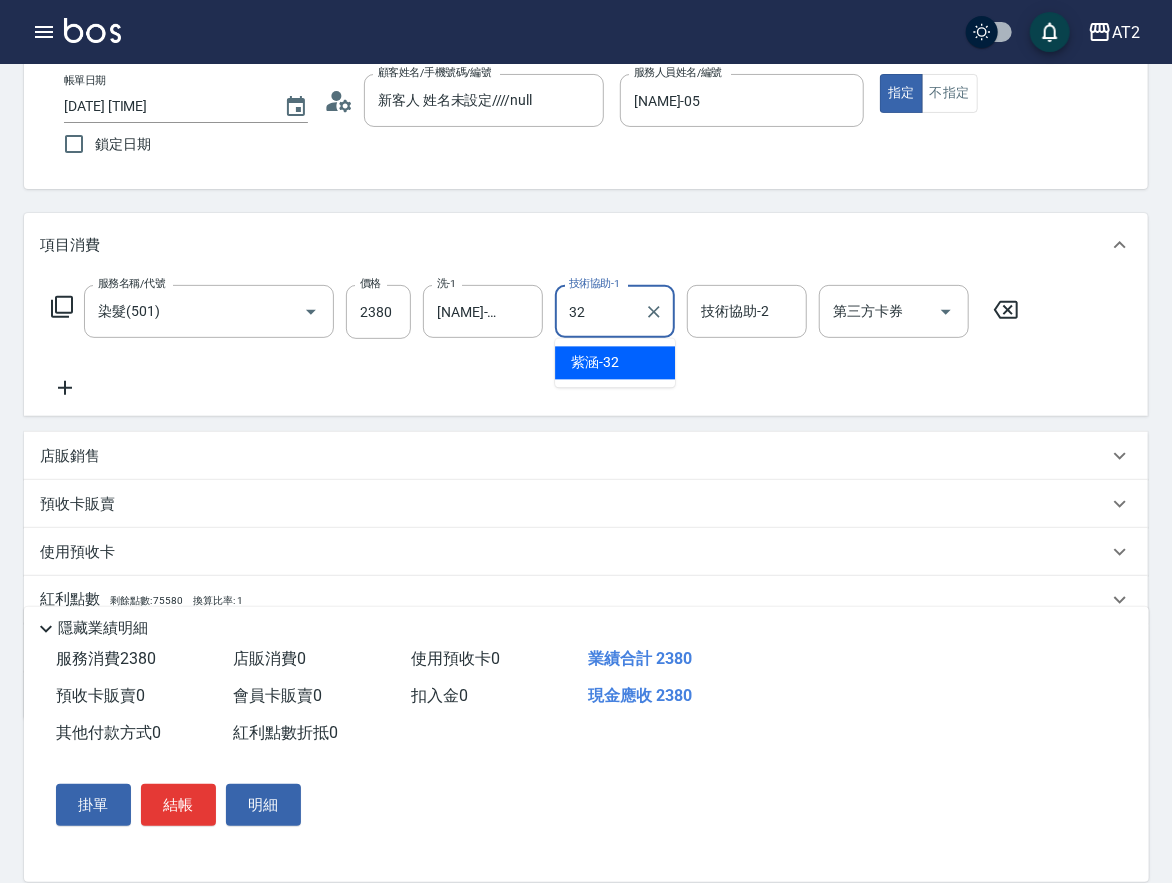 type on "[NAME]-32" 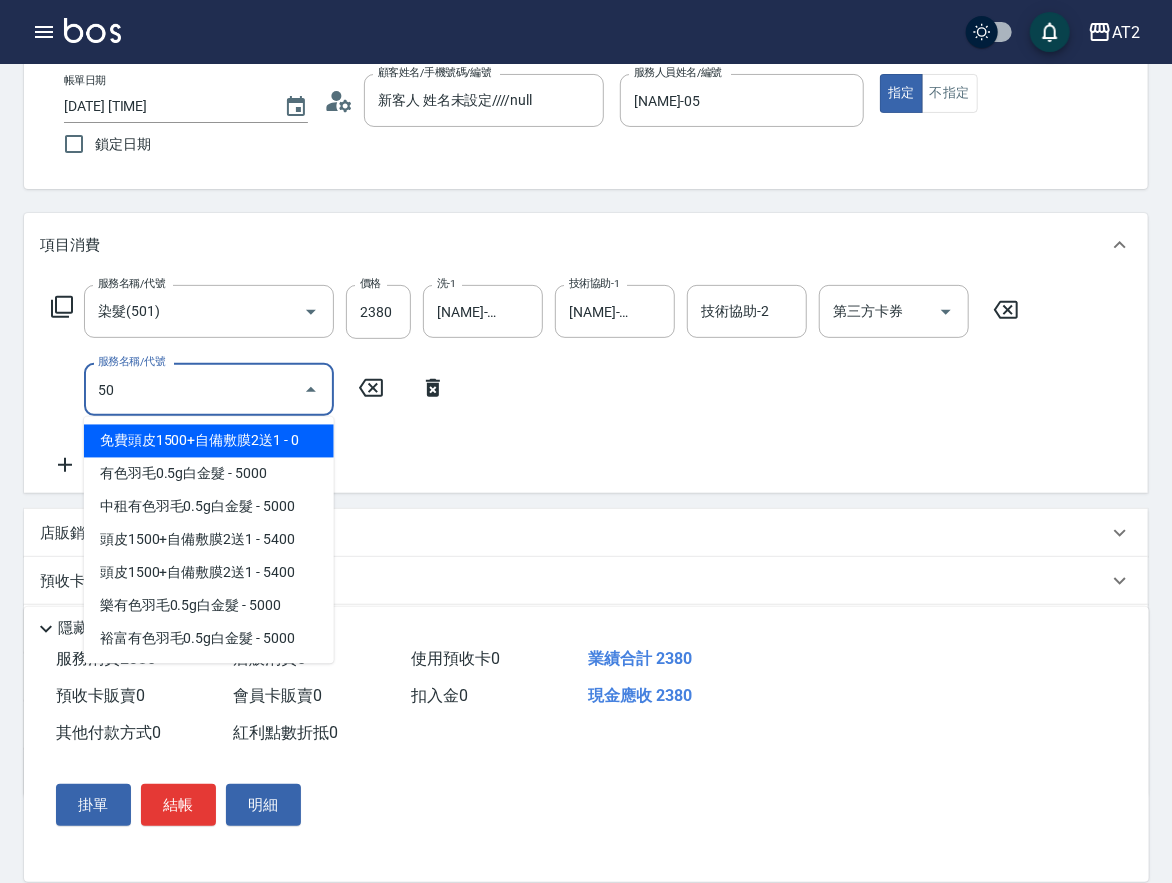 type on "502" 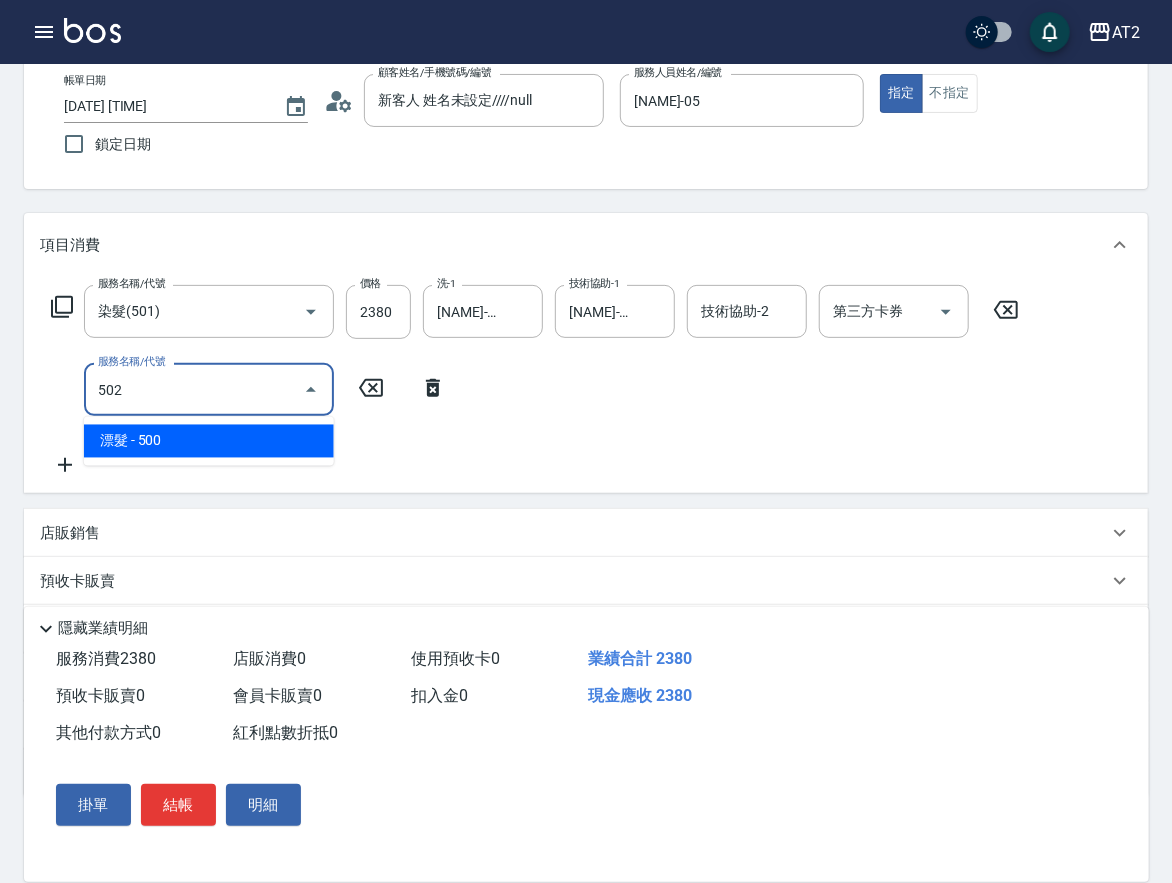 type on "280" 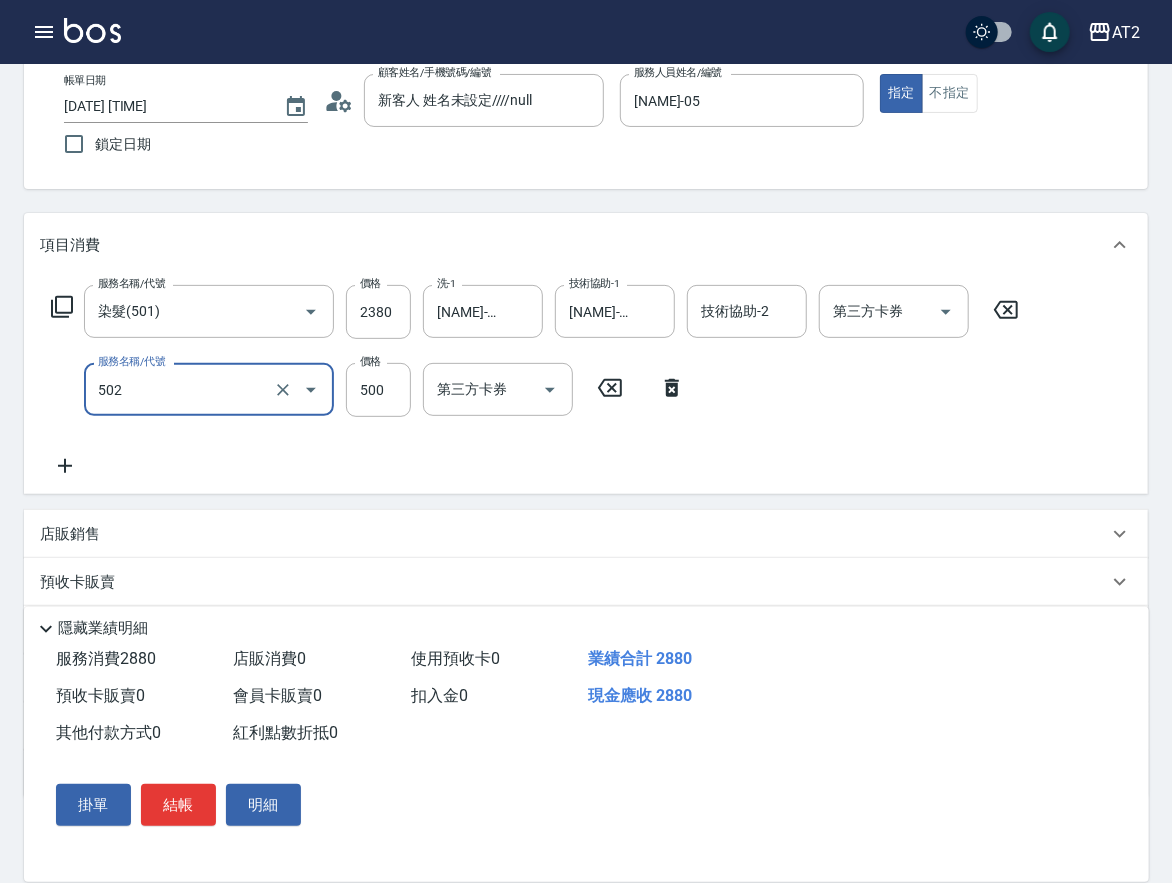 type on "漂髮(502)" 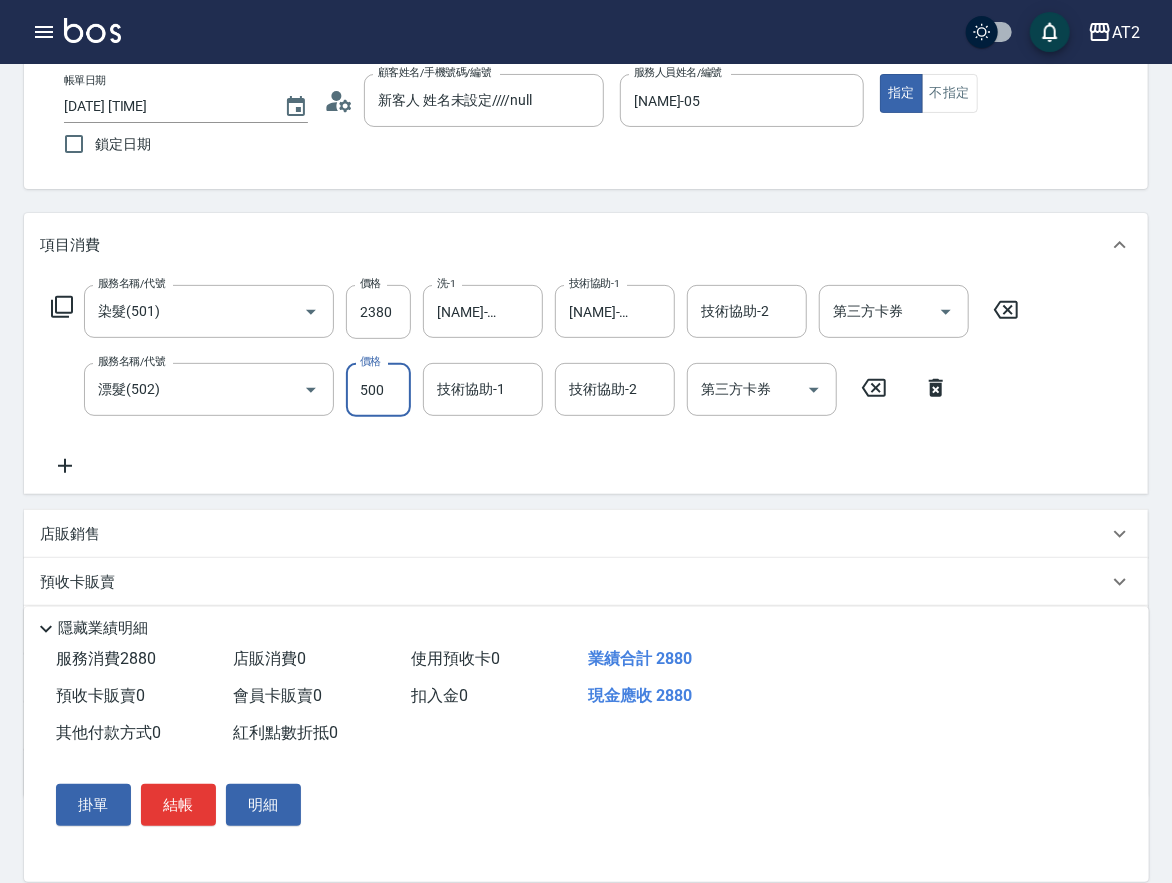 type on "0" 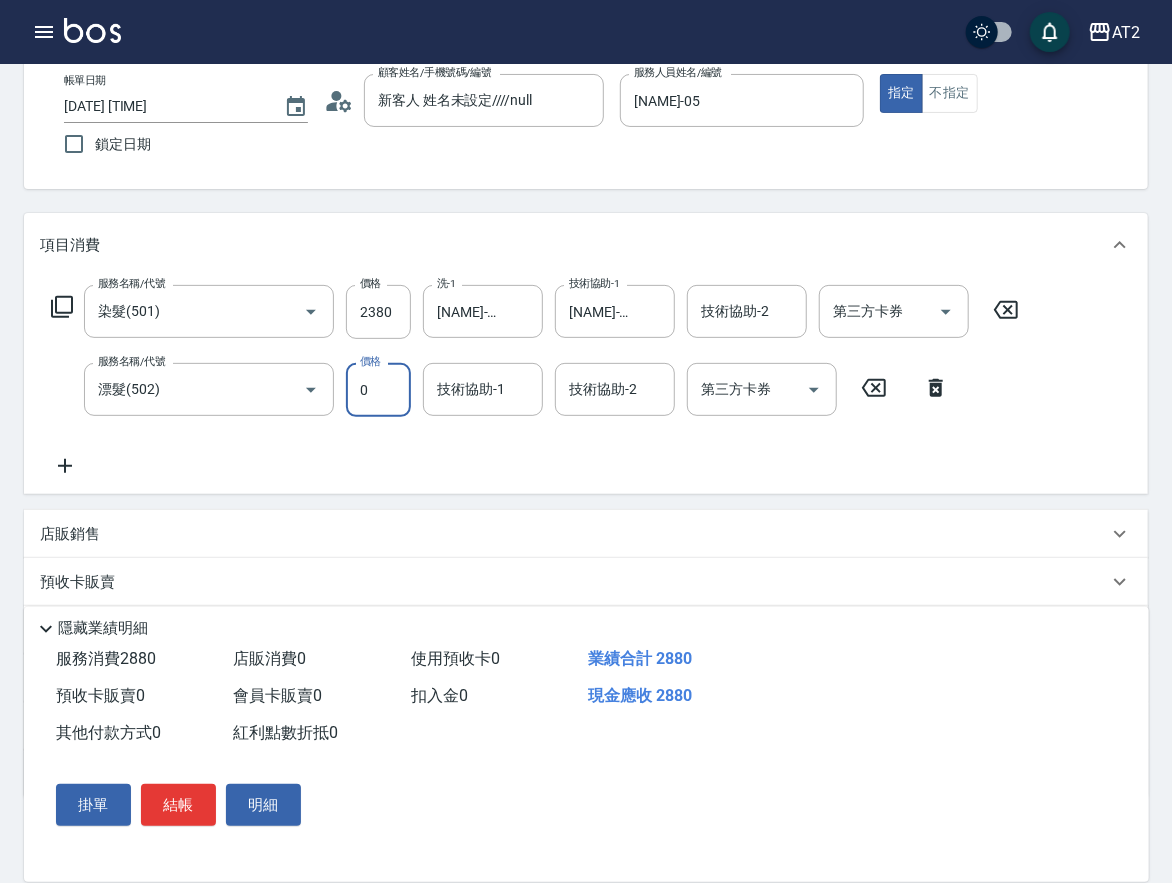 type on "230" 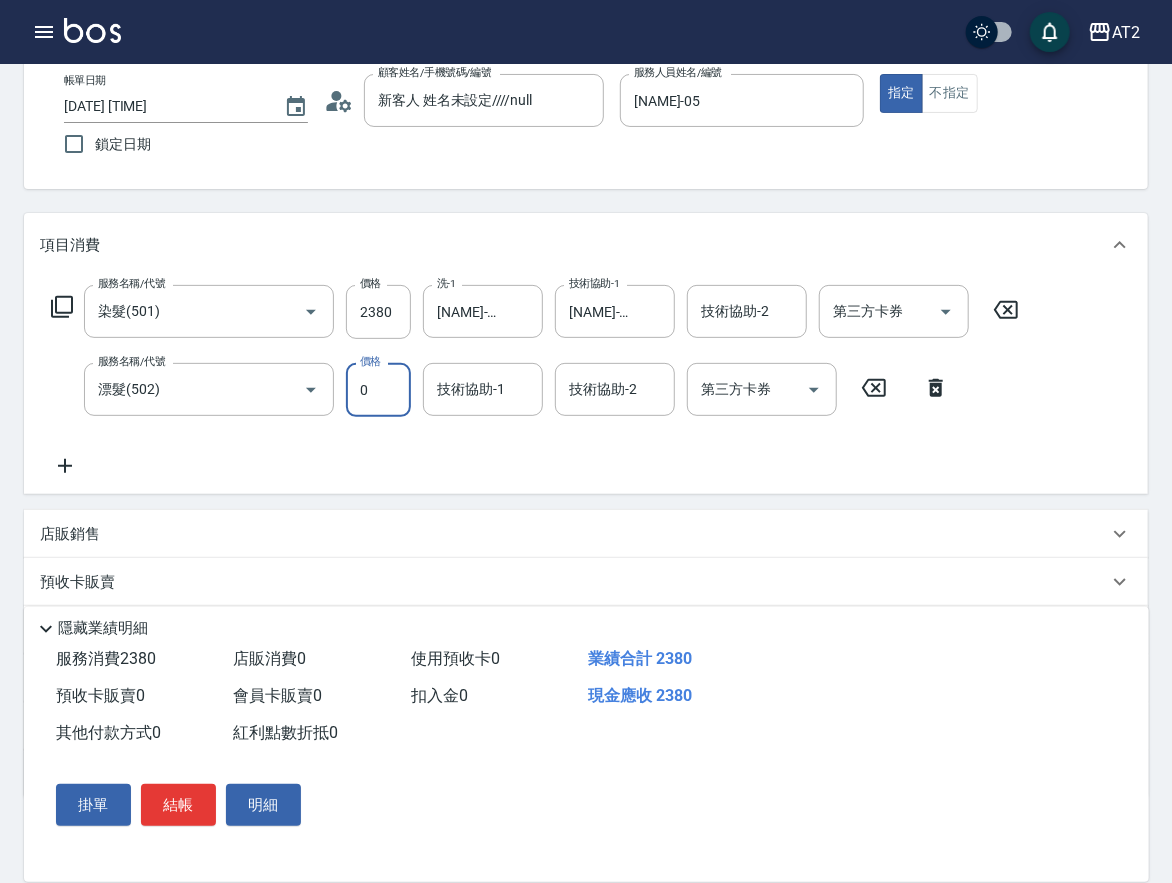 type on "0" 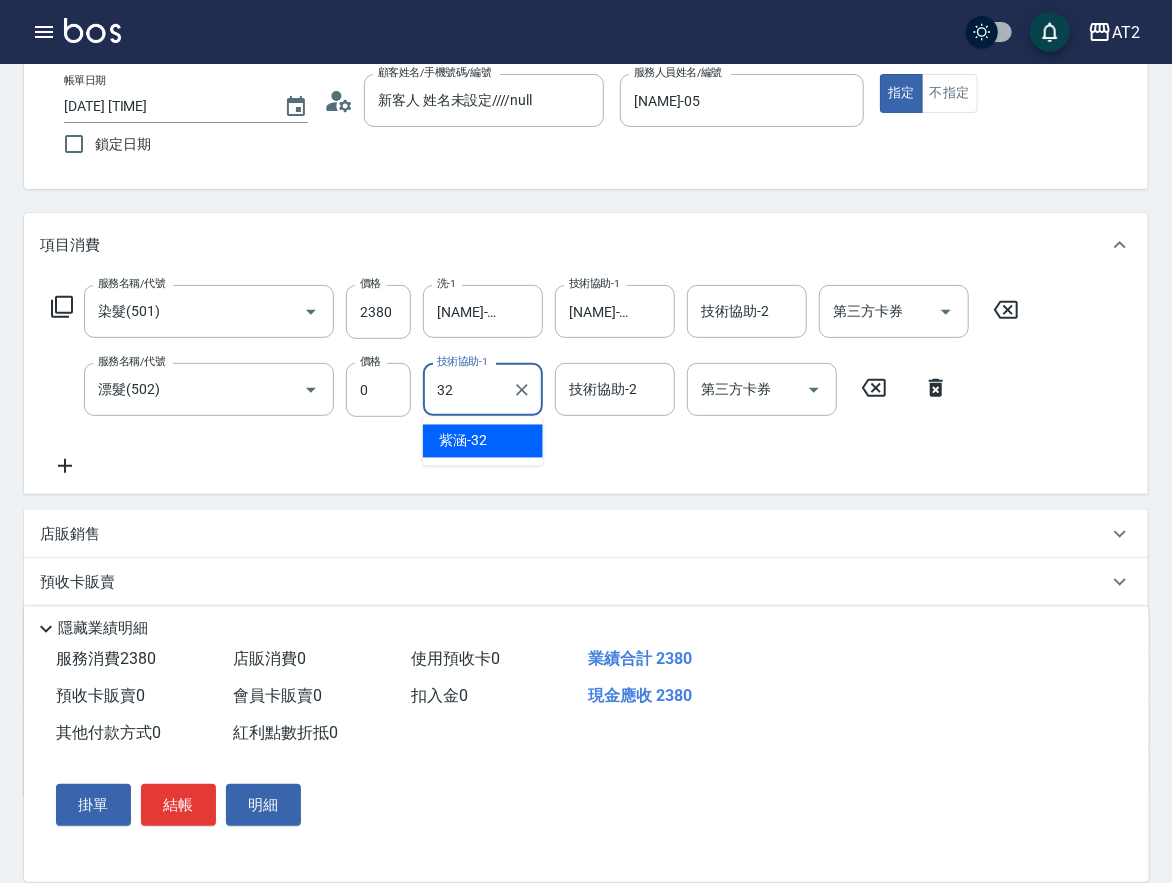 type on "[NAME]-32" 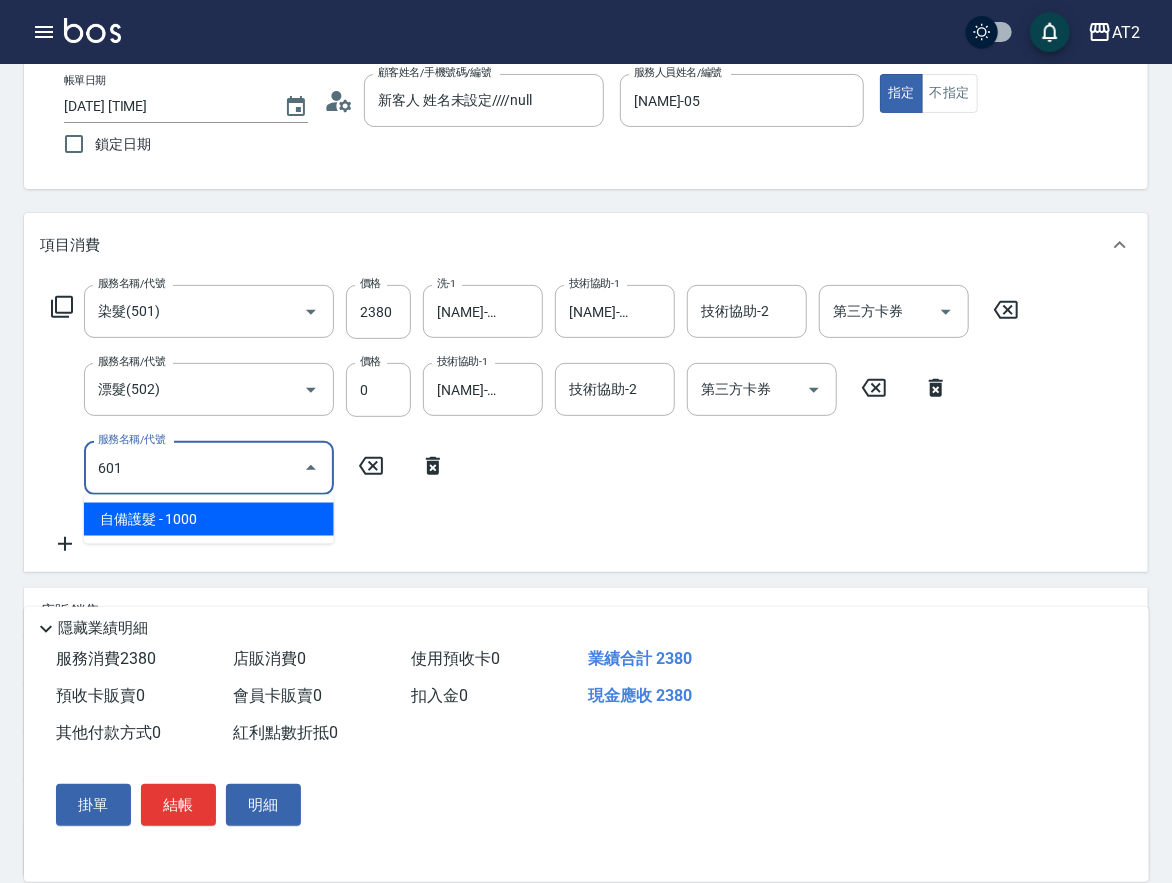type on "601" 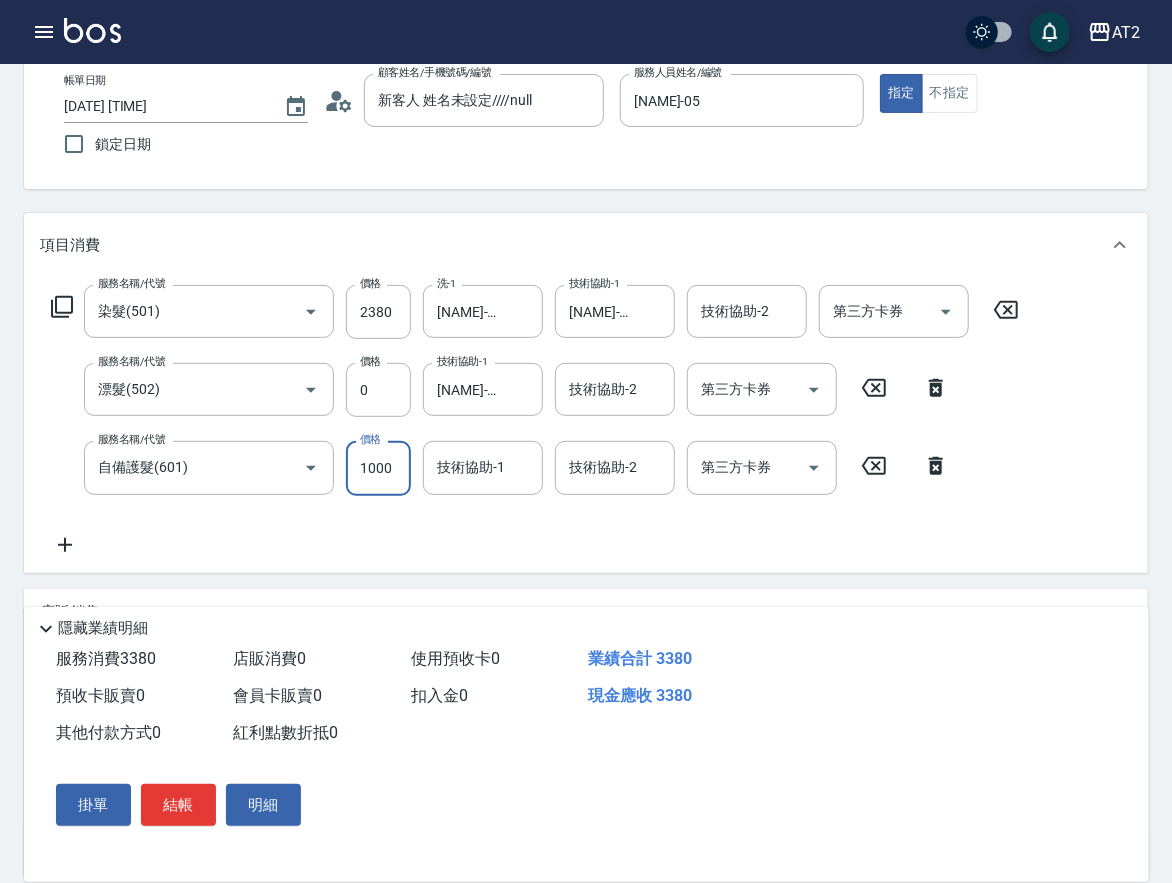 type on "2" 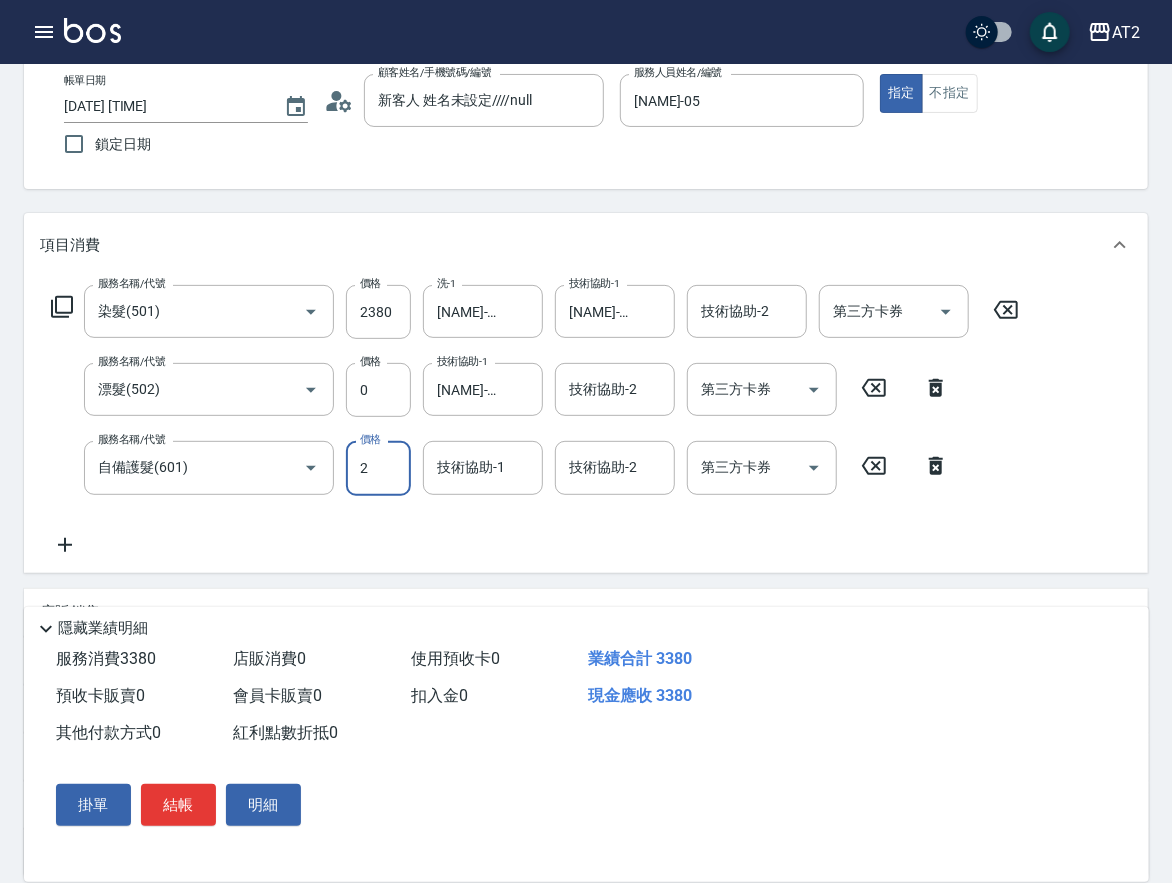 type on "230" 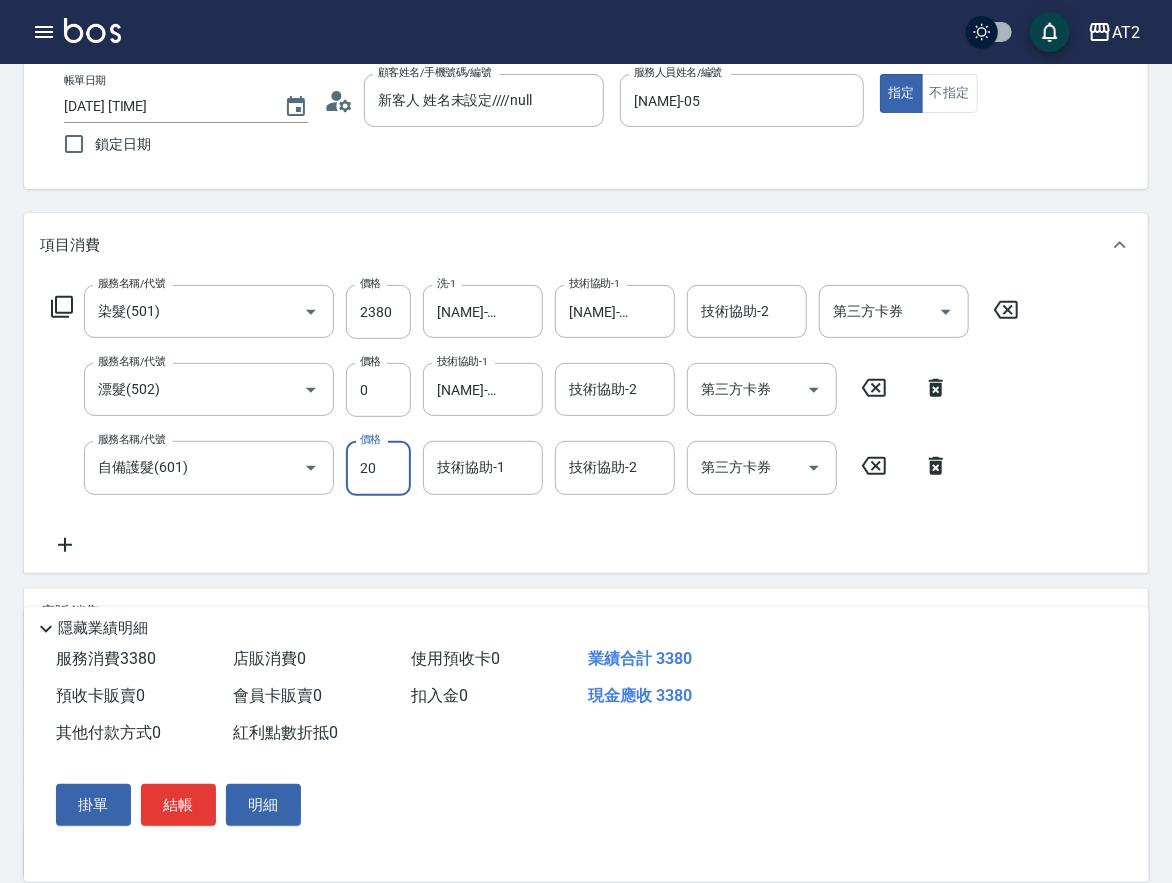 type on "240" 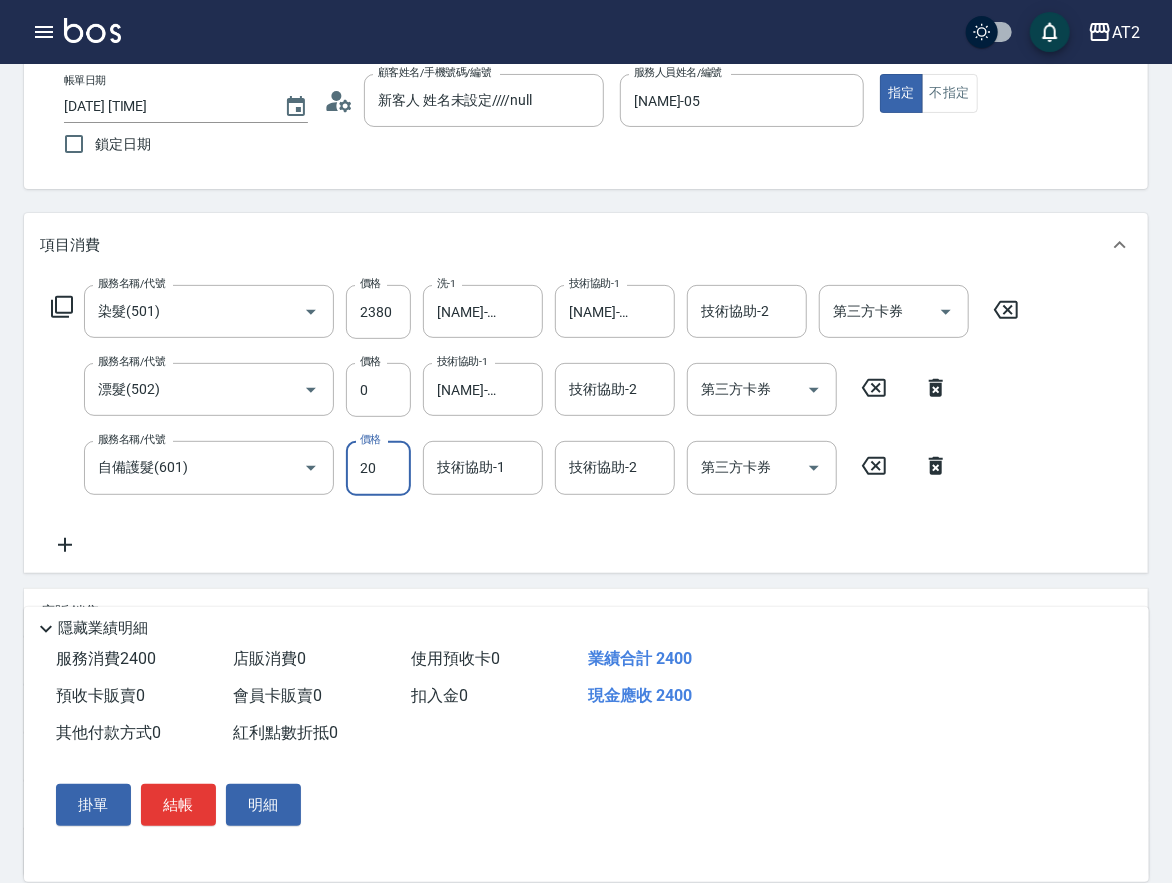 type on "200" 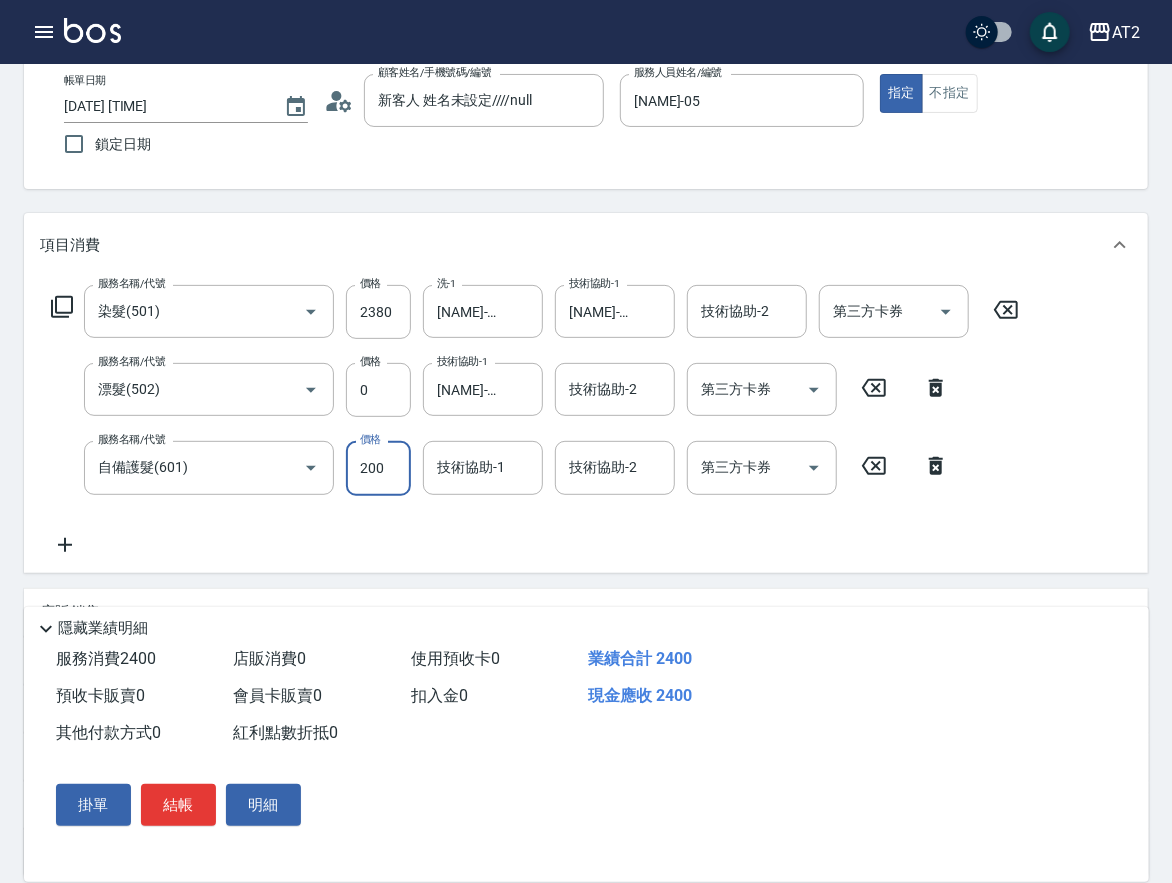 type on "250" 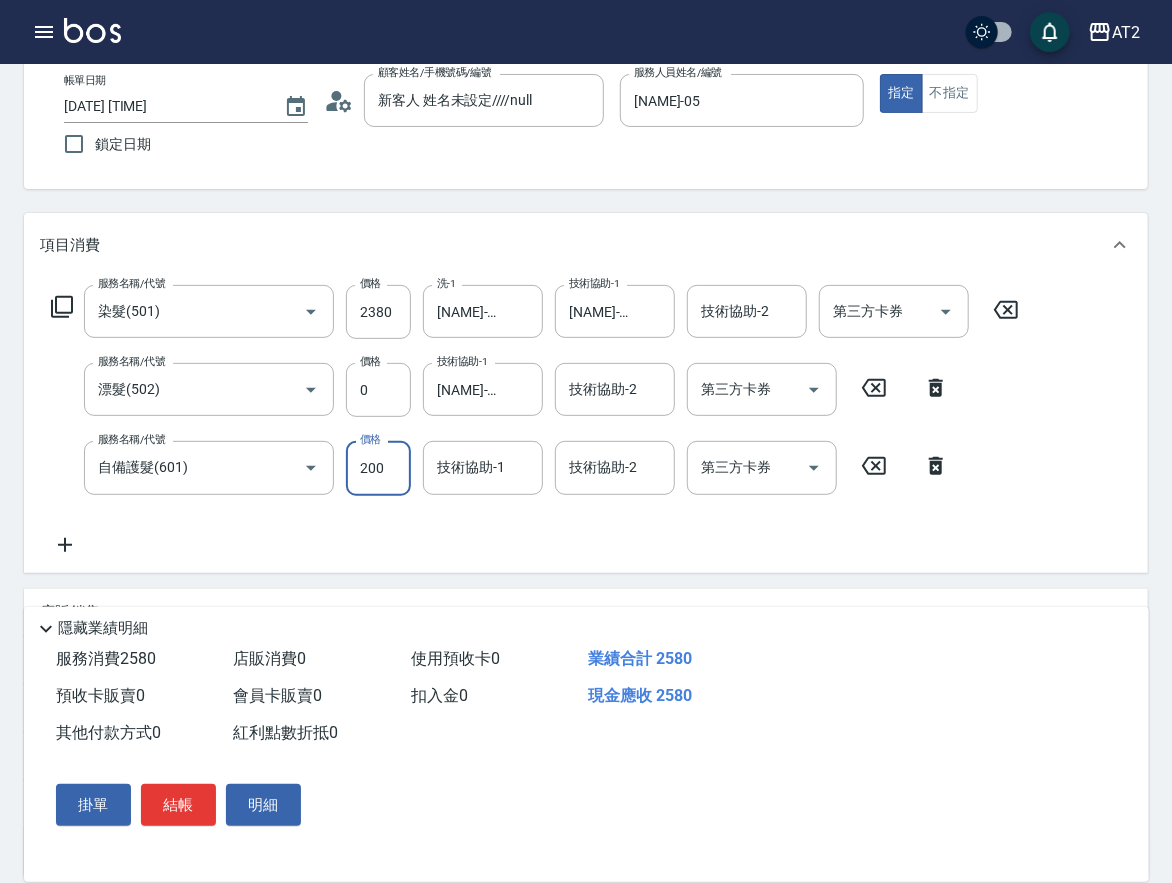 type on "200" 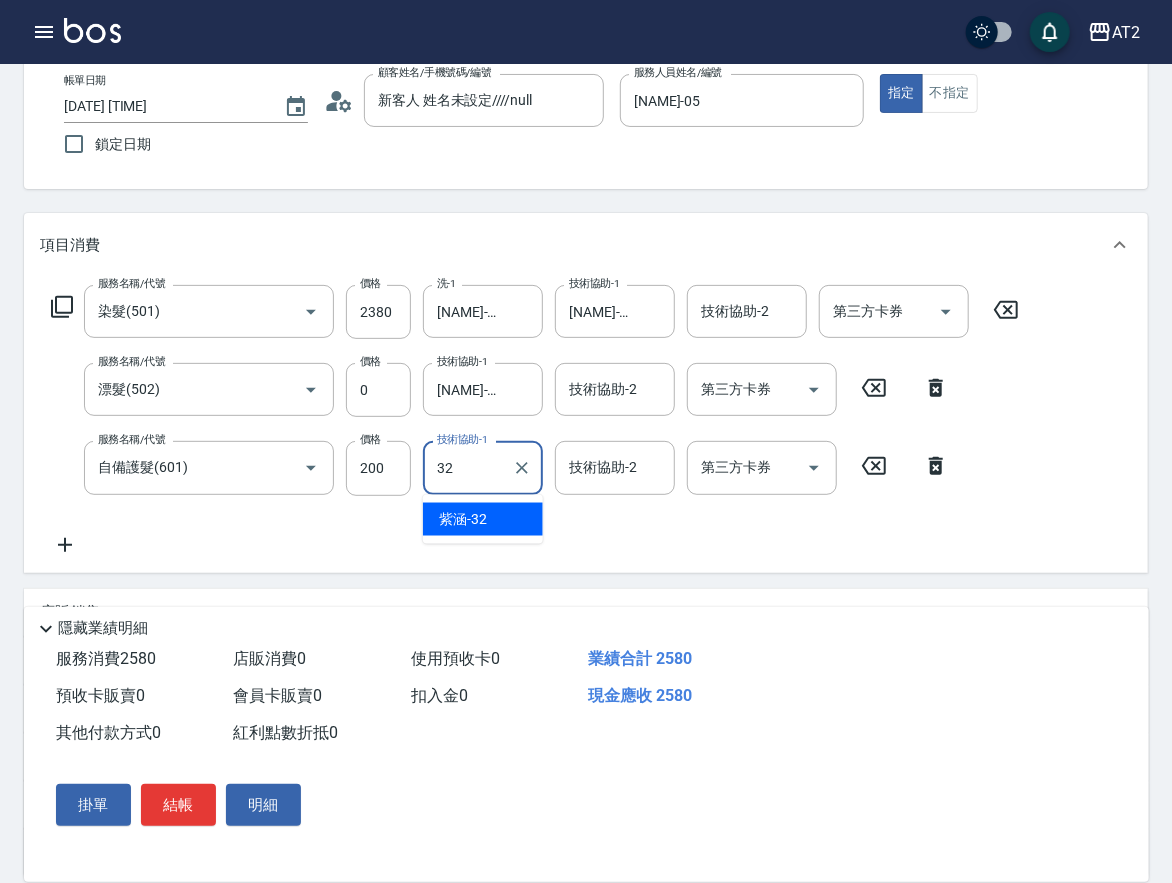 type on "[NAME]-32" 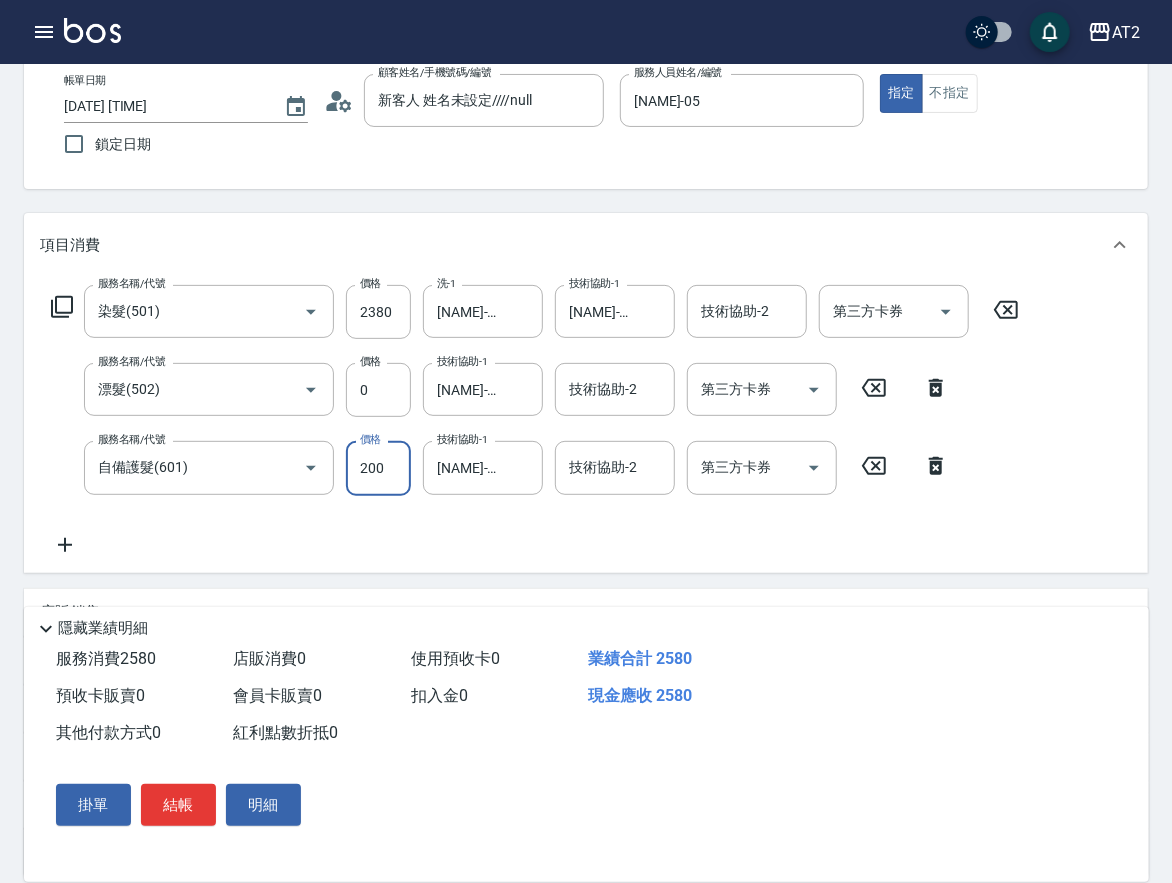 click on "200" at bounding box center [378, 468] 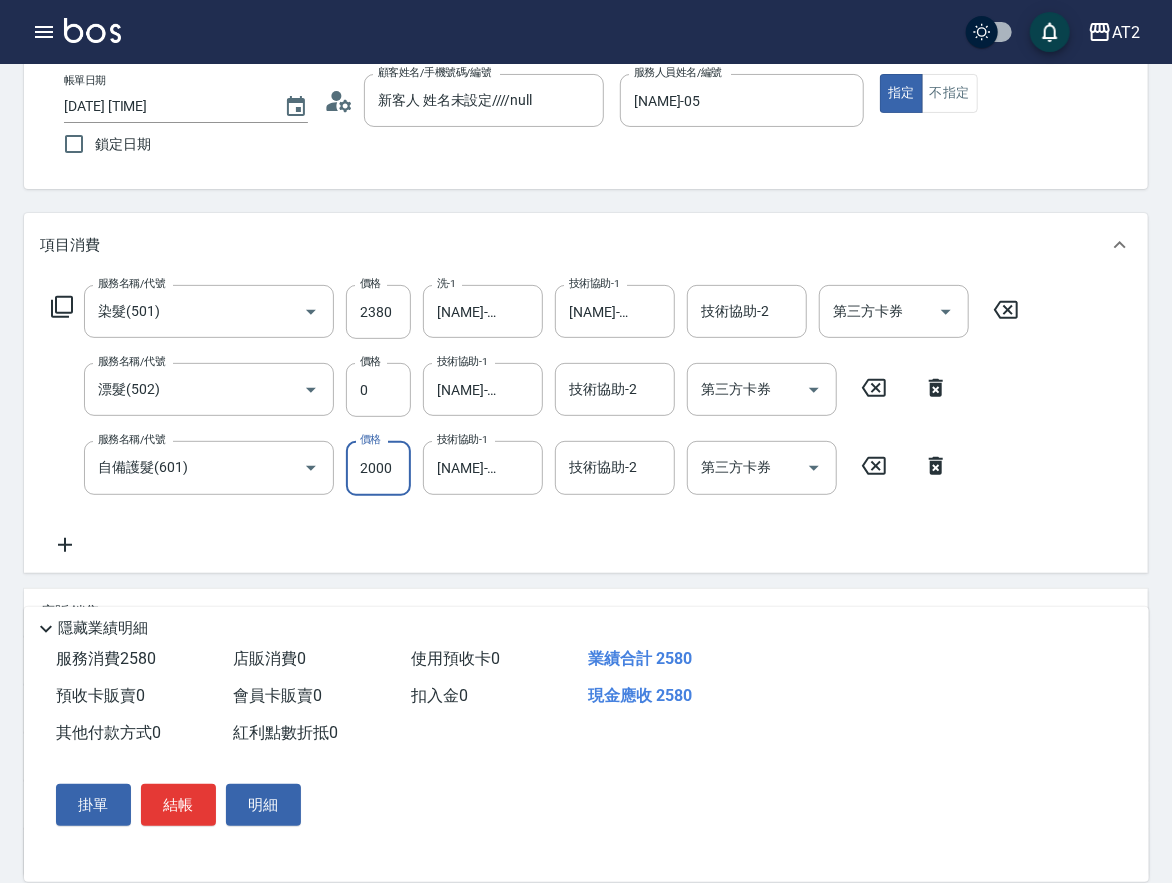 type on "430" 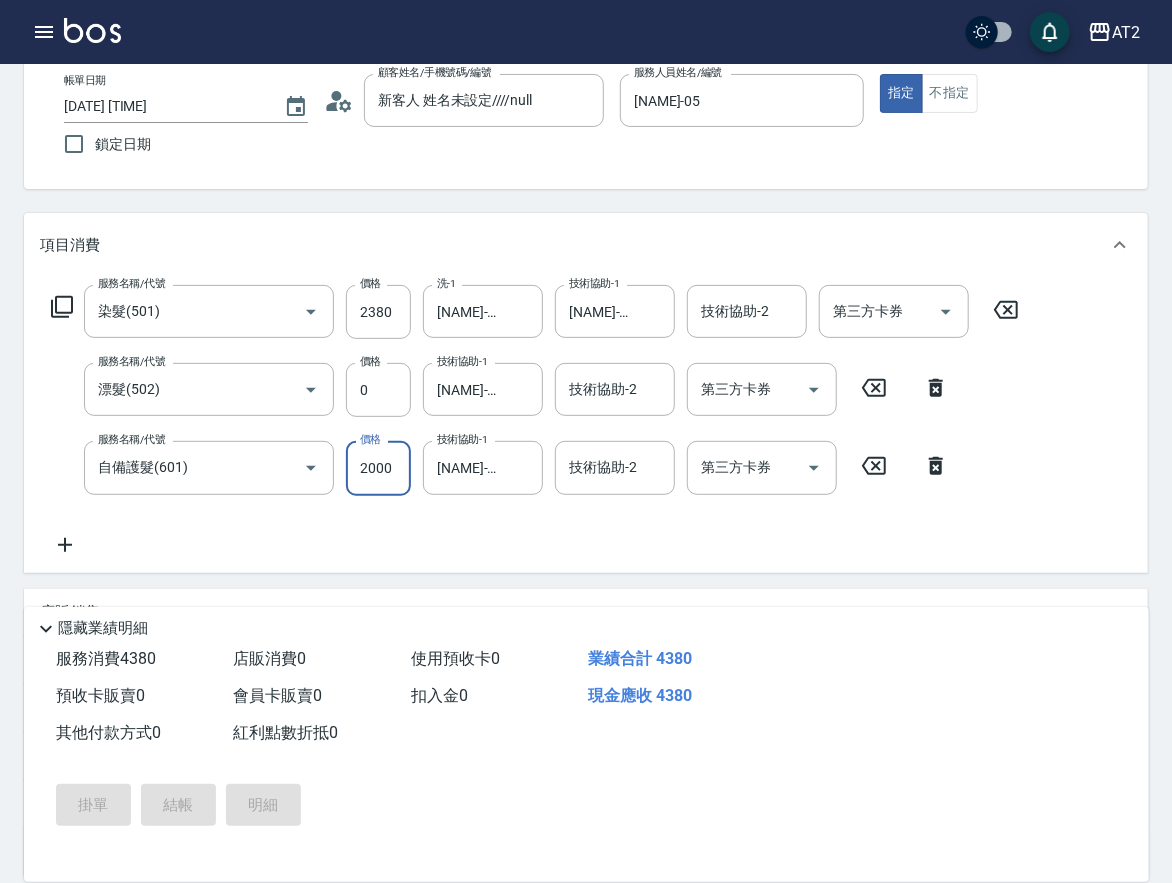 type 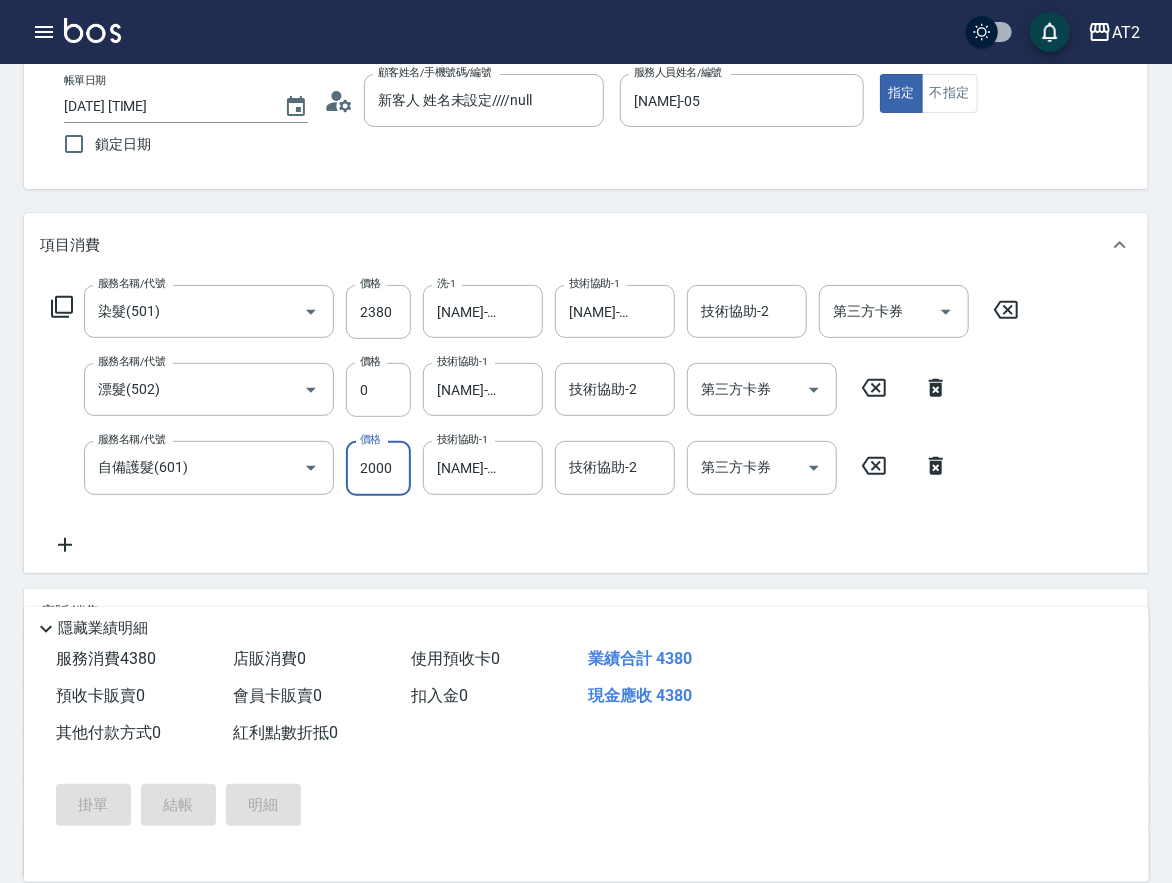 type 